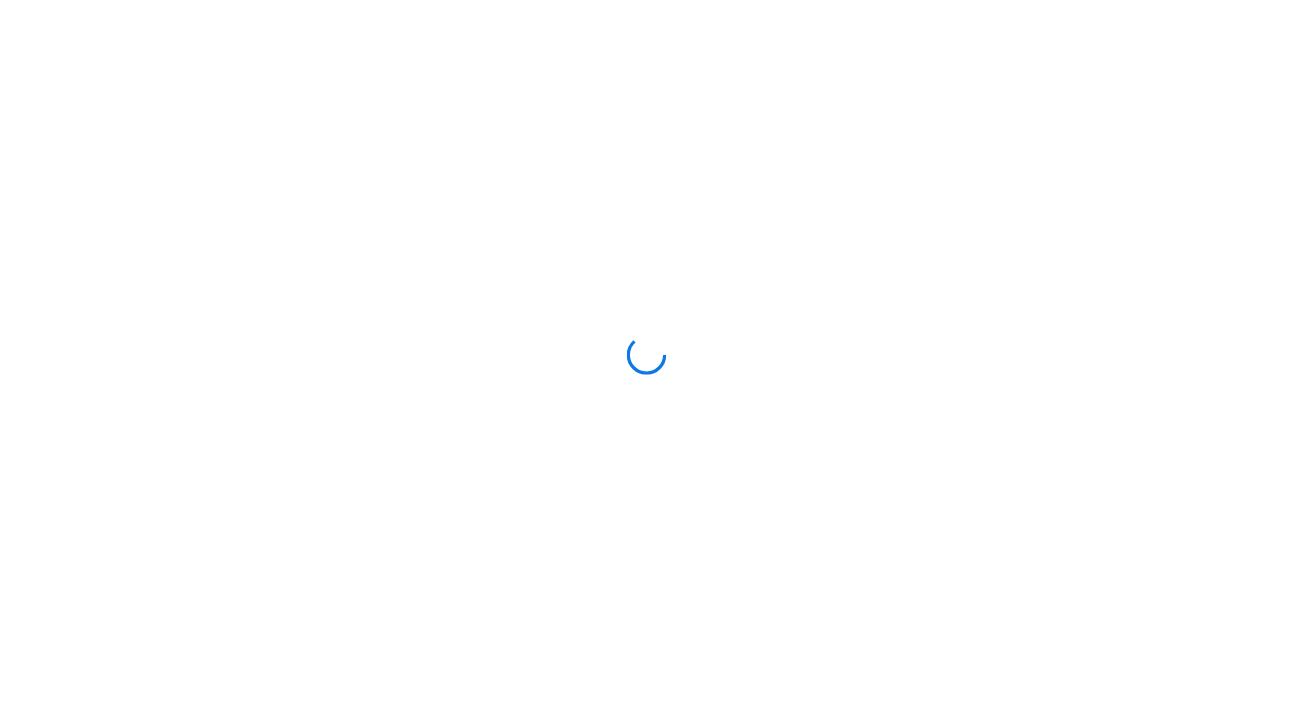 scroll, scrollTop: 0, scrollLeft: 0, axis: both 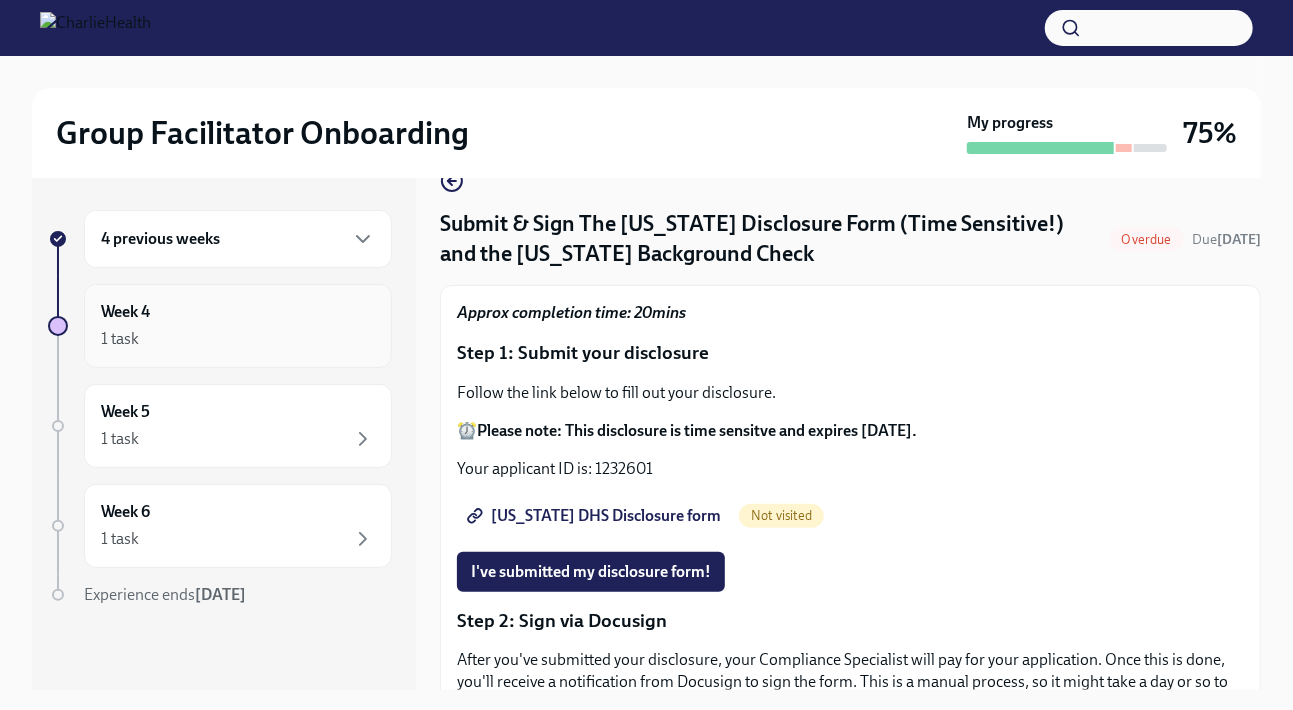click on "Week 4 1 task" at bounding box center (238, 326) 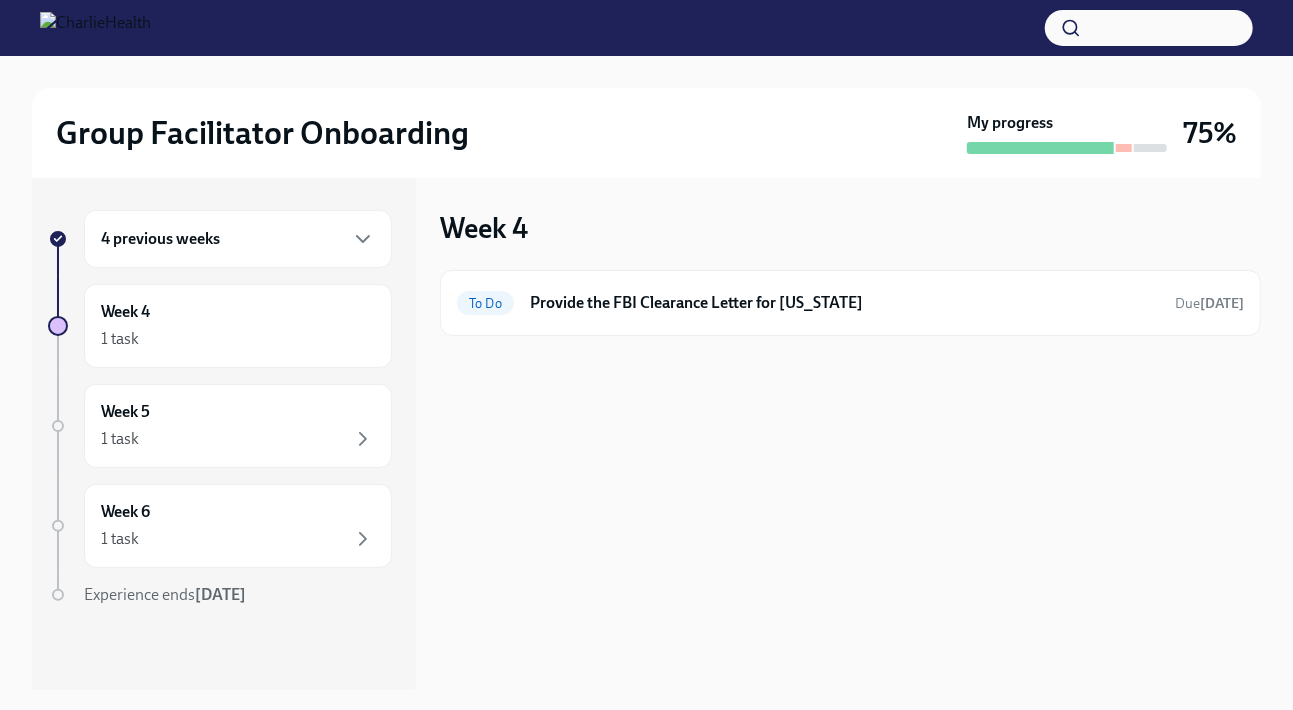 click on "4 previous weeks" at bounding box center (238, 239) 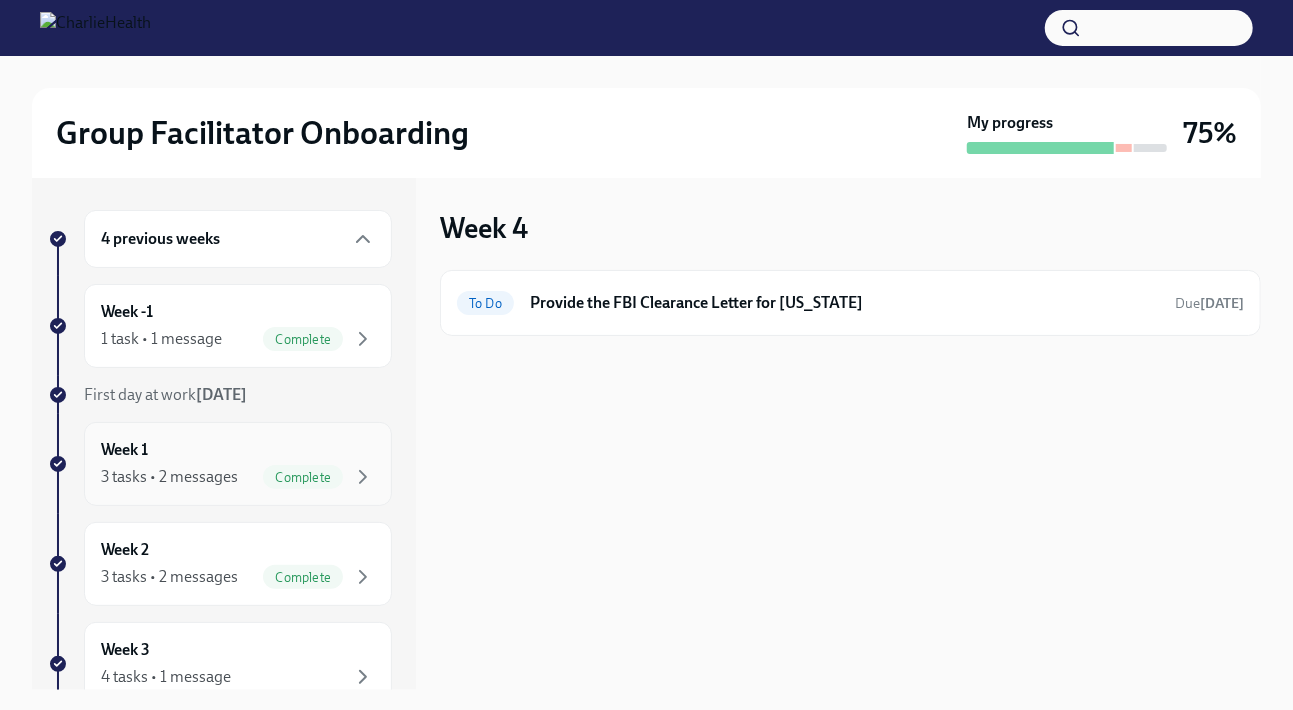 scroll, scrollTop: 219, scrollLeft: 0, axis: vertical 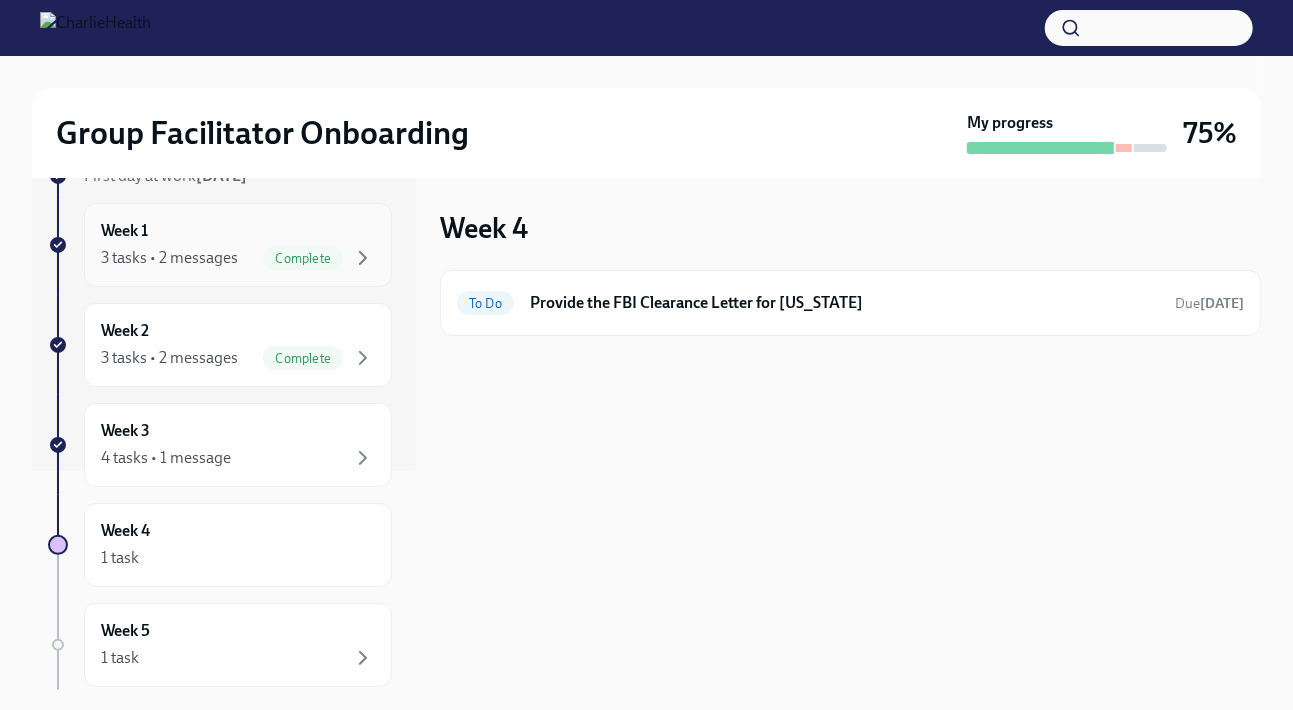 click on "4 tasks • 1 message" at bounding box center [238, 458] 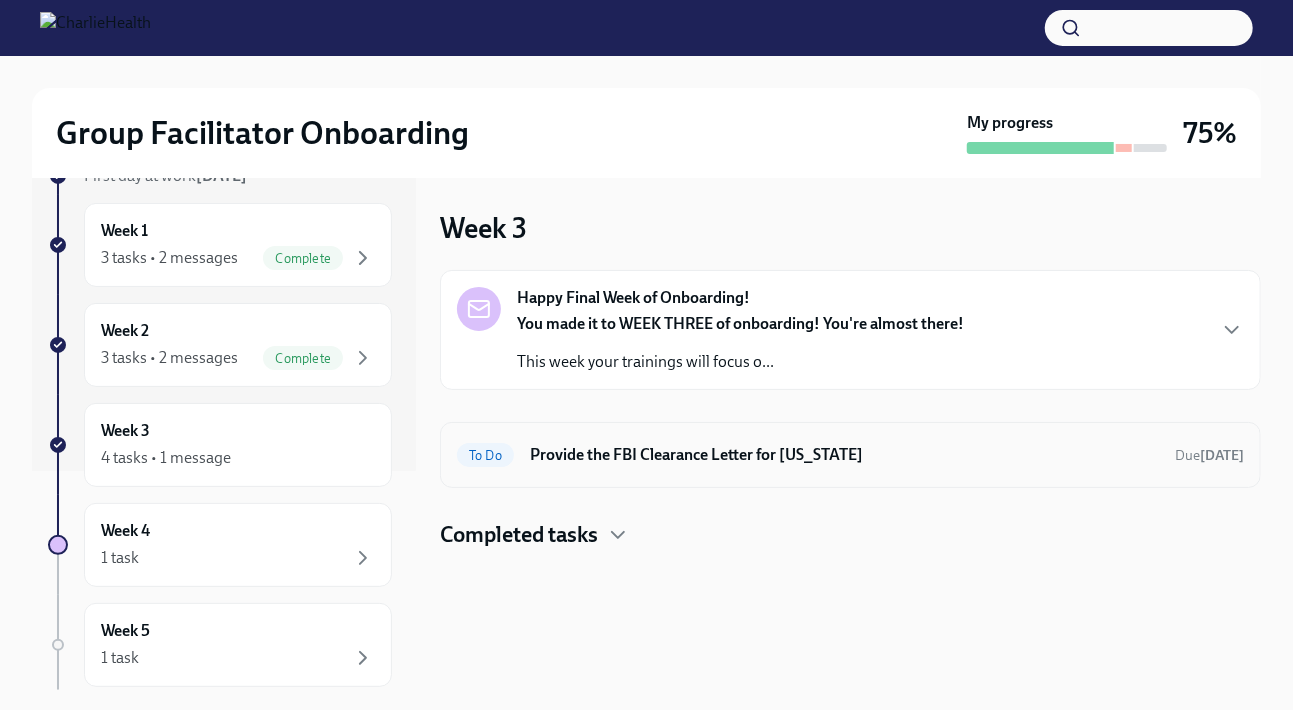 click on "Provide the FBI Clearance Letter for [US_STATE]" at bounding box center [844, 455] 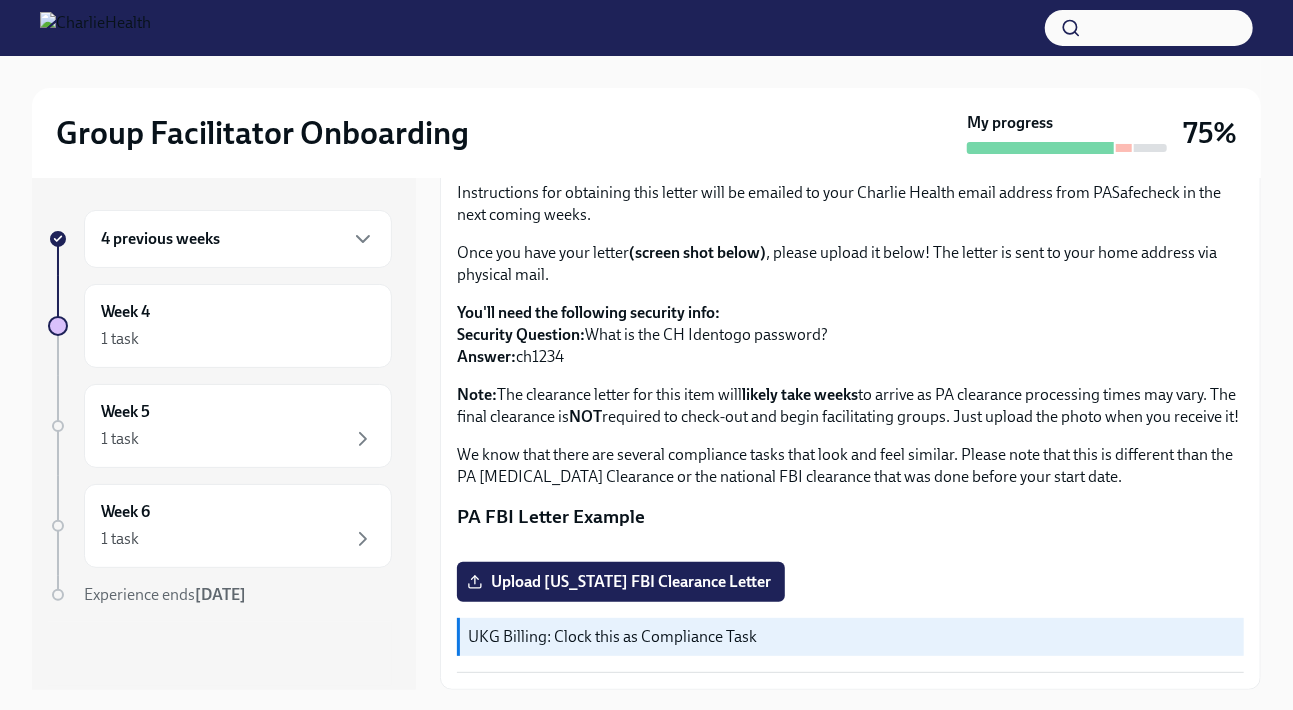 scroll, scrollTop: 136, scrollLeft: 0, axis: vertical 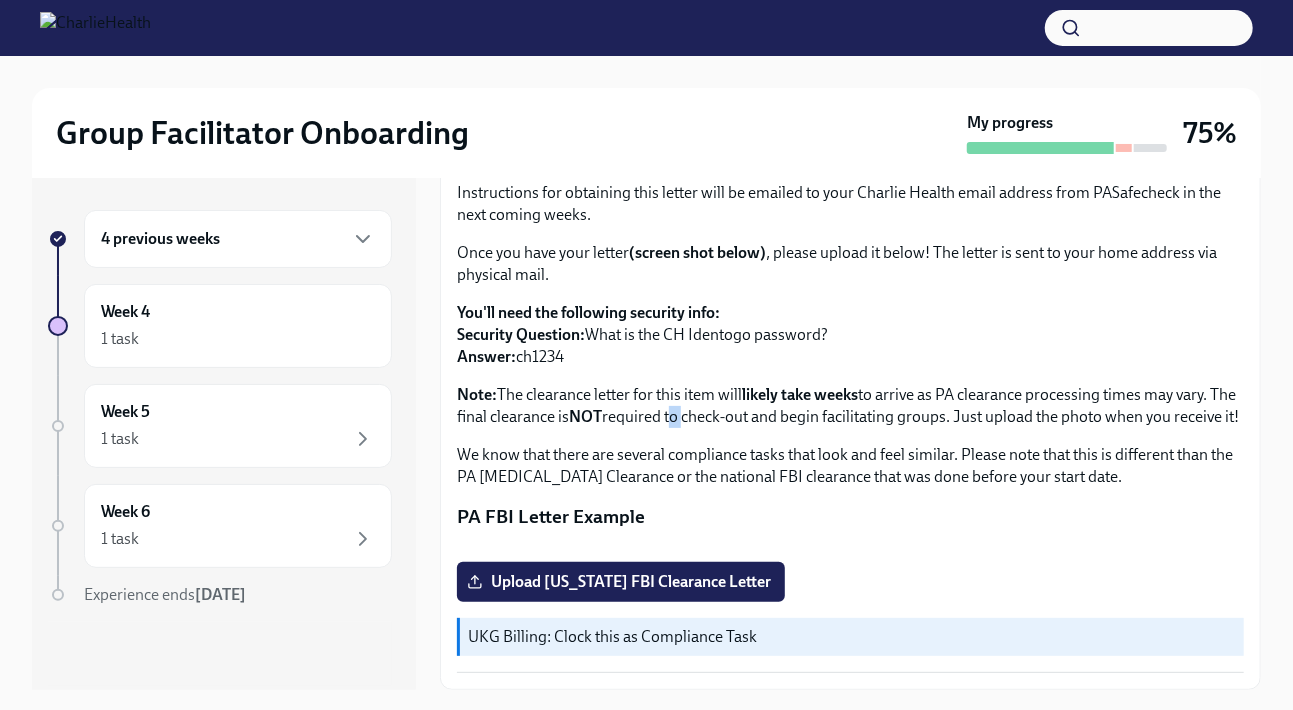 click on "Note:  The clearance letter for this item will  likely take weeks  to arrive as PA clearance processing times may vary. The final clearance is  NOT  required to check-out and begin facilitating groups. Just upload the photo when you receive it!" at bounding box center [850, 406] 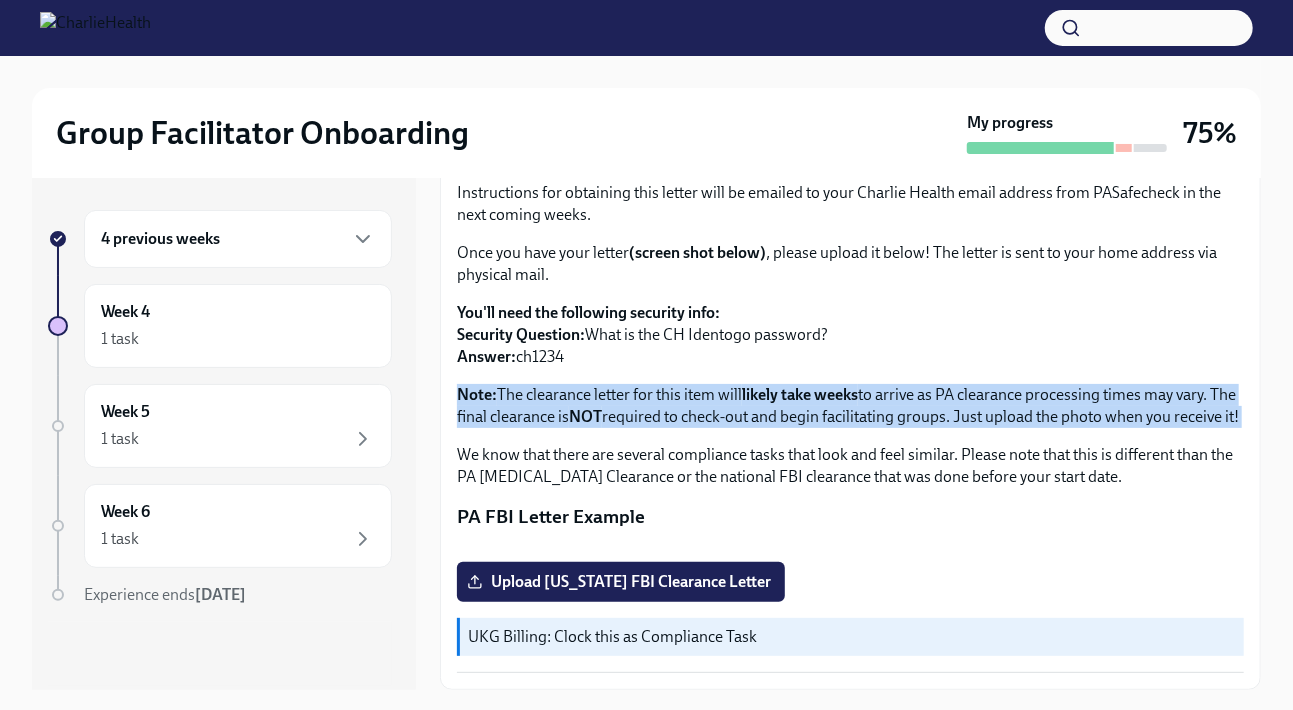 click on "Note:  The clearance letter for this item will  likely take weeks  to arrive as PA clearance processing times may vary. The final clearance is  NOT  required to check-out and begin facilitating groups. Just upload the photo when you receive it!" at bounding box center (850, 406) 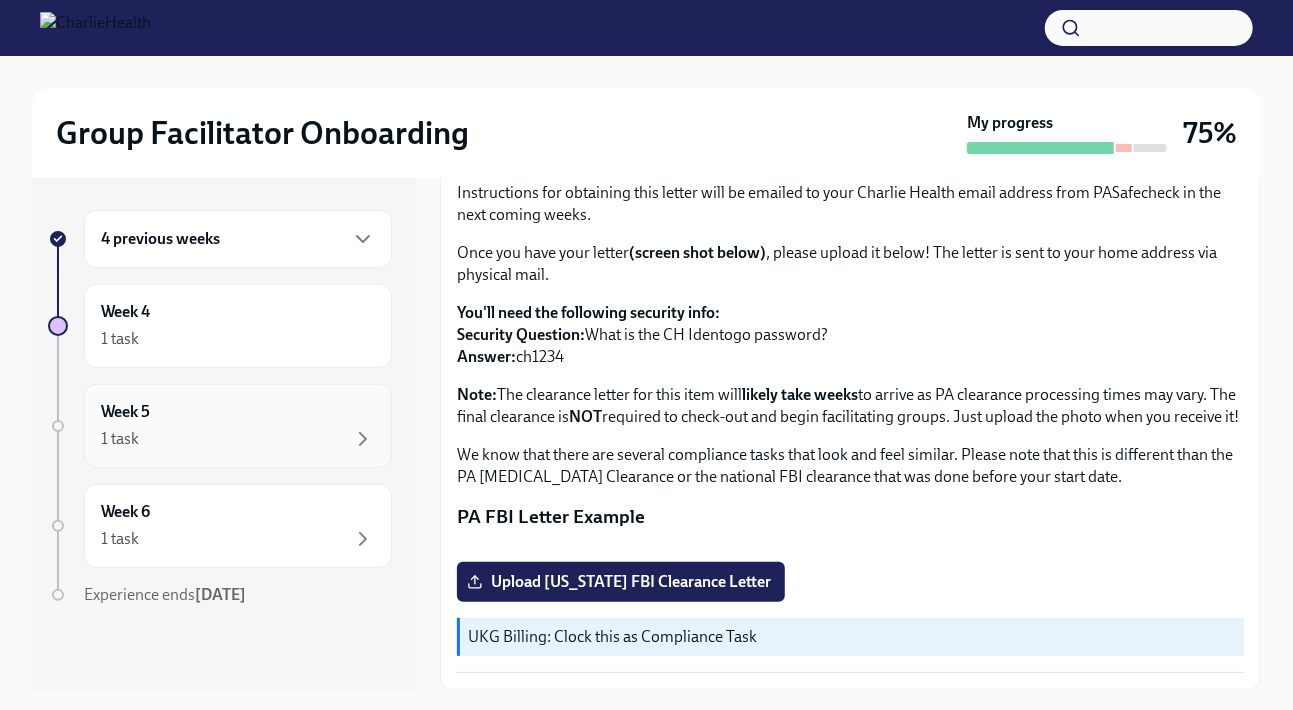 click on "Week 5 1 task" at bounding box center (238, 426) 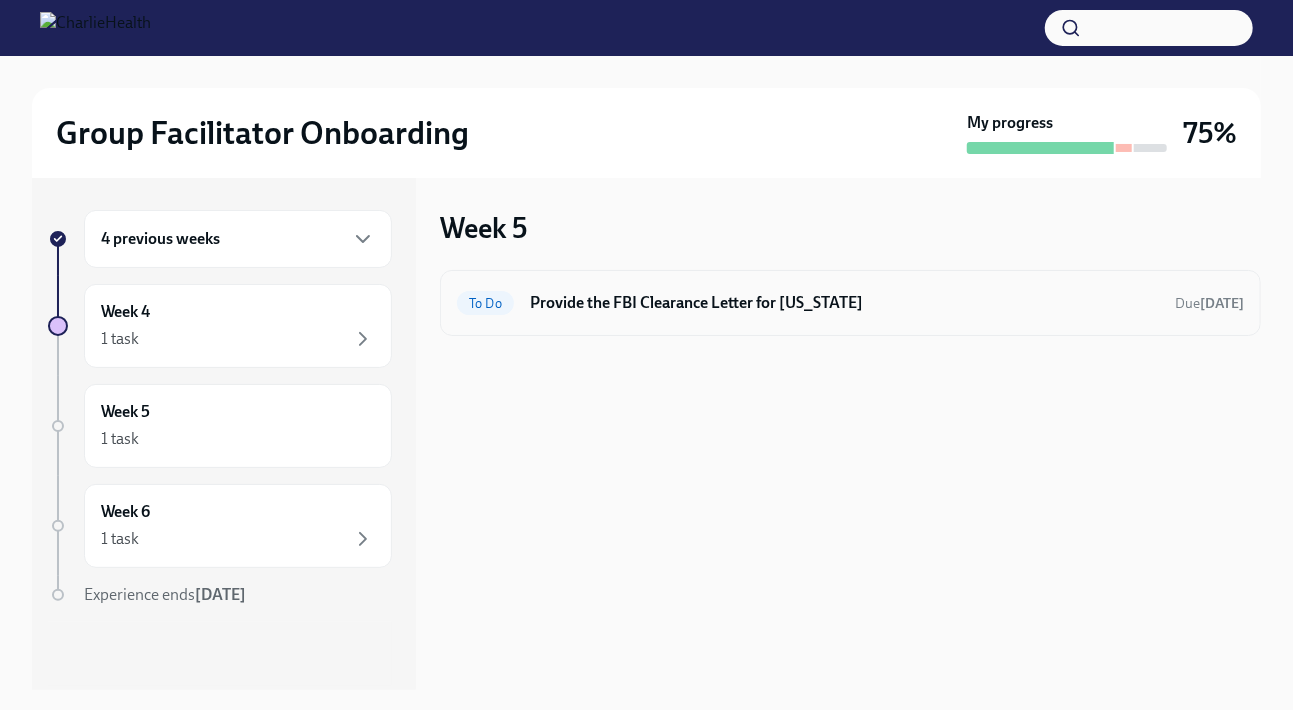 click on "To Do Provide the FBI Clearance Letter for Pennsylvania Due  in 8 days" at bounding box center [850, 303] 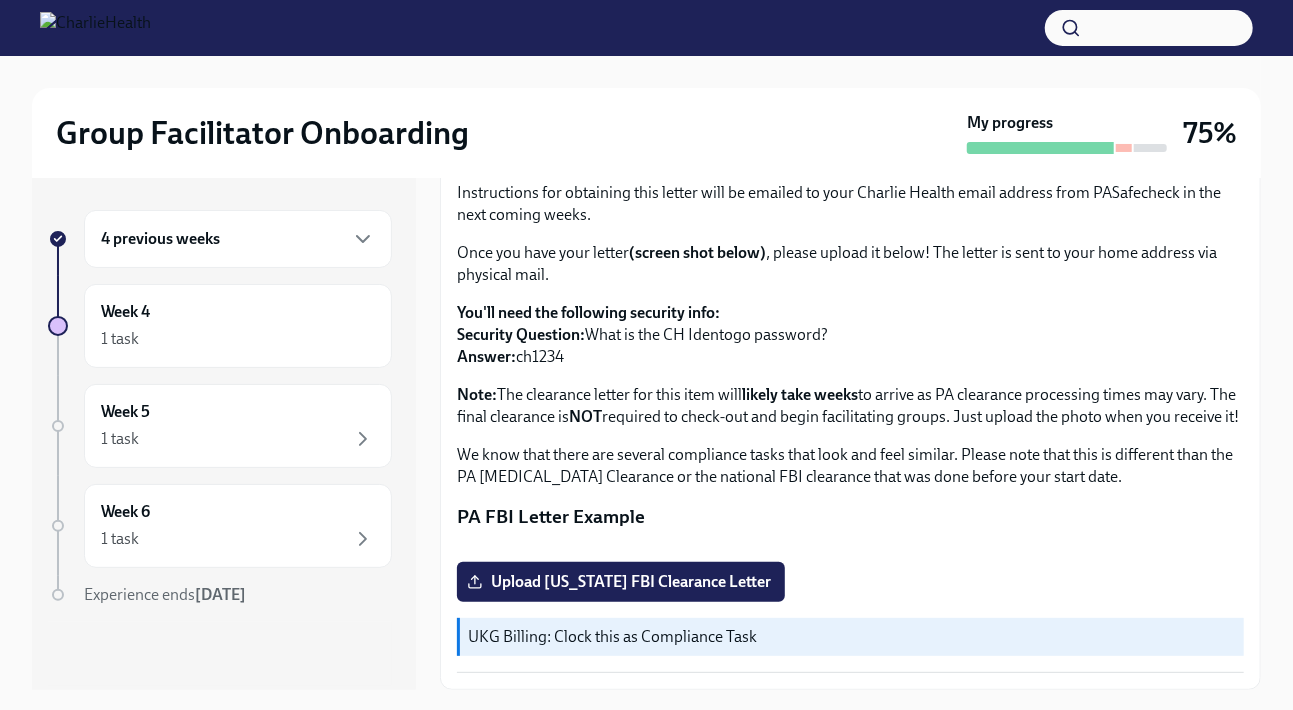 scroll, scrollTop: 220, scrollLeft: 0, axis: vertical 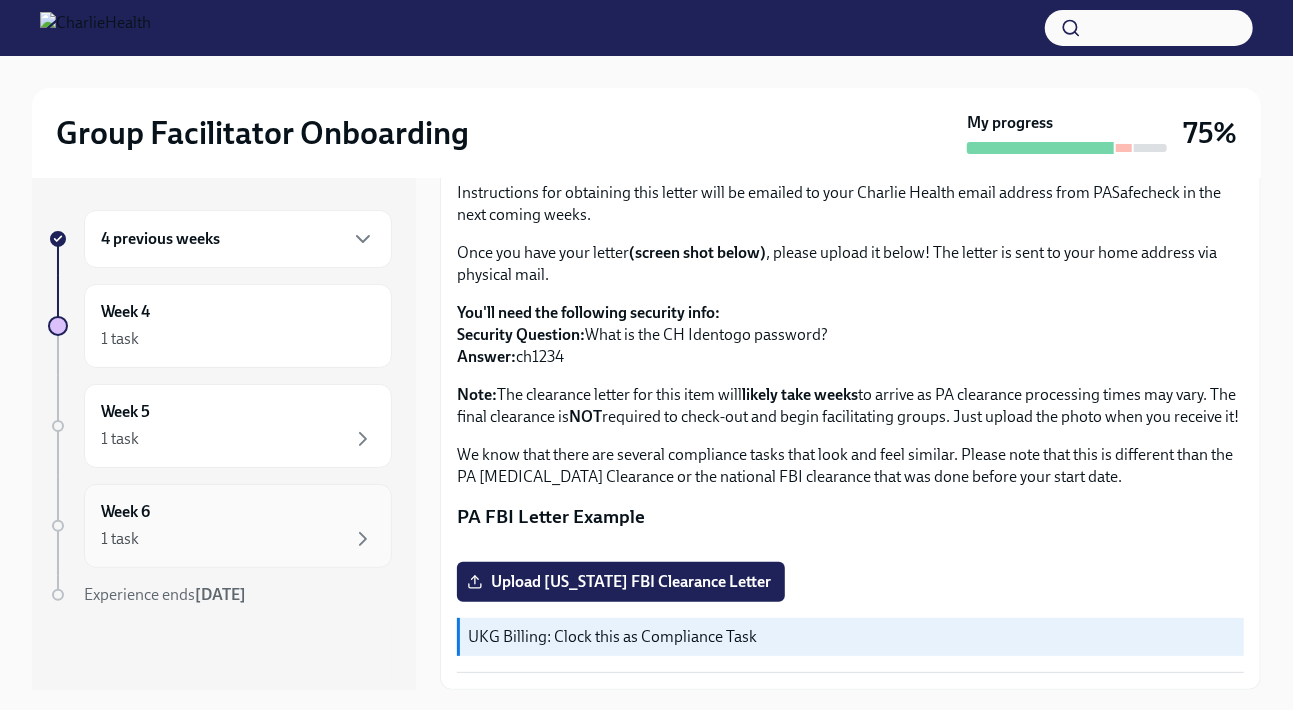 click on "Week 6 1 task" at bounding box center [238, 526] 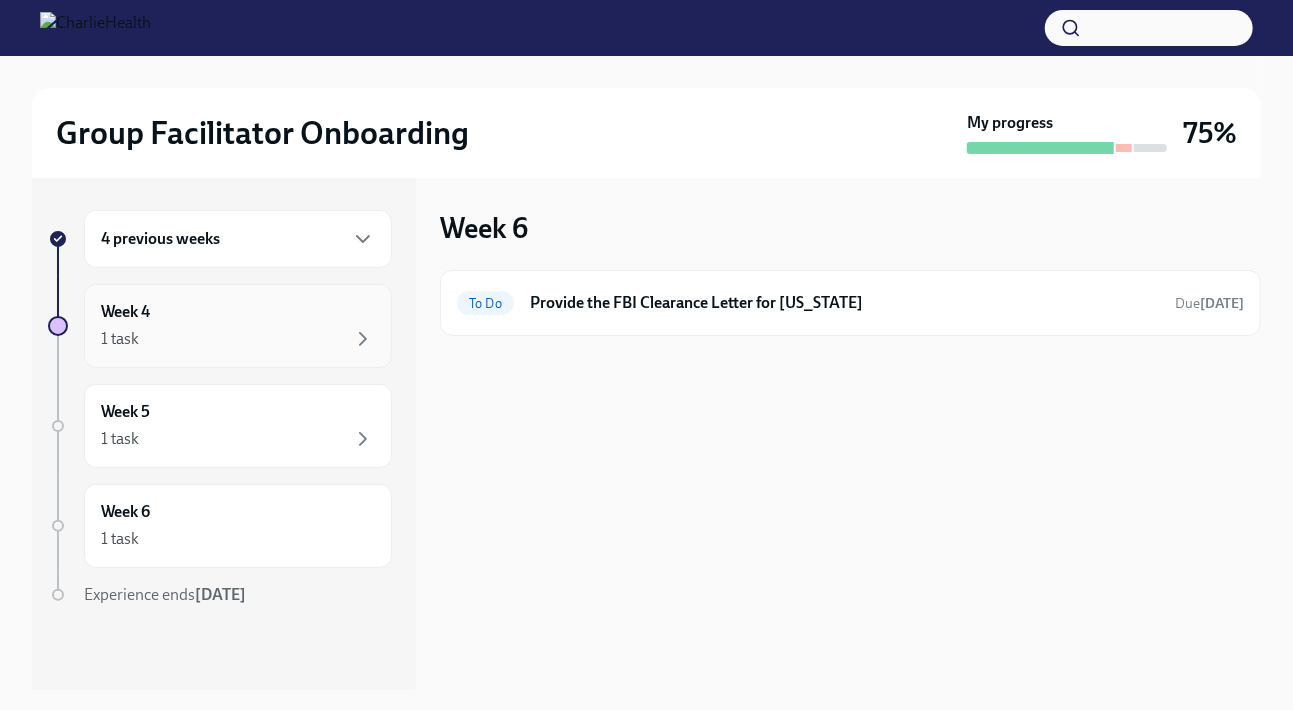 click on "Week 4 1 task" at bounding box center [238, 326] 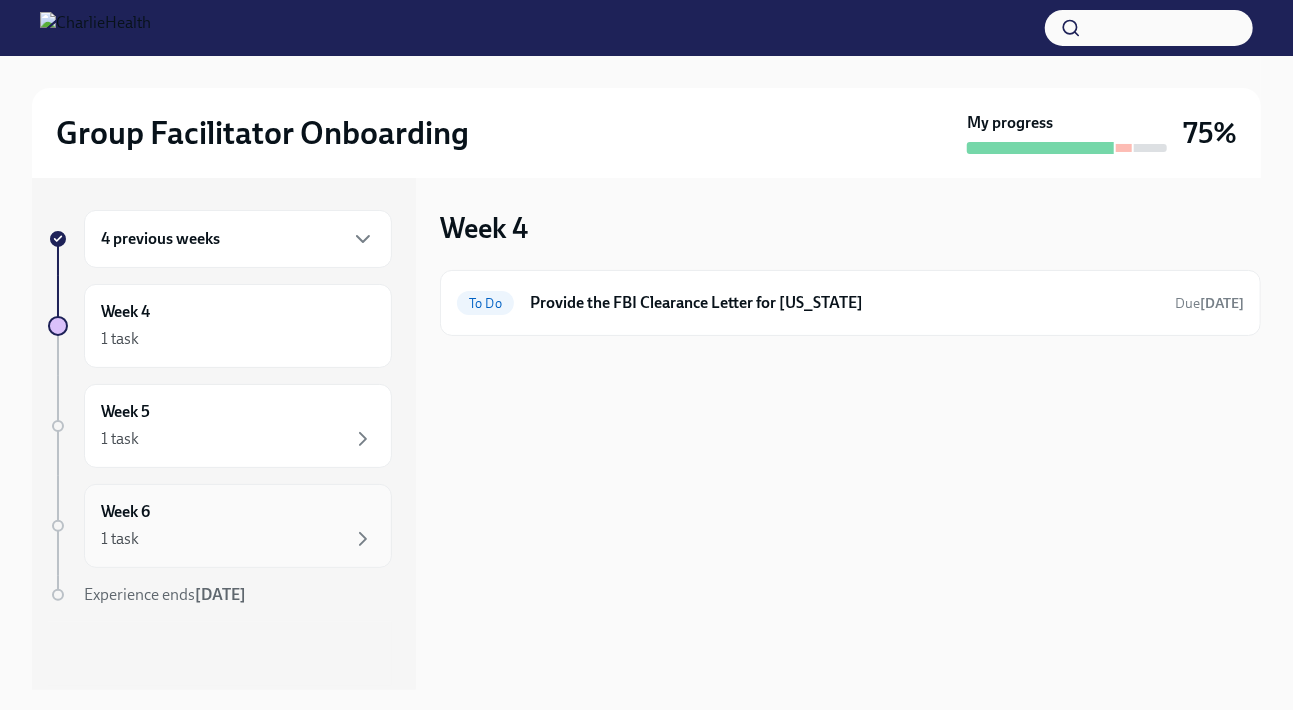 click on "Week 6 1 task" at bounding box center [238, 526] 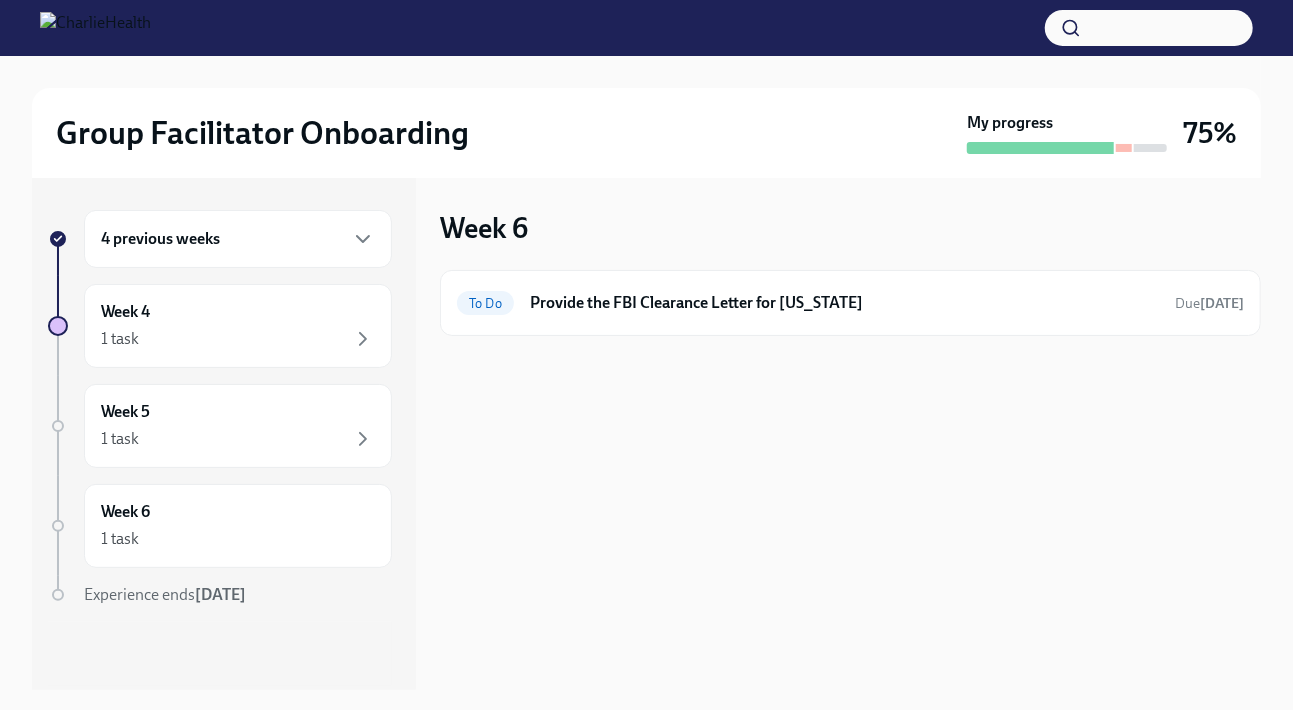 click on "4 previous weeks Week 4 1 task Week 5 1 task Week 6 1 task Experience ends  Aug 27th" at bounding box center (220, 448) 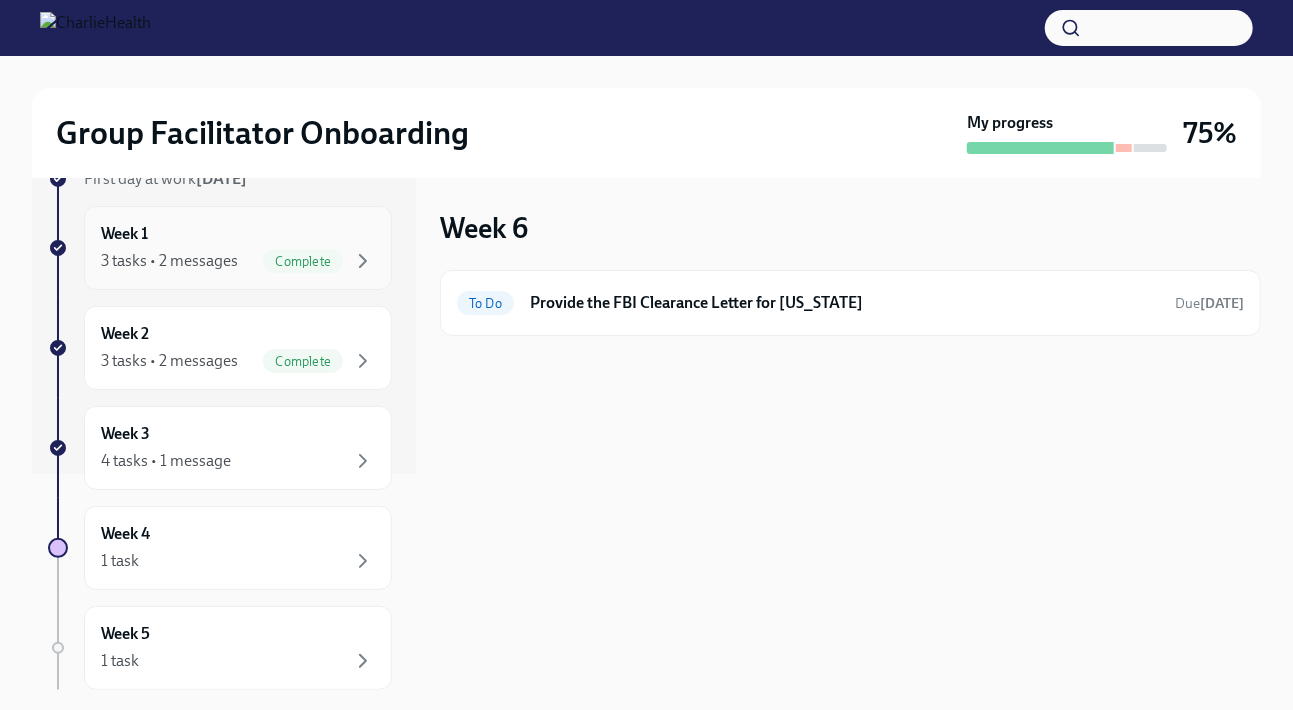 scroll, scrollTop: 219, scrollLeft: 0, axis: vertical 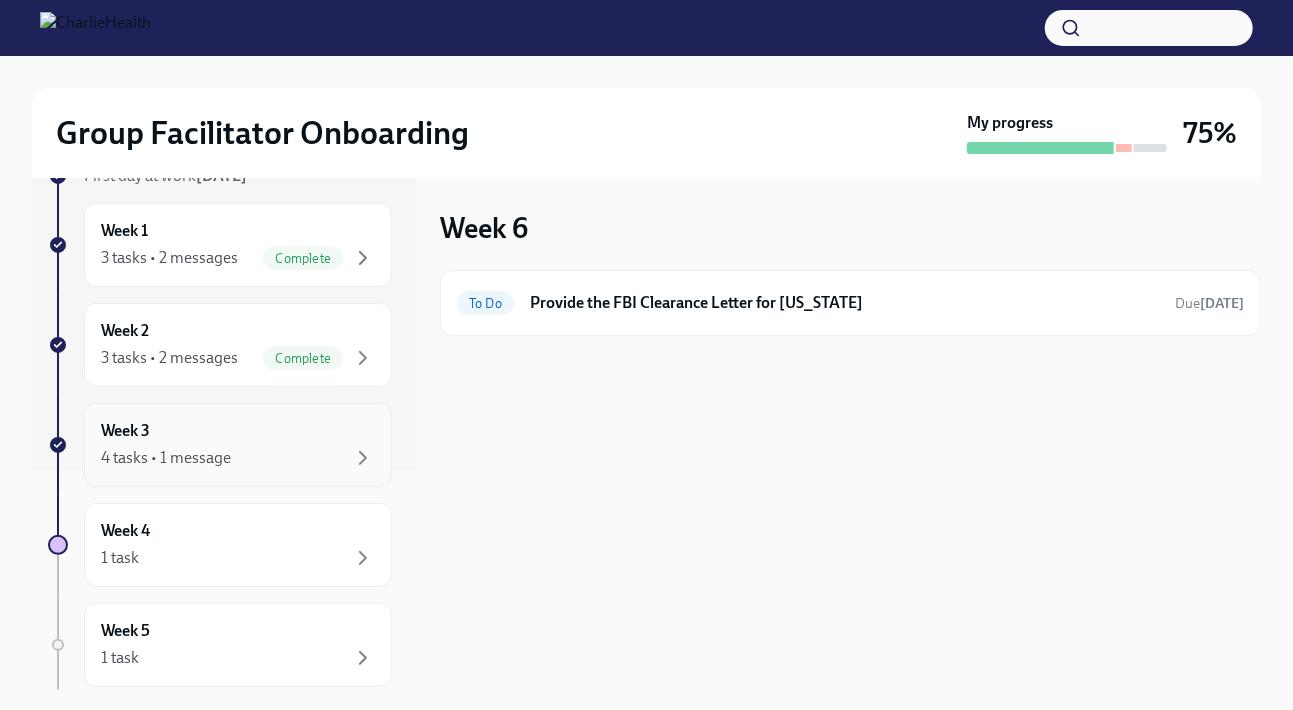 click on "4 tasks • 1 message" at bounding box center (166, 458) 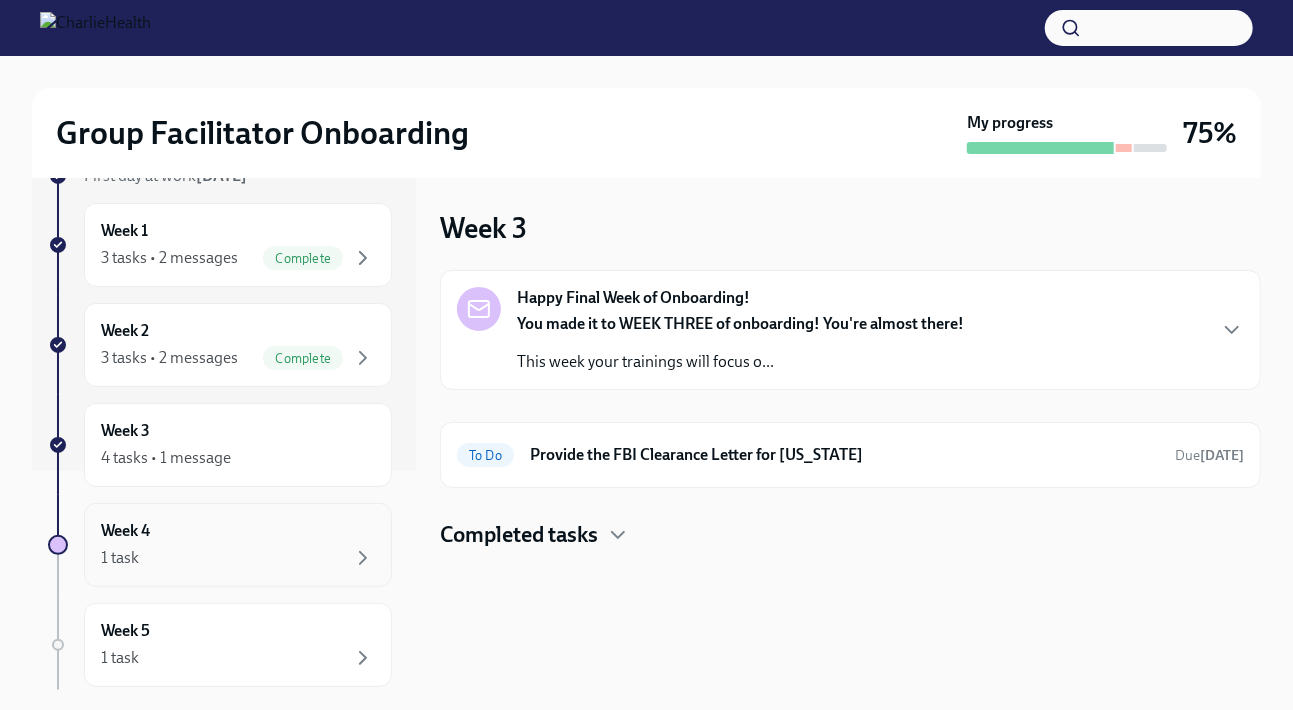 click on "Week 4 1 task" at bounding box center (238, 545) 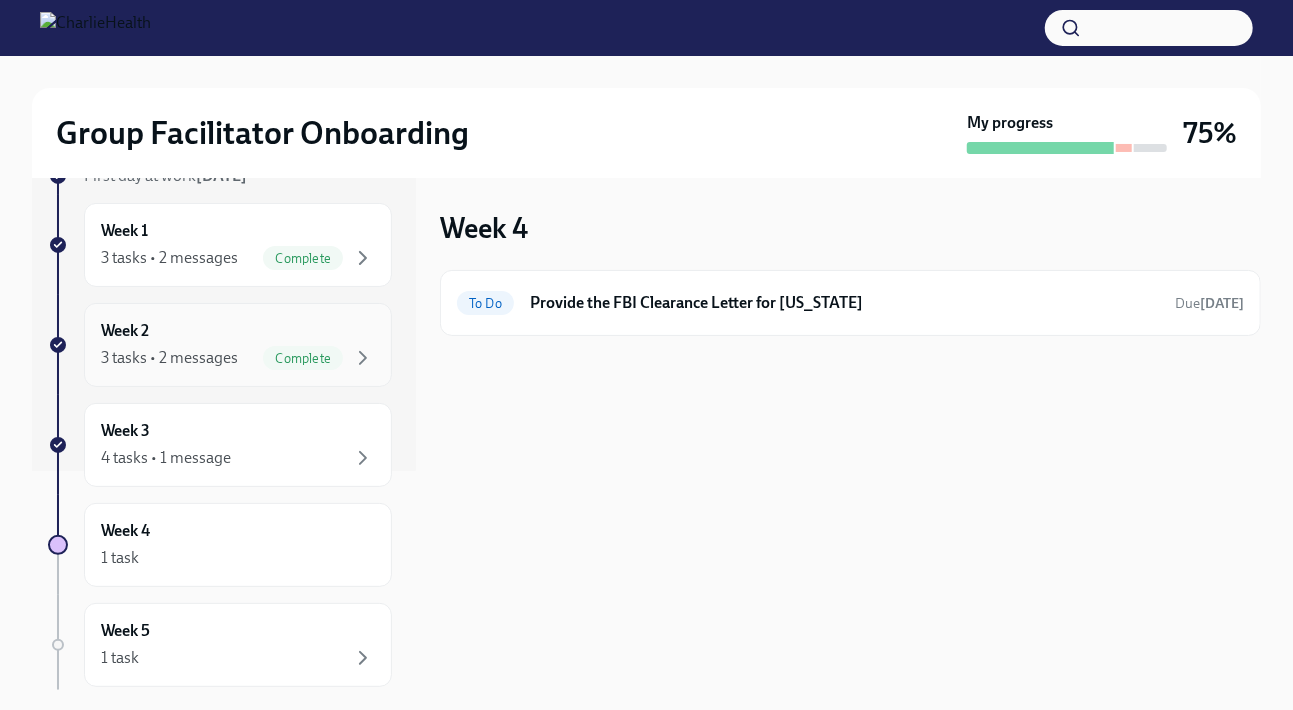 click on "3 tasks • 2 messages Complete" at bounding box center [238, 358] 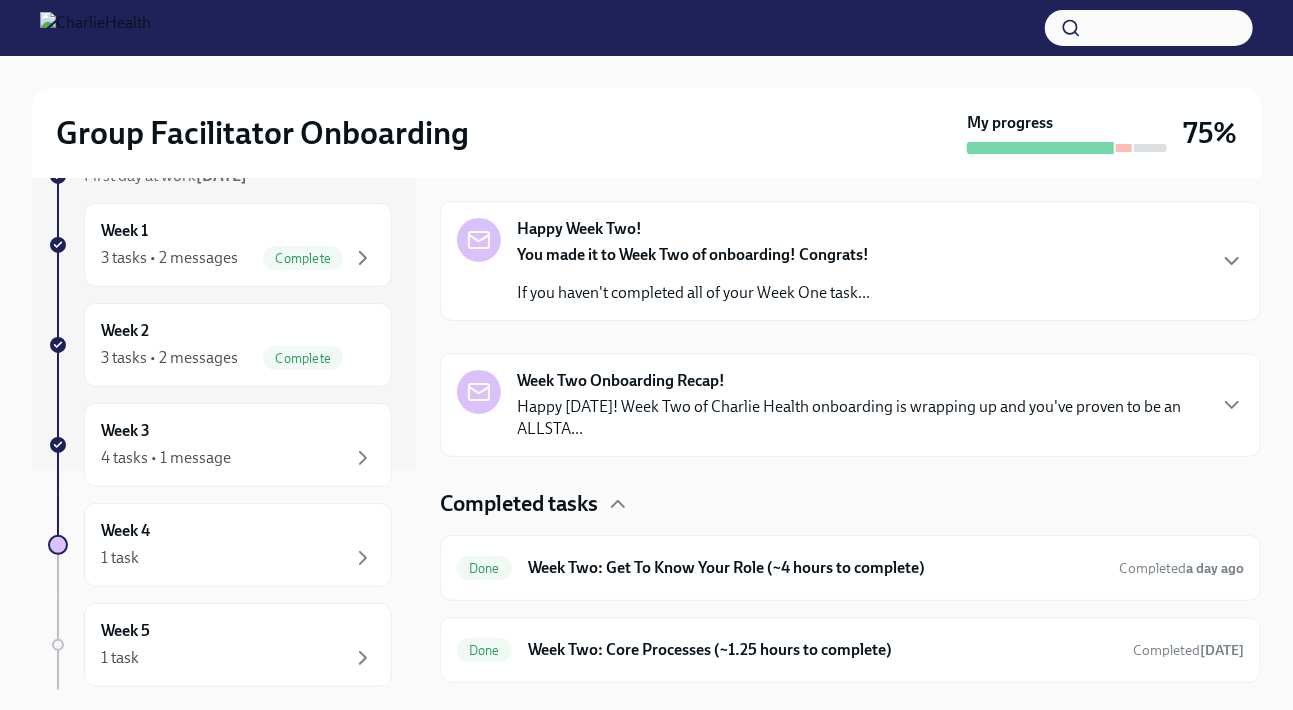 scroll, scrollTop: 377, scrollLeft: 0, axis: vertical 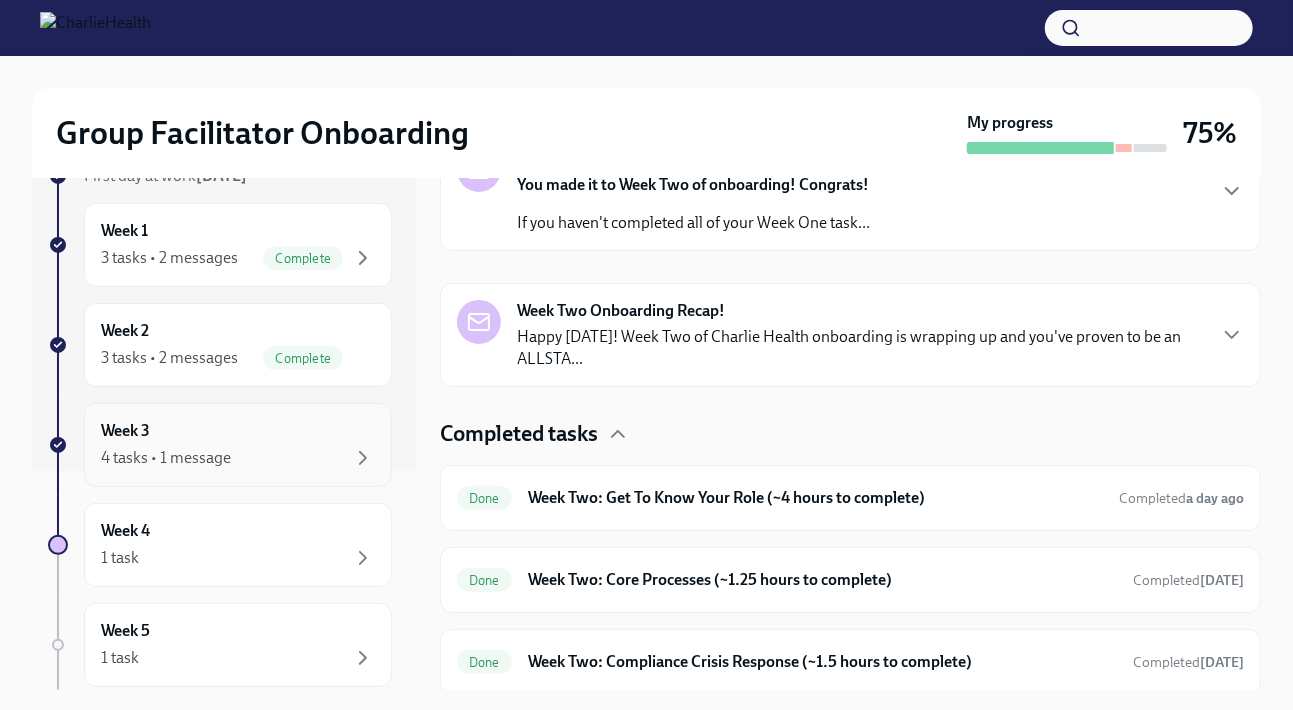 click on "Week 3 4 tasks • 1 message" at bounding box center [238, 445] 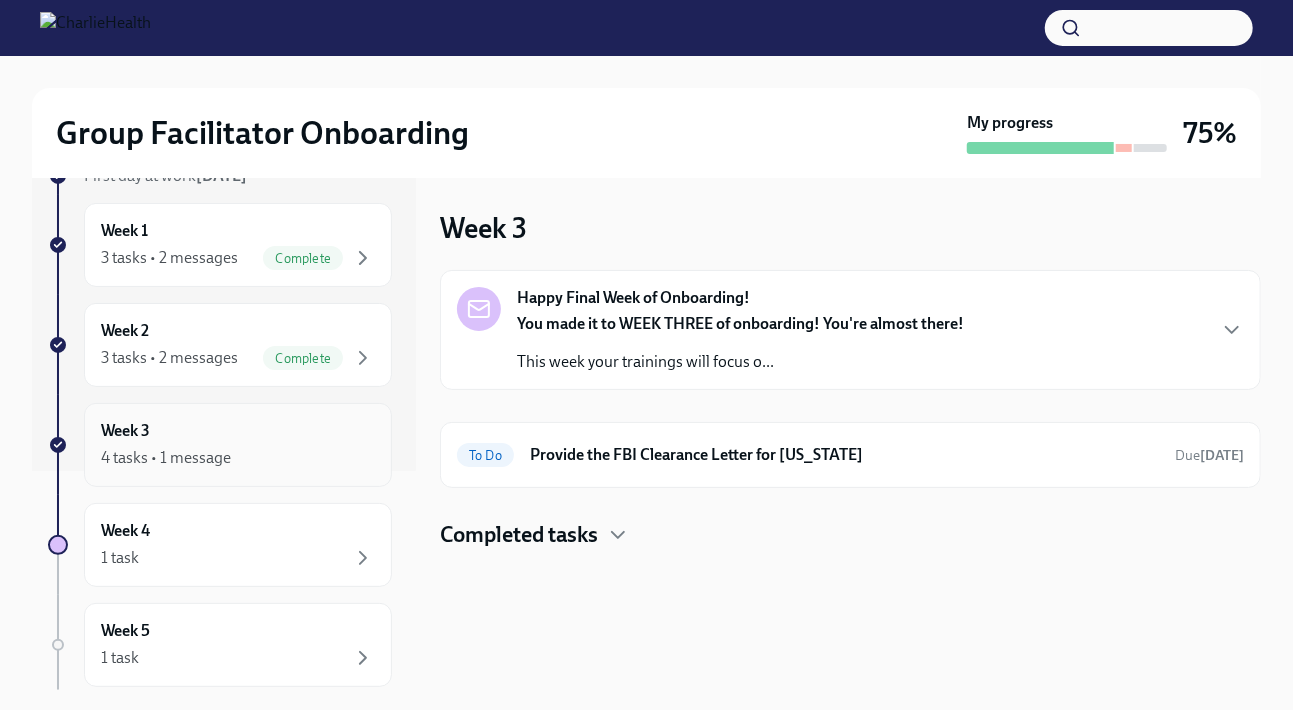 scroll, scrollTop: 0, scrollLeft: 0, axis: both 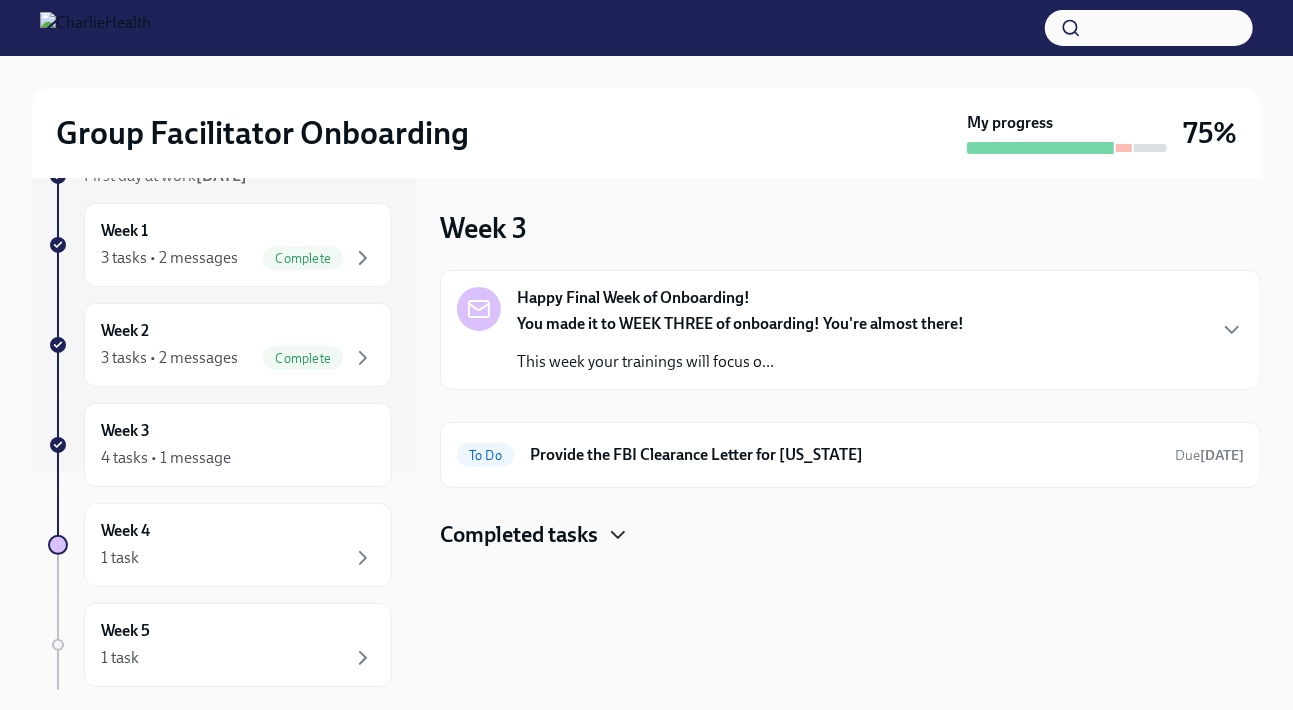 click 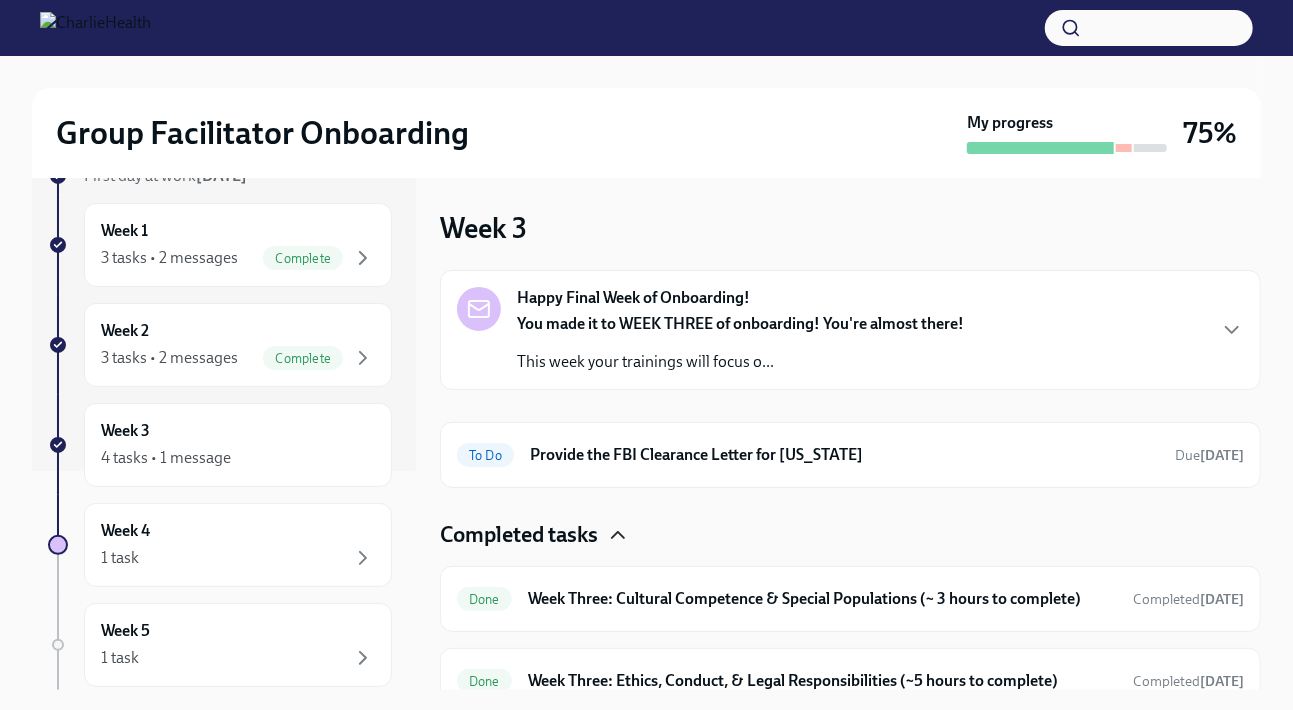 scroll, scrollTop: 121, scrollLeft: 0, axis: vertical 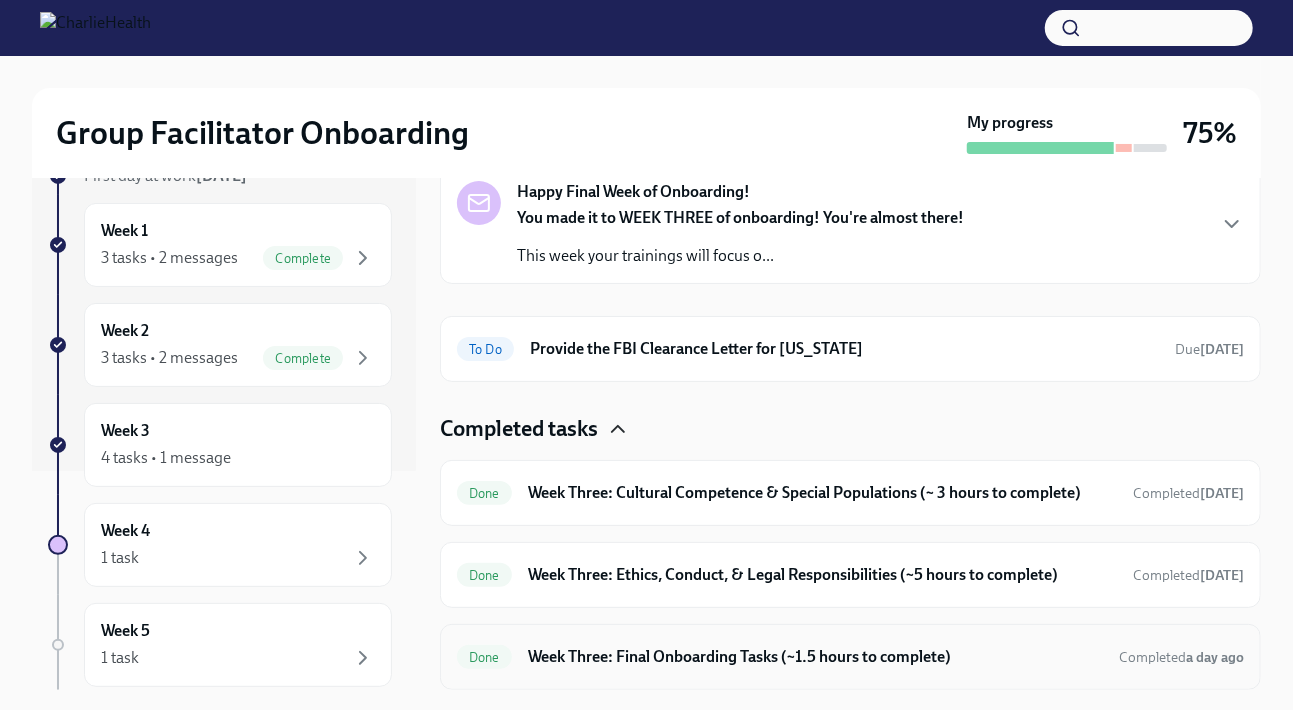 click on "Week Three: Final Onboarding Tasks (~1.5 hours to complete)" at bounding box center (815, 657) 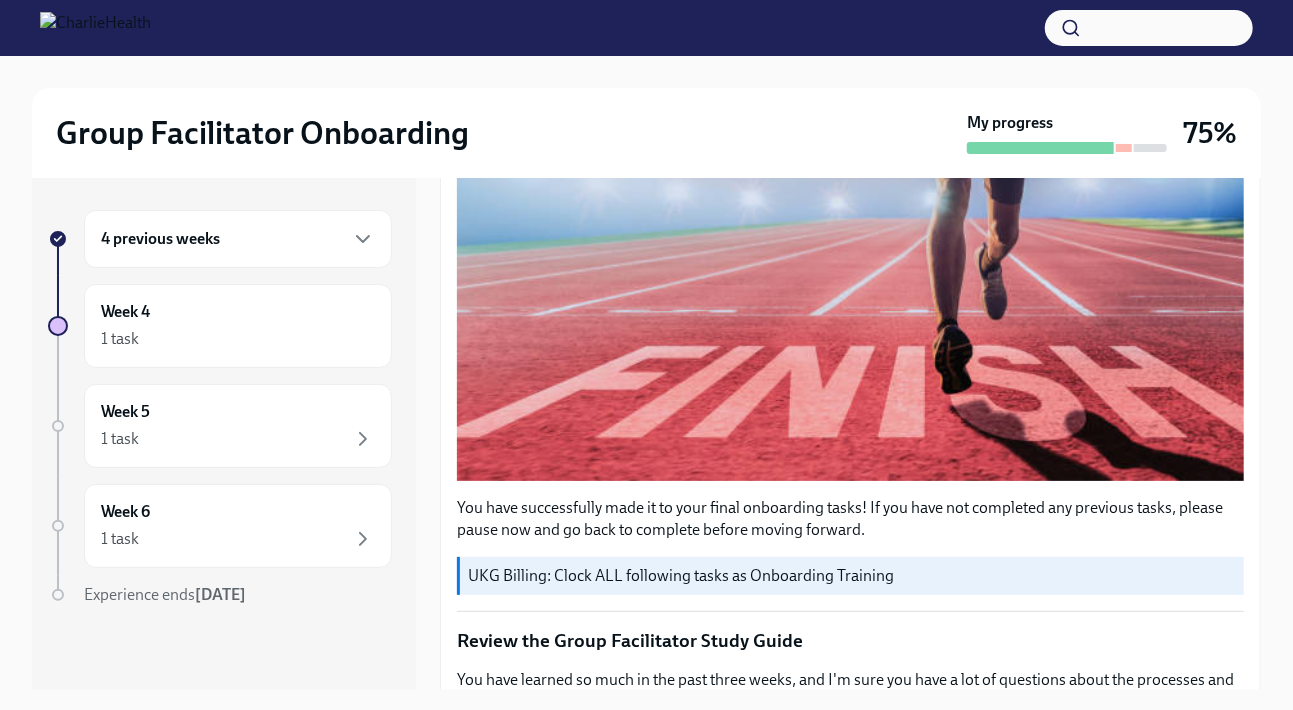 scroll, scrollTop: 521, scrollLeft: 0, axis: vertical 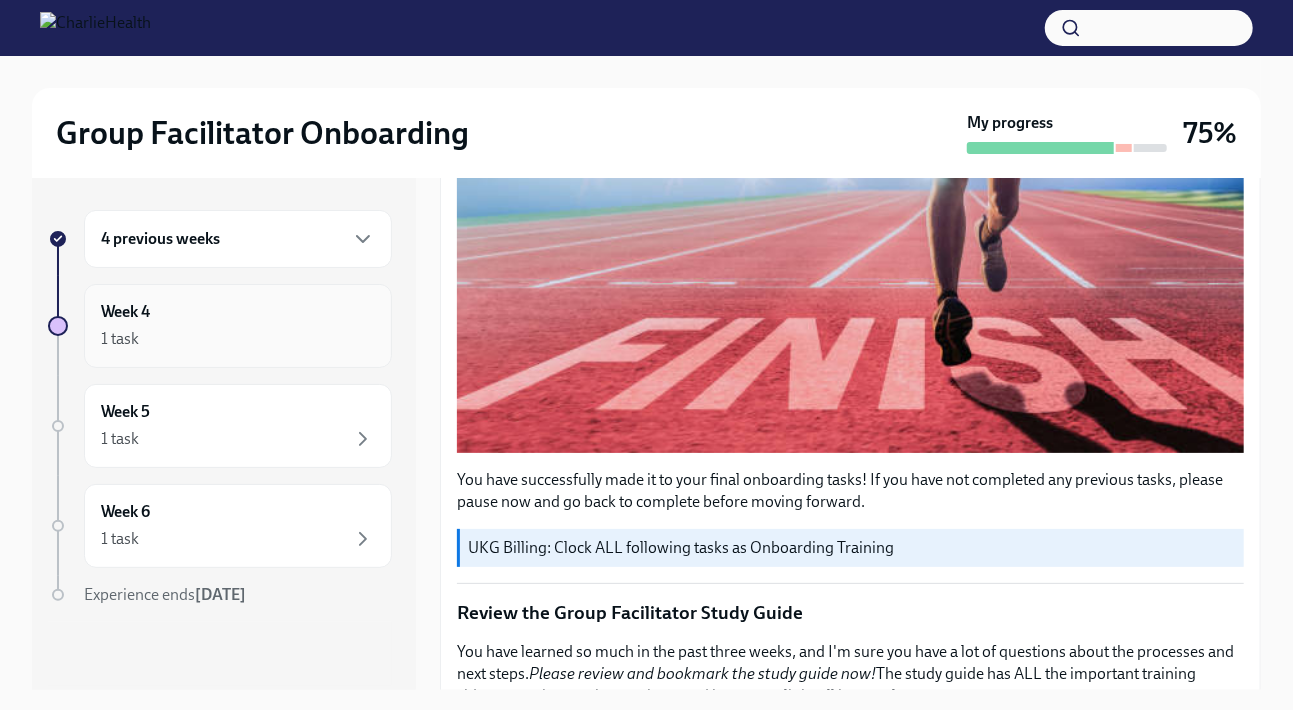 click on "1 task" at bounding box center (238, 339) 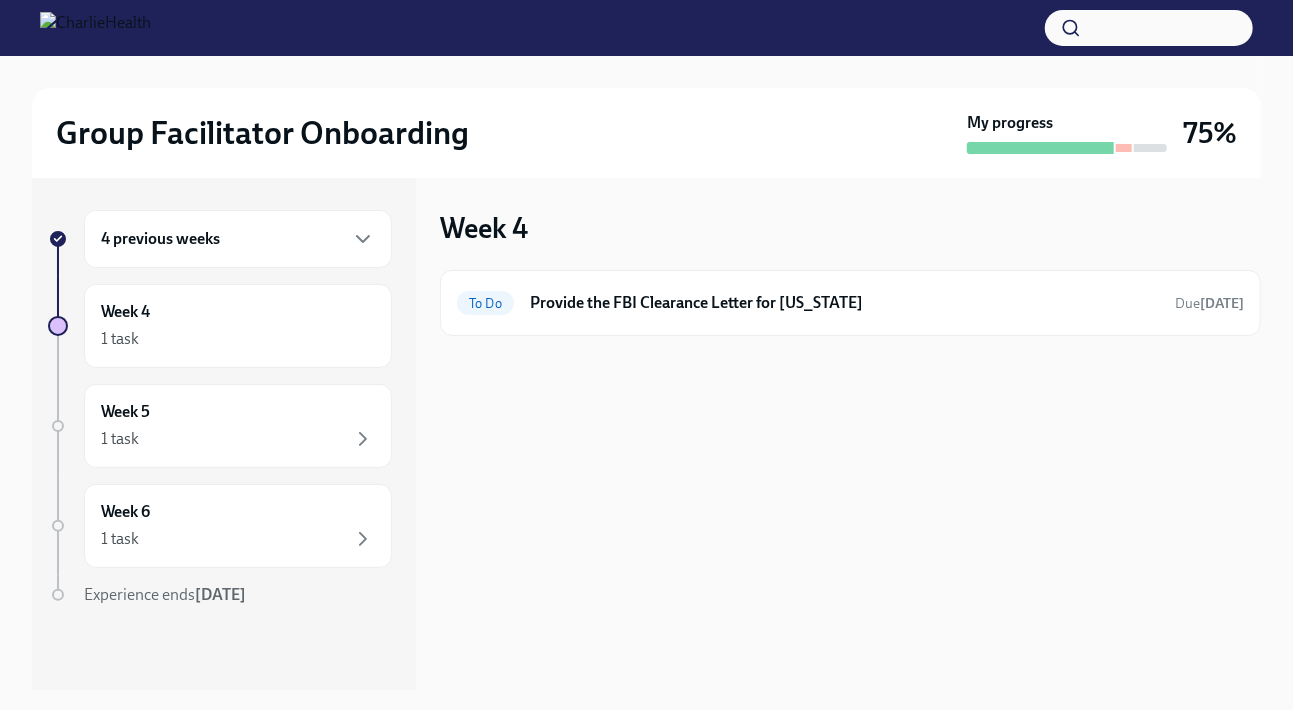 click on "4 previous weeks" at bounding box center (238, 239) 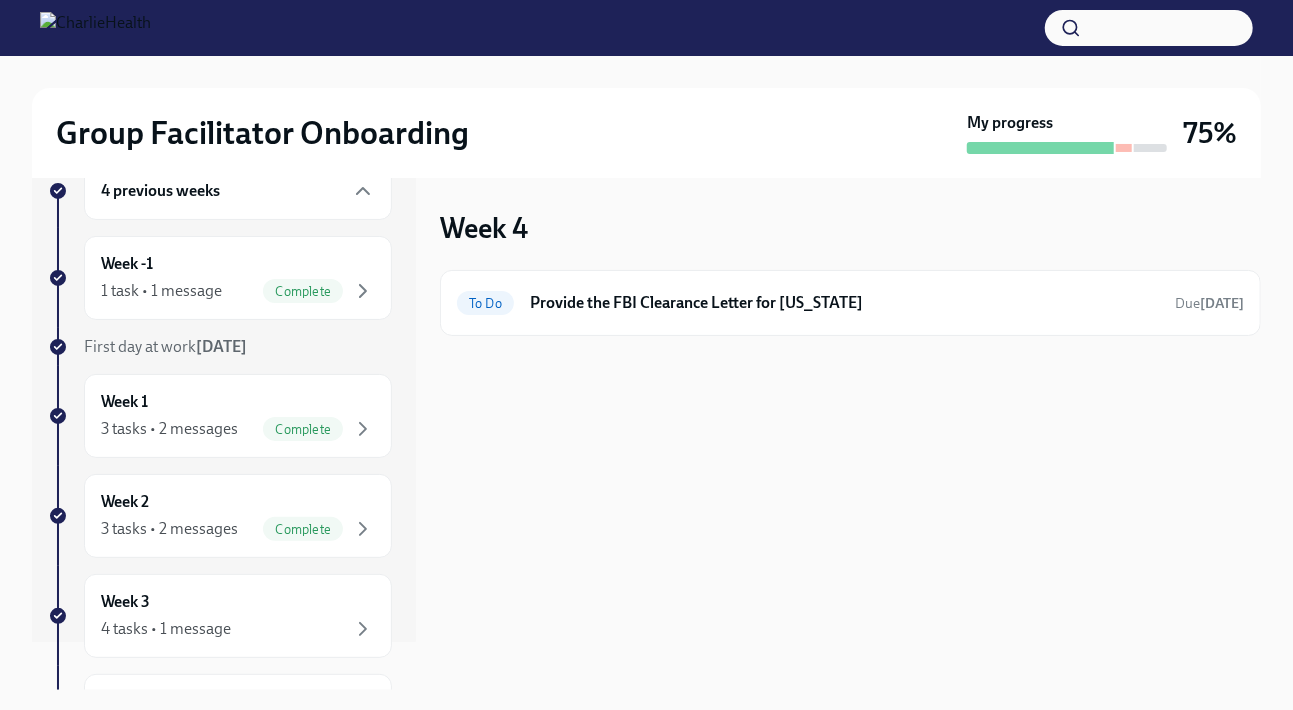 scroll, scrollTop: 85, scrollLeft: 0, axis: vertical 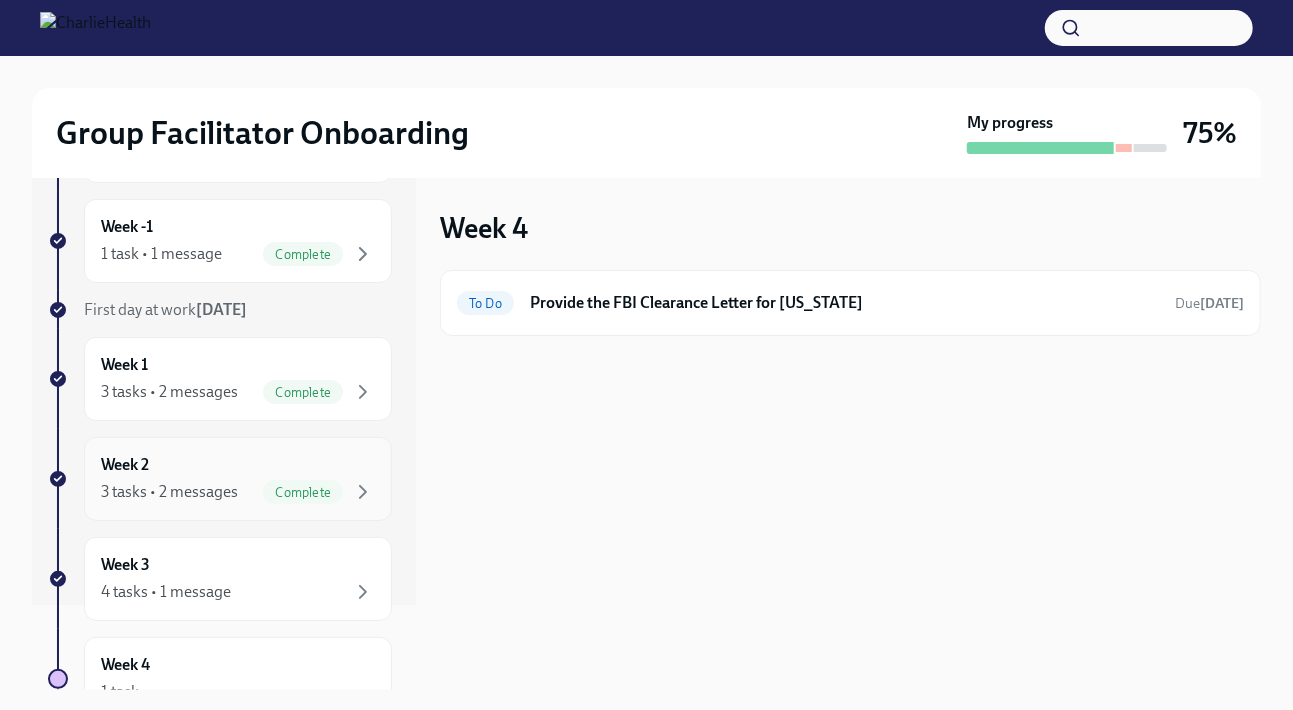 click on "Week 2 3 tasks • 2 messages Complete" at bounding box center [238, 479] 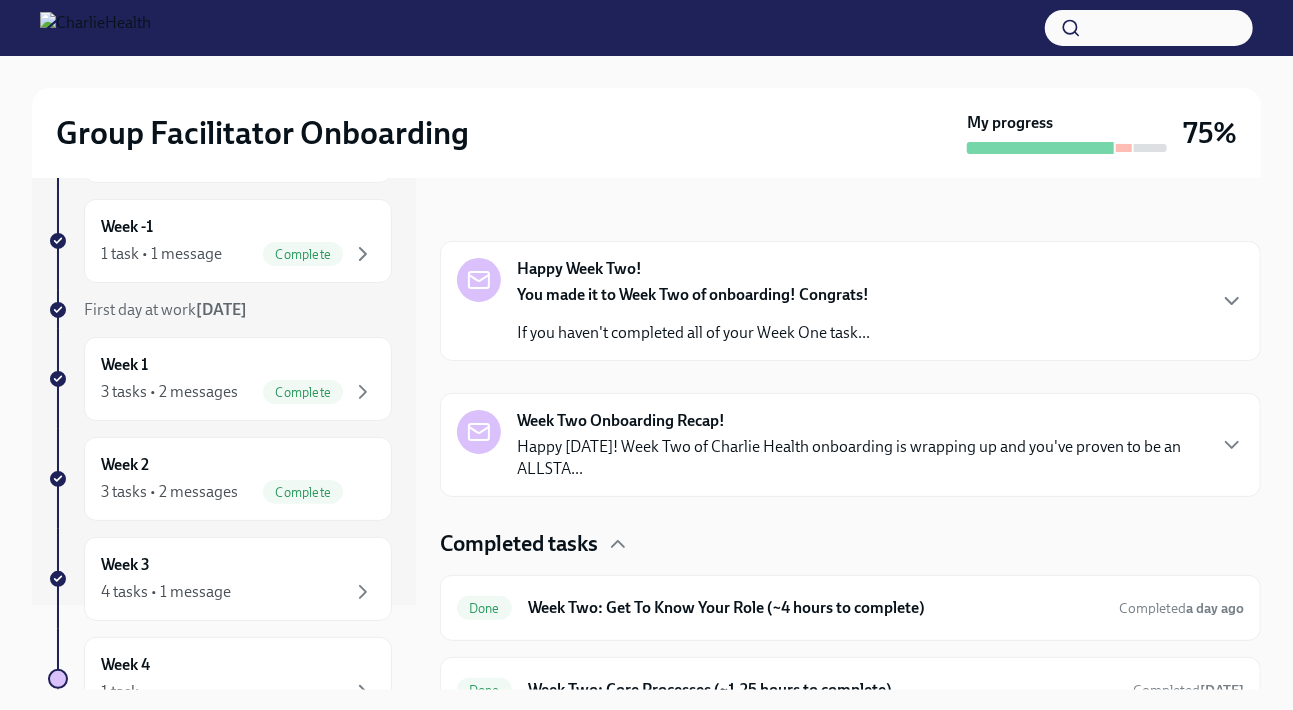scroll, scrollTop: 377, scrollLeft: 0, axis: vertical 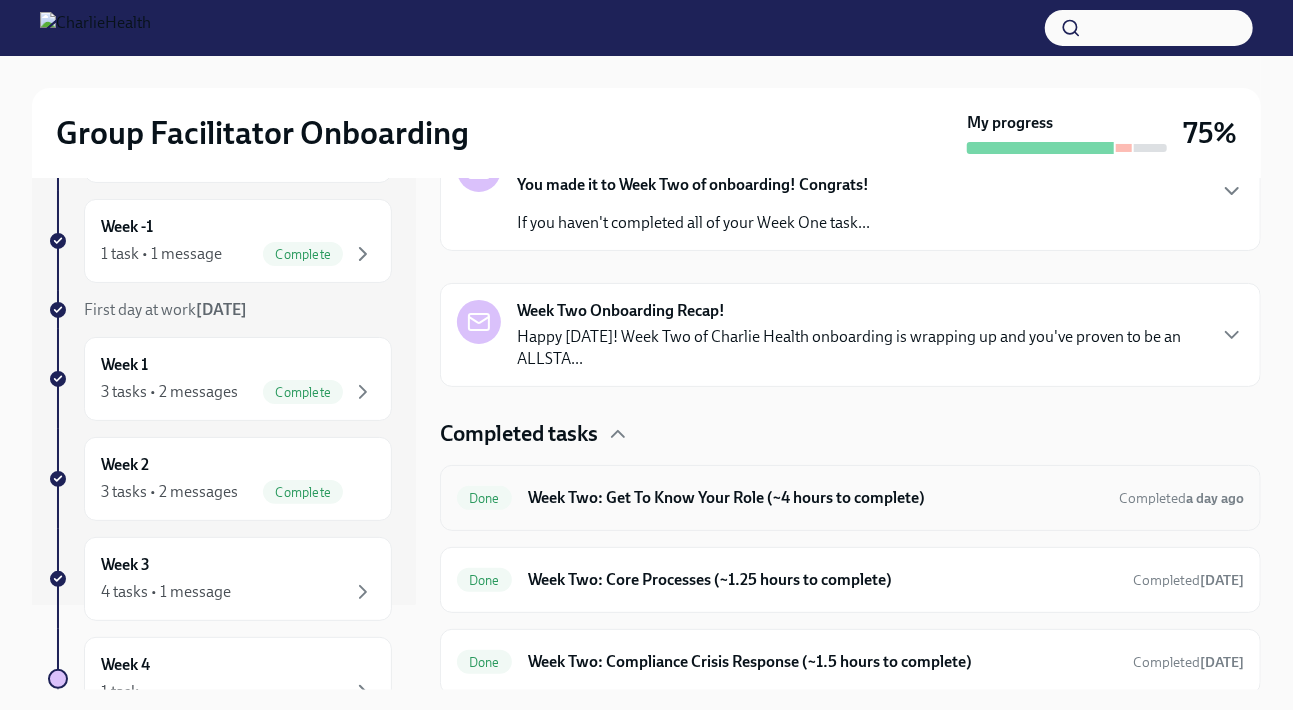 click on "Week Two: Get To Know Your Role (~4 hours to complete)" at bounding box center (815, 498) 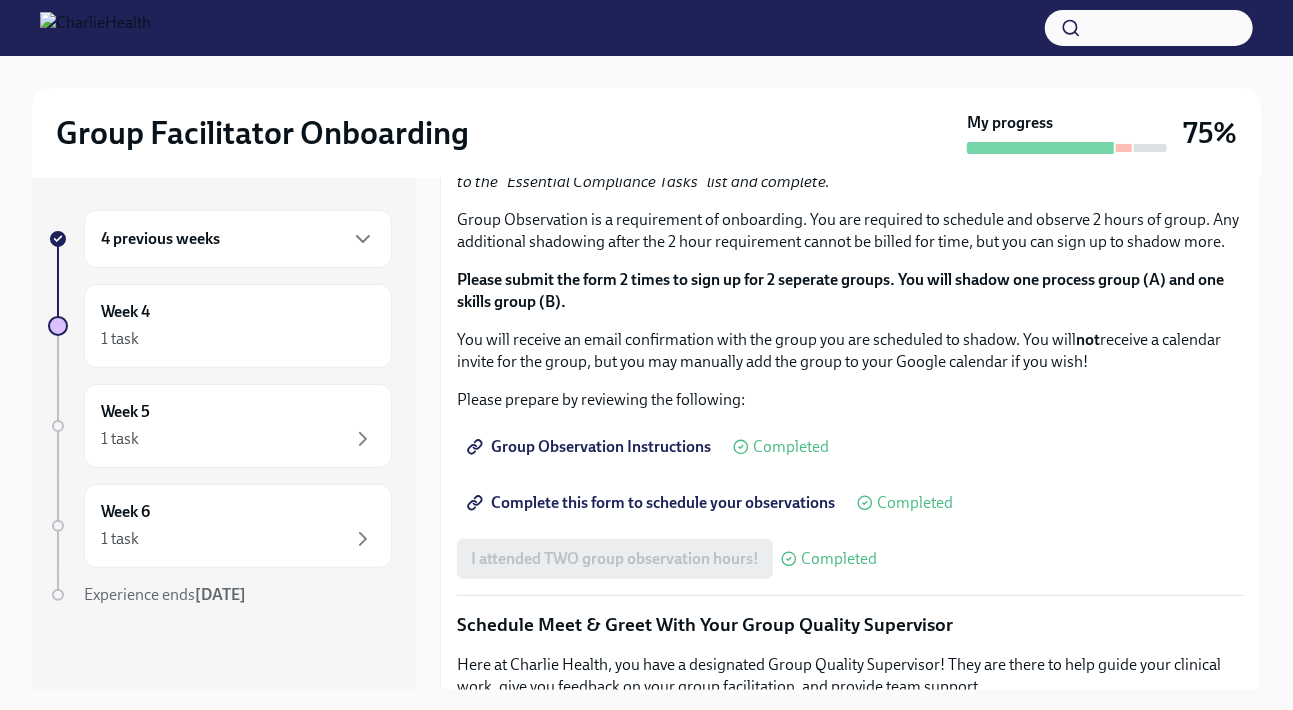 scroll, scrollTop: 1954, scrollLeft: 0, axis: vertical 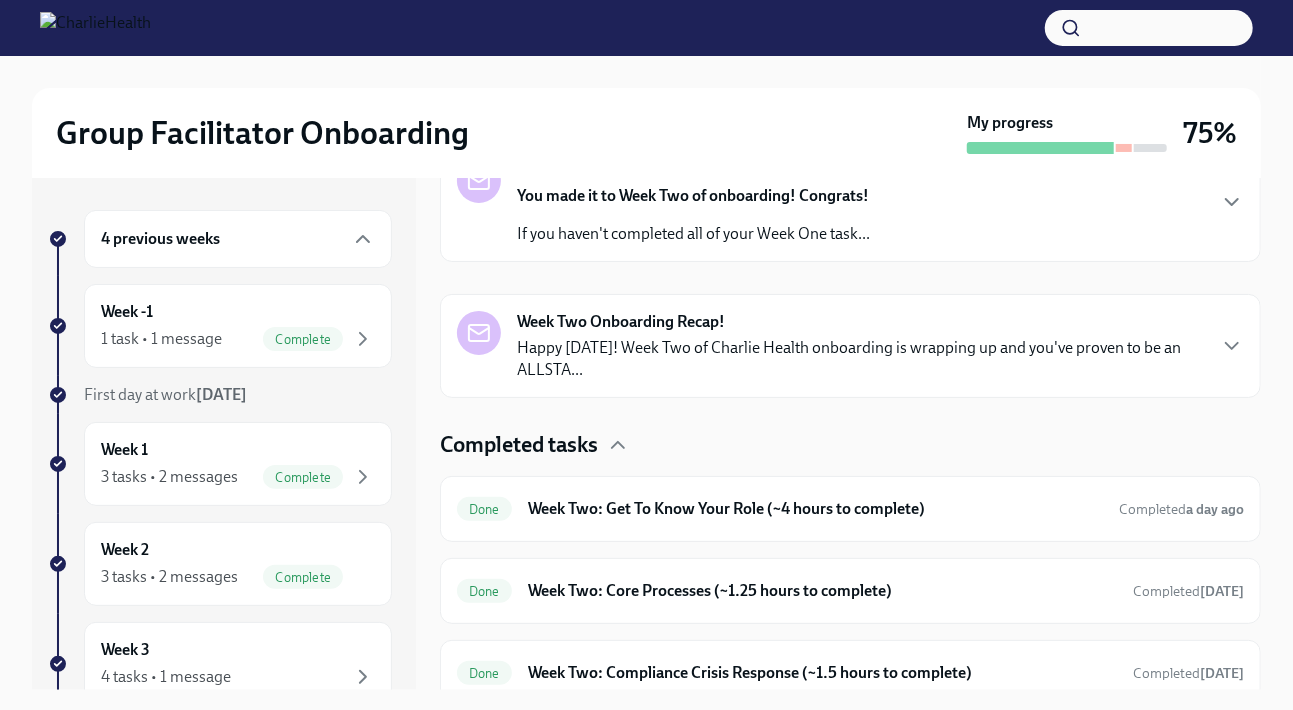 click on "Week Two Onboarding Recap!" at bounding box center [621, 322] 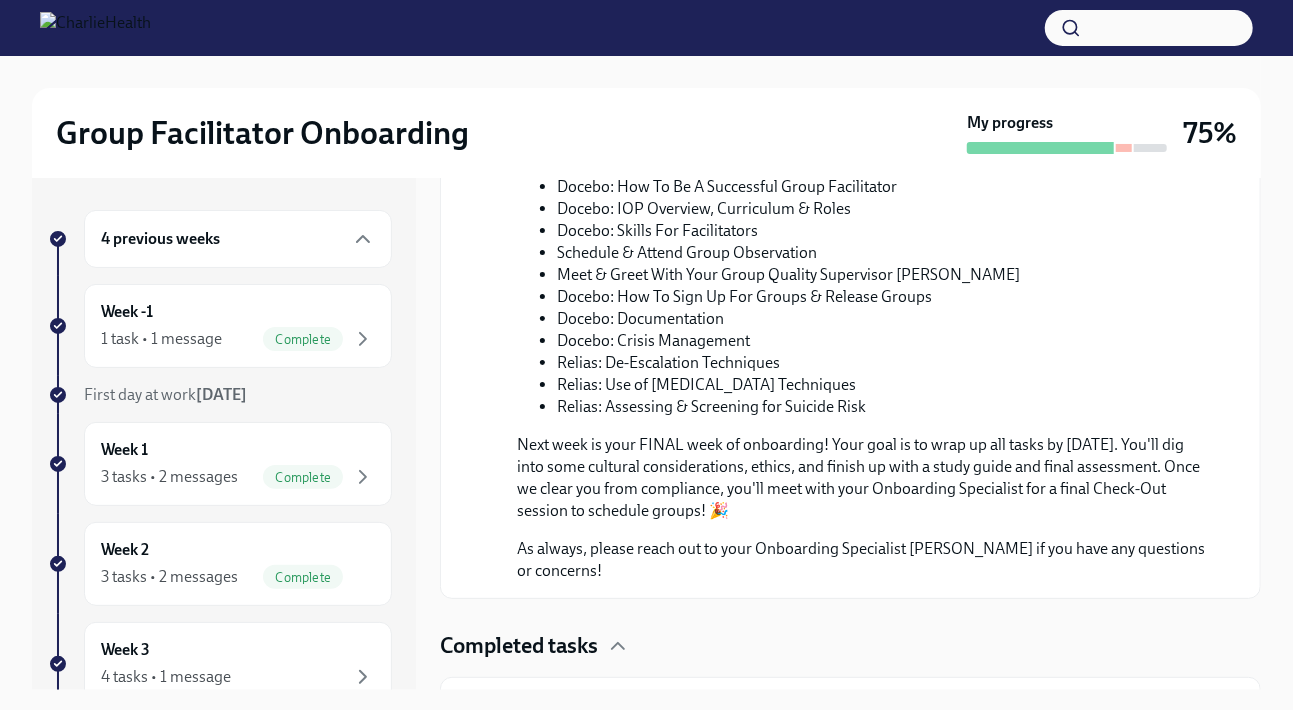 scroll, scrollTop: 1342, scrollLeft: 0, axis: vertical 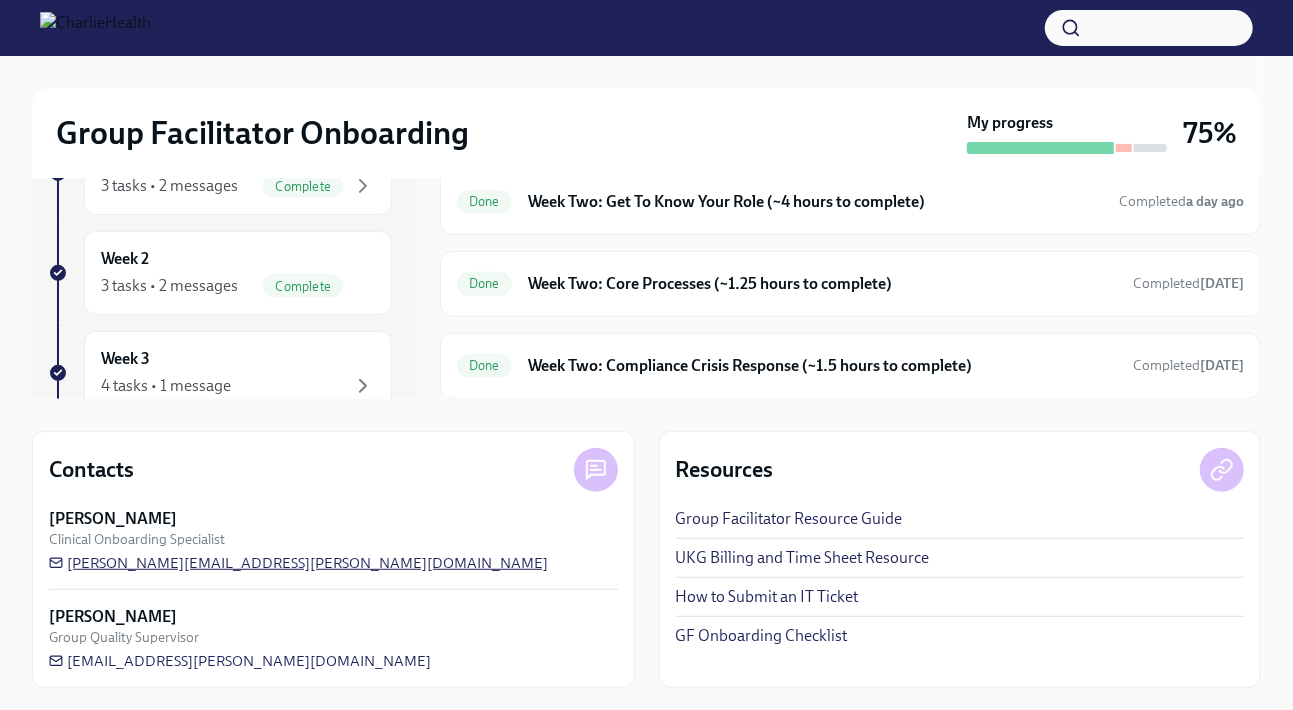 click on "[PERSON_NAME][EMAIL_ADDRESS][PERSON_NAME][DOMAIN_NAME]" at bounding box center [298, 563] 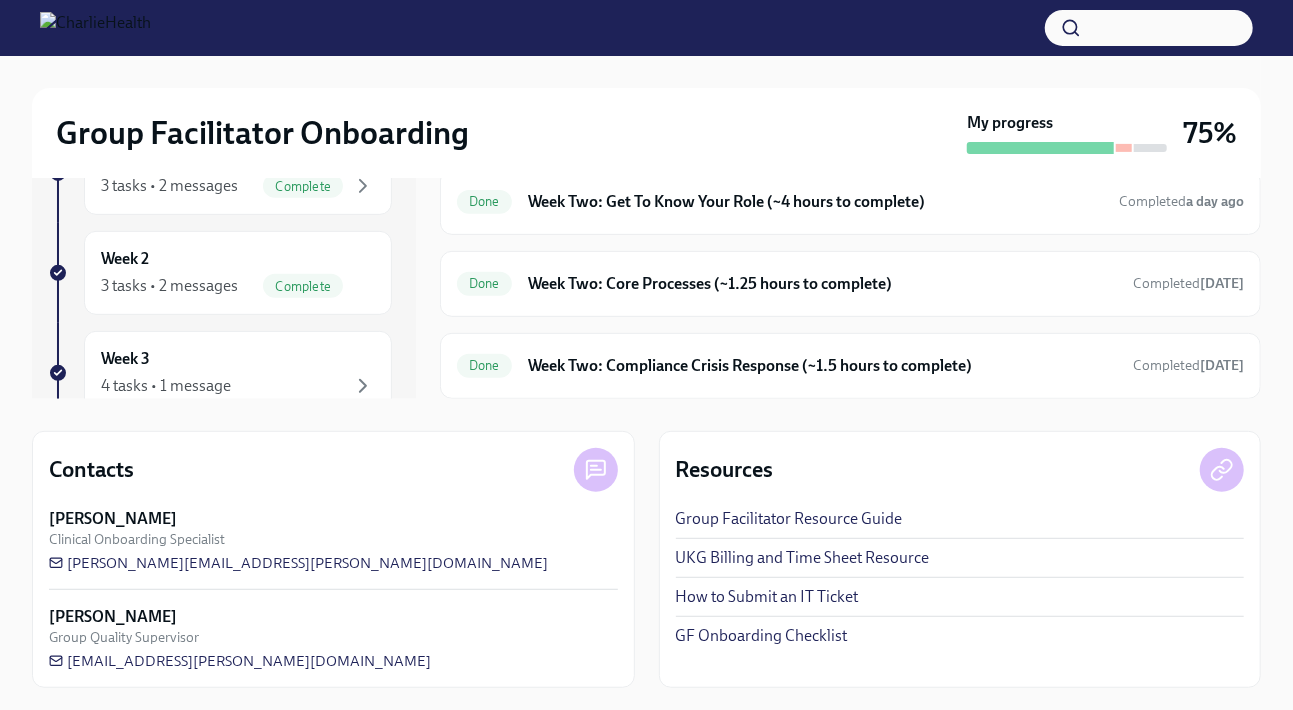 click on "Completed tasks Done Week Two: Get To Know Your Role (~4 hours to complete) Completed  a day ago Done Week Two: Core Processes (~1.25 hours to complete) Completed  8 days ago Done Week Two: Compliance Crisis Response (~1.5 hours to complete) Completed  8 days ago" at bounding box center (850, 261) 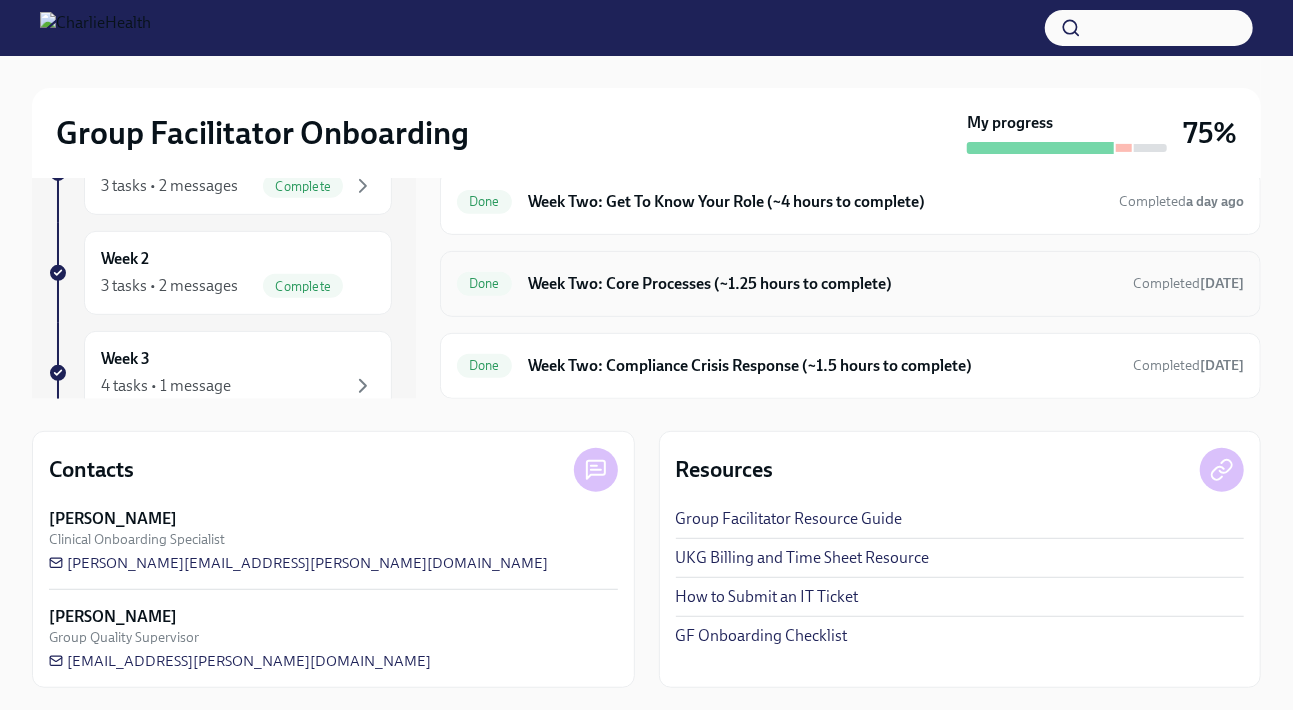 click on "Done Week Two: Core Processes (~1.25 hours to complete) Completed  8 days ago" at bounding box center (850, 284) 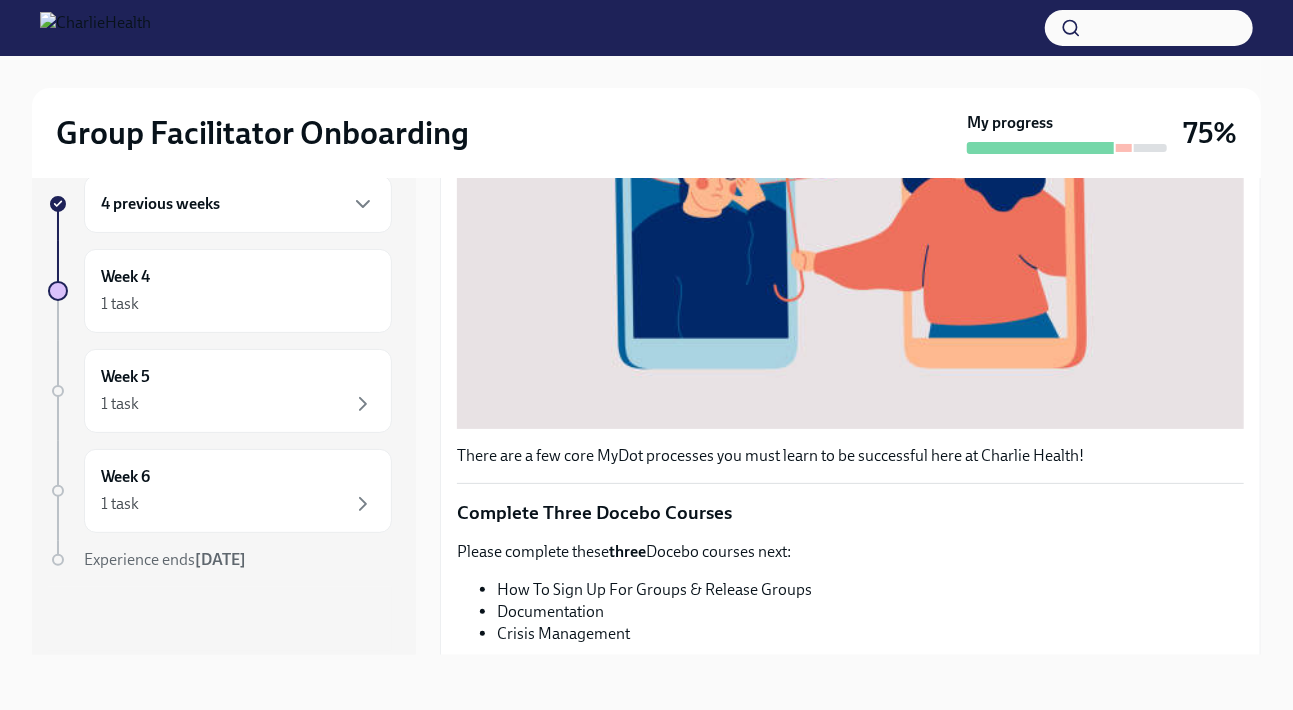 scroll, scrollTop: 757, scrollLeft: 0, axis: vertical 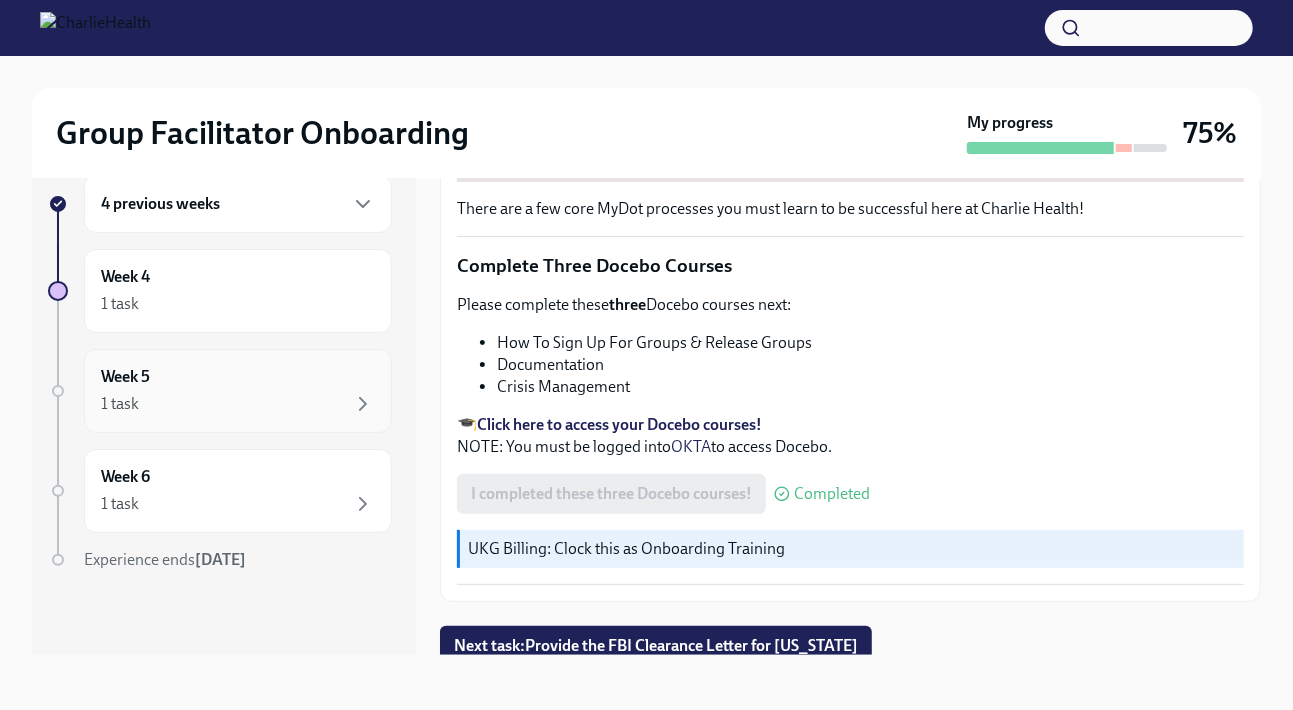 click on "Week 5 1 task" at bounding box center [238, 391] 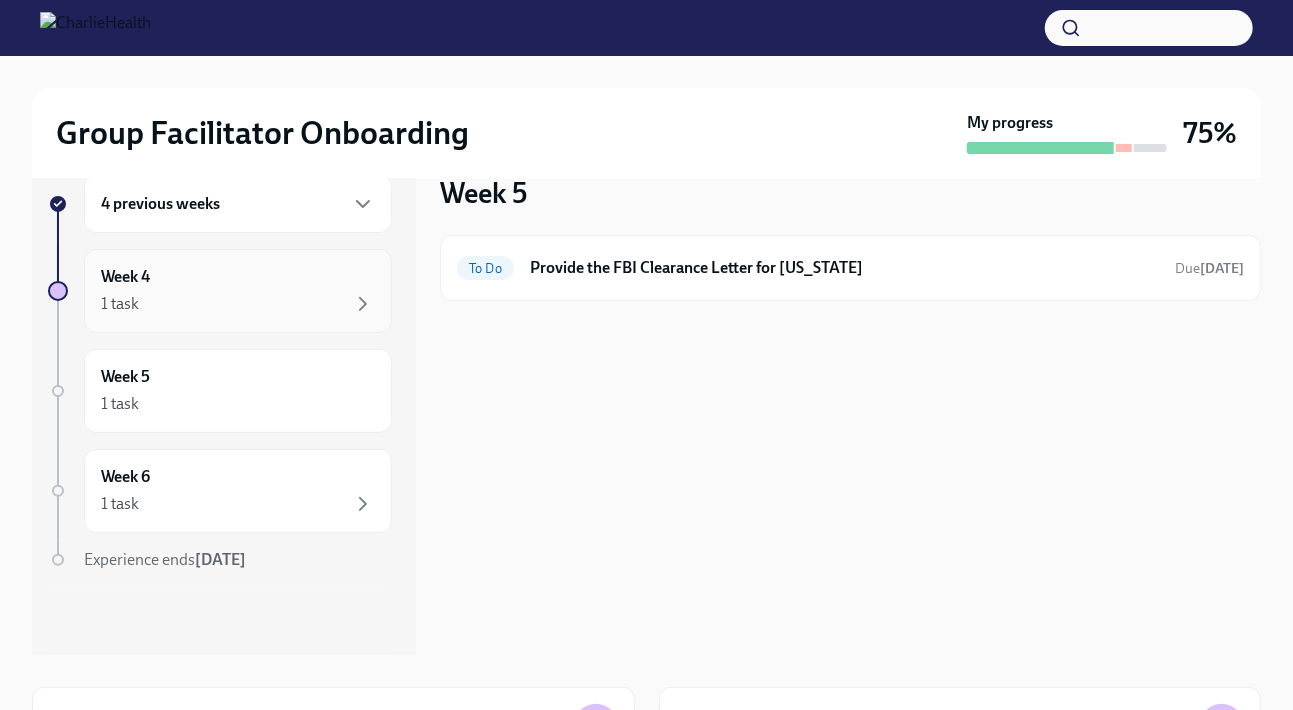 click on "Week 4 1 task" at bounding box center (238, 291) 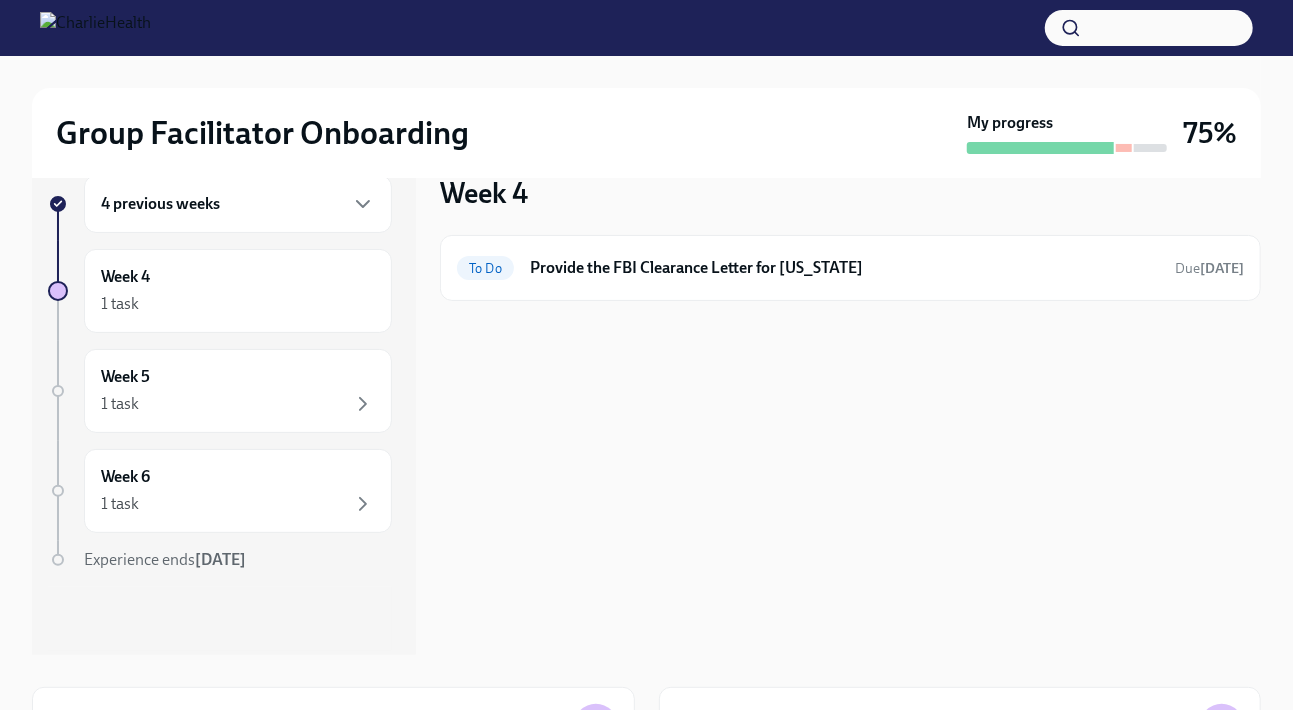click on "4 previous weeks Week 4 1 task Week 5 1 task Week 6 1 task Experience ends  Aug 27th" at bounding box center [220, 413] 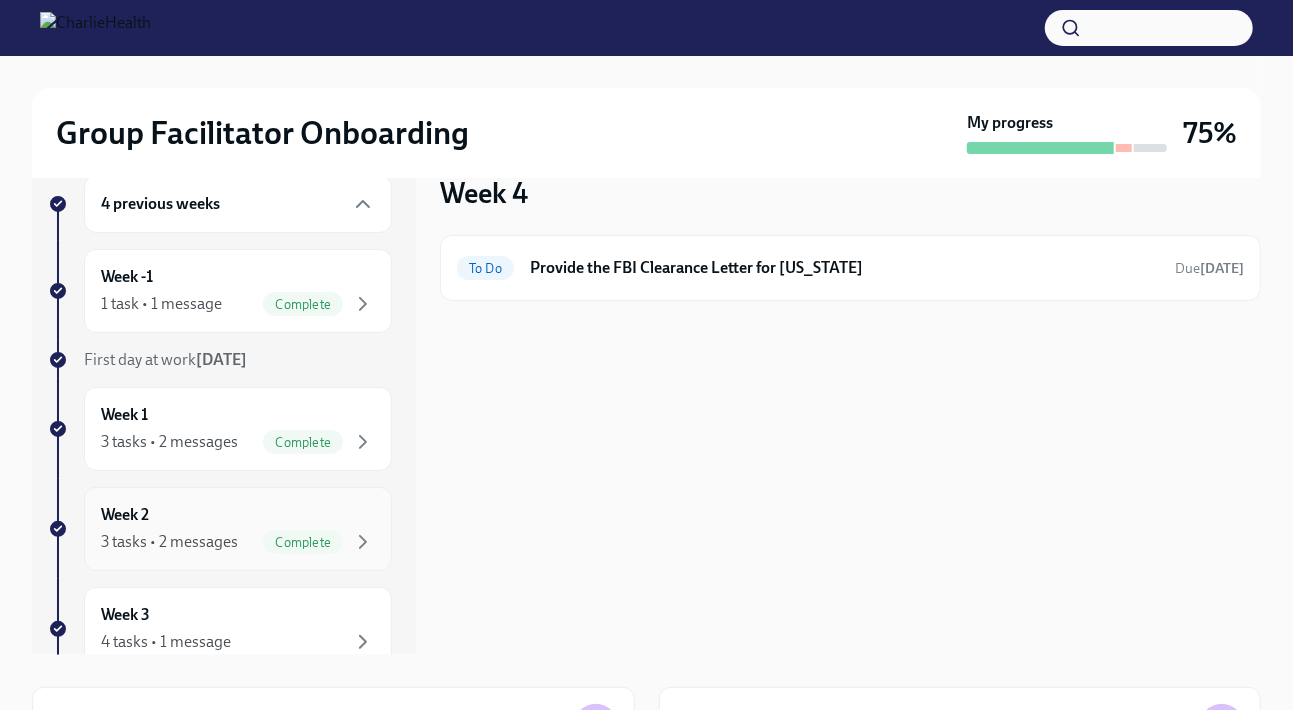 click on "3 tasks • 2 messages" at bounding box center [169, 542] 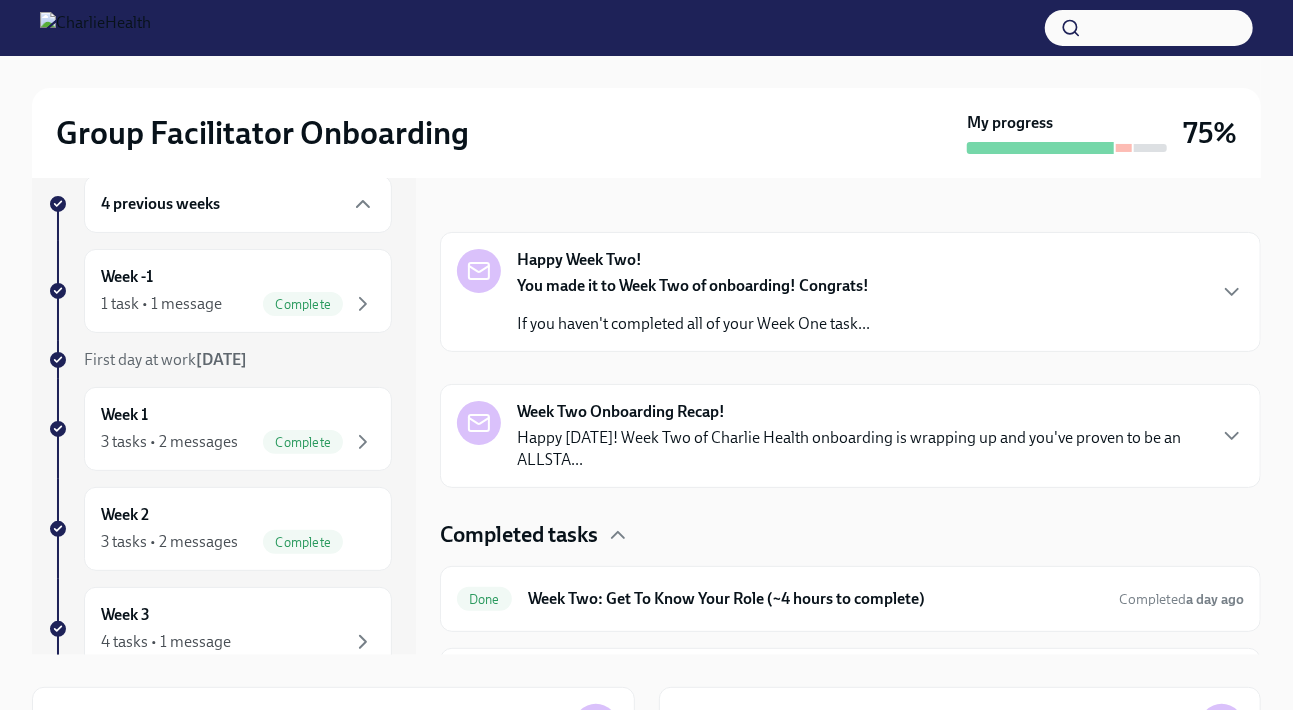 scroll, scrollTop: 249, scrollLeft: 0, axis: vertical 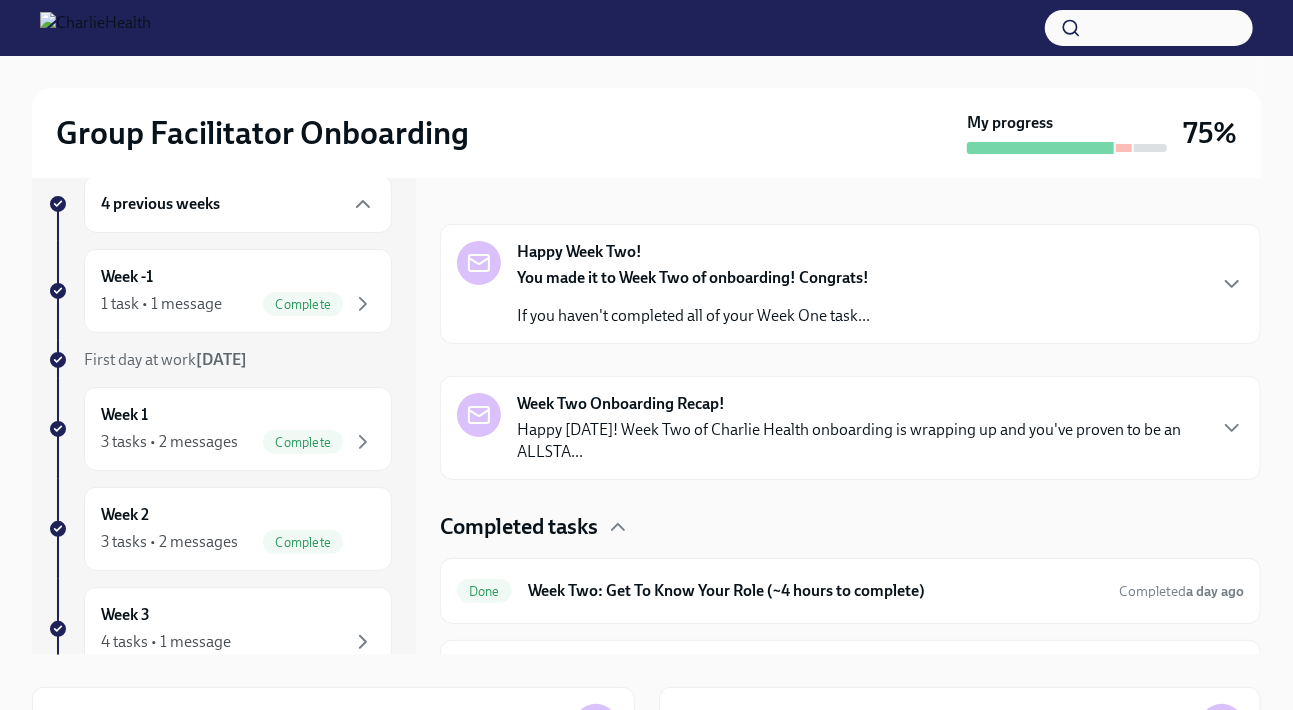 click on "Happy Friday! Week Two of Charlie Health onboarding is wrapping up and you've proven to be an ALLSTA..." at bounding box center (860, 441) 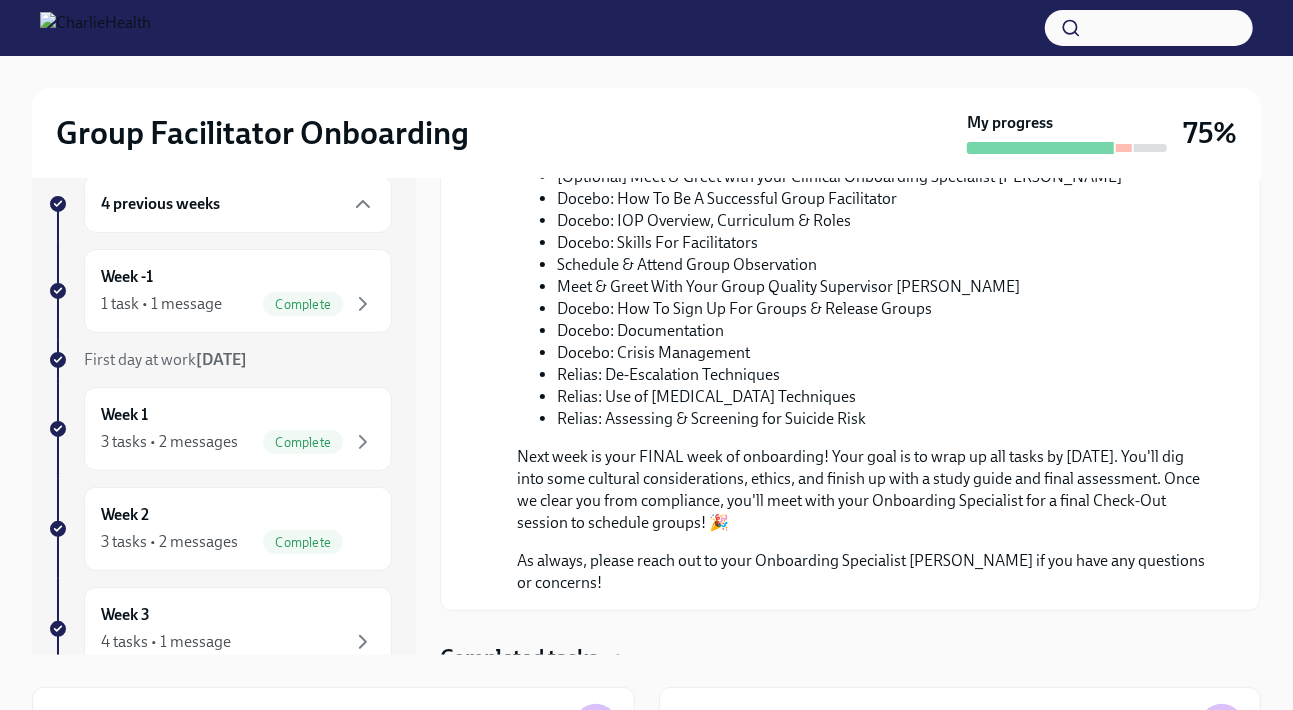 scroll, scrollTop: 1074, scrollLeft: 0, axis: vertical 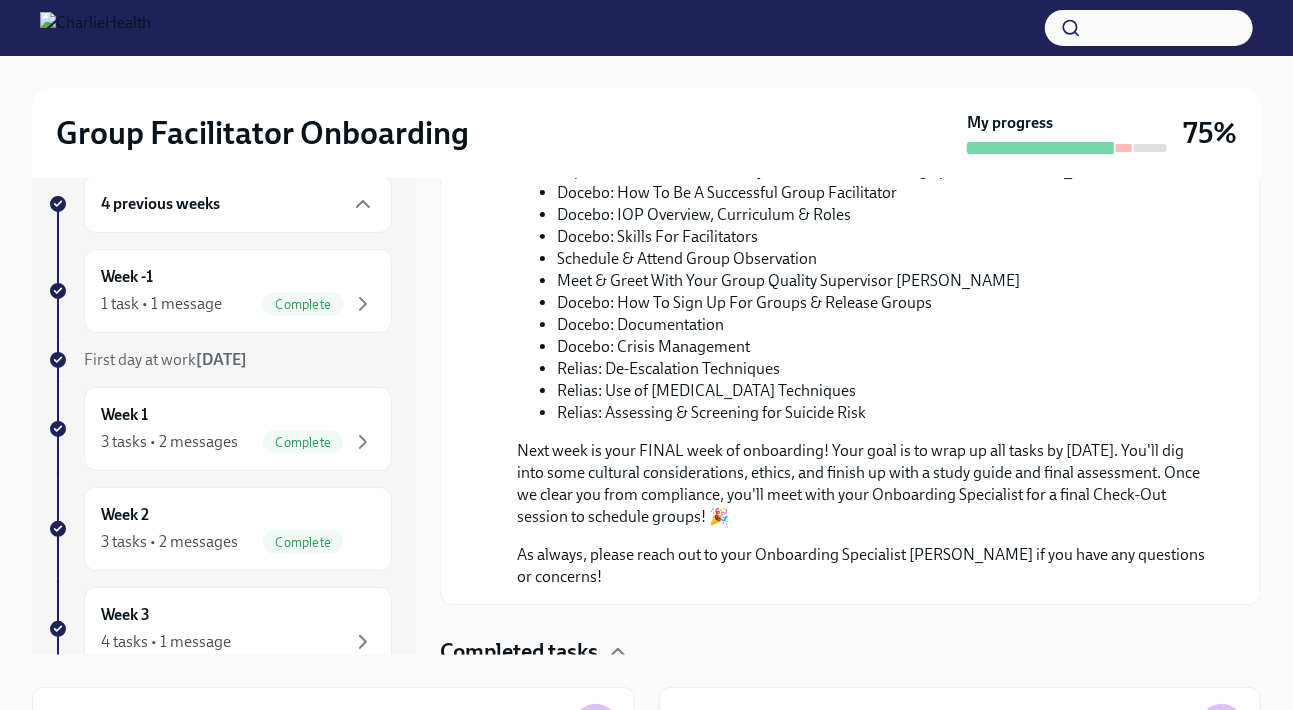 click on "As always, please reach out to your Onboarding Specialist Keenan Nessl if you have any questions or concerns!" at bounding box center (864, 566) 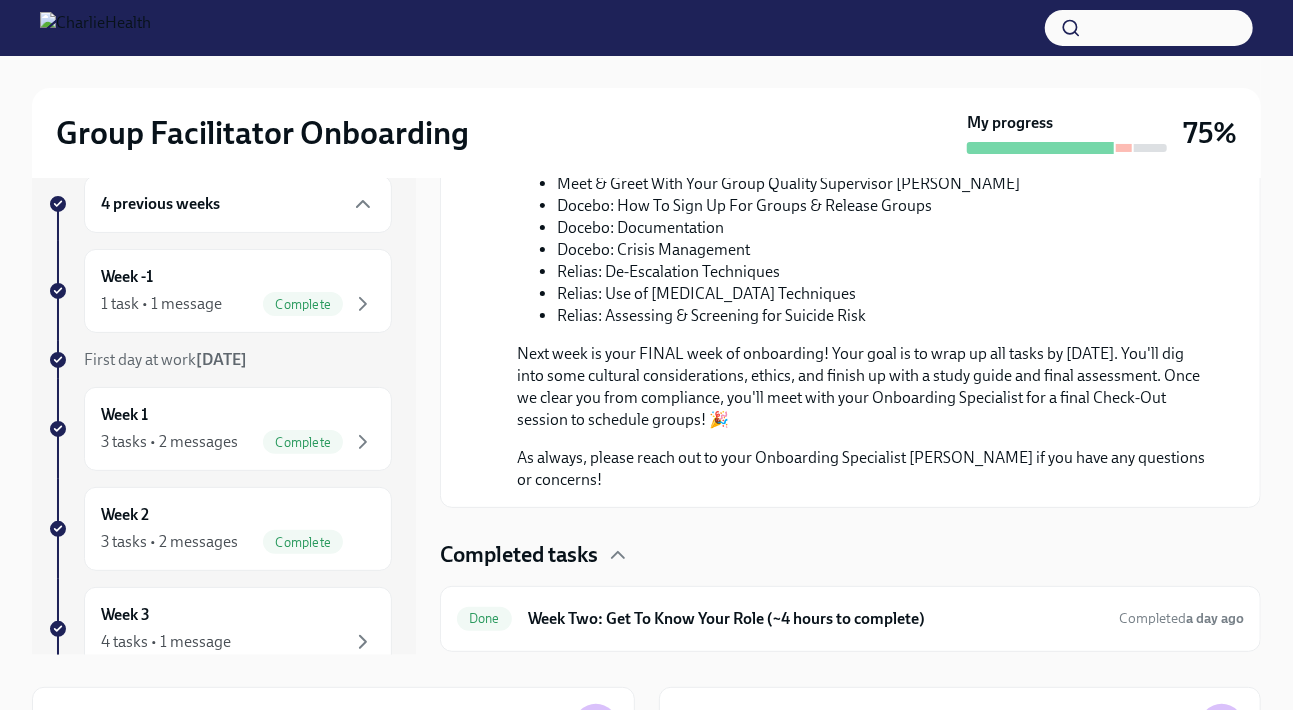 scroll, scrollTop: 1342, scrollLeft: 0, axis: vertical 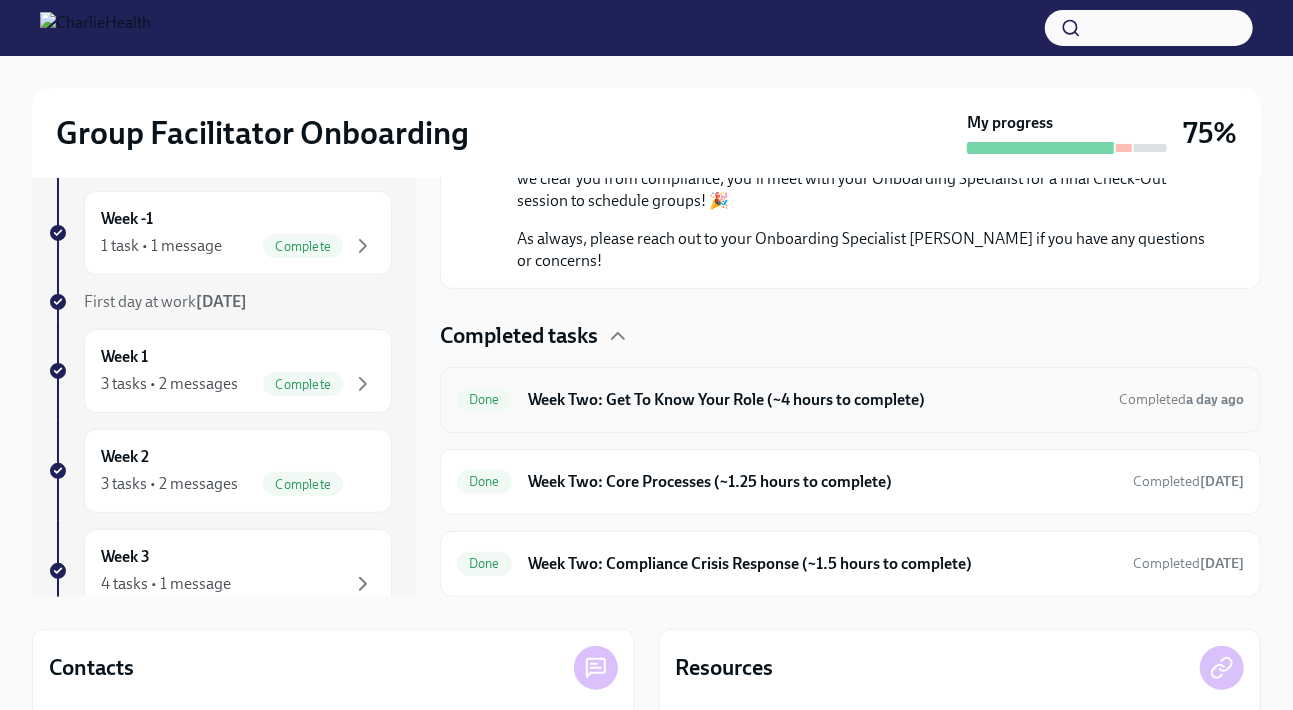 click on "Week Two: Get To Know Your Role (~4 hours to complete)" at bounding box center (815, 400) 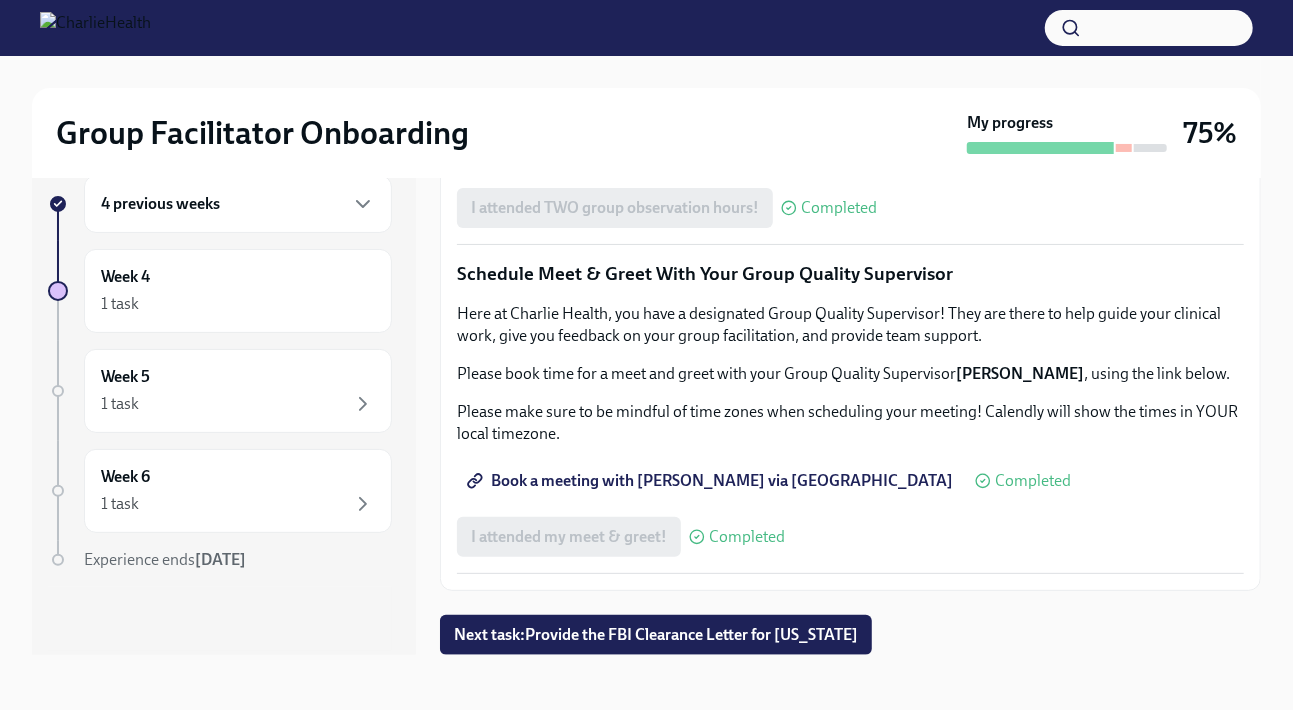 scroll, scrollTop: 1942, scrollLeft: 0, axis: vertical 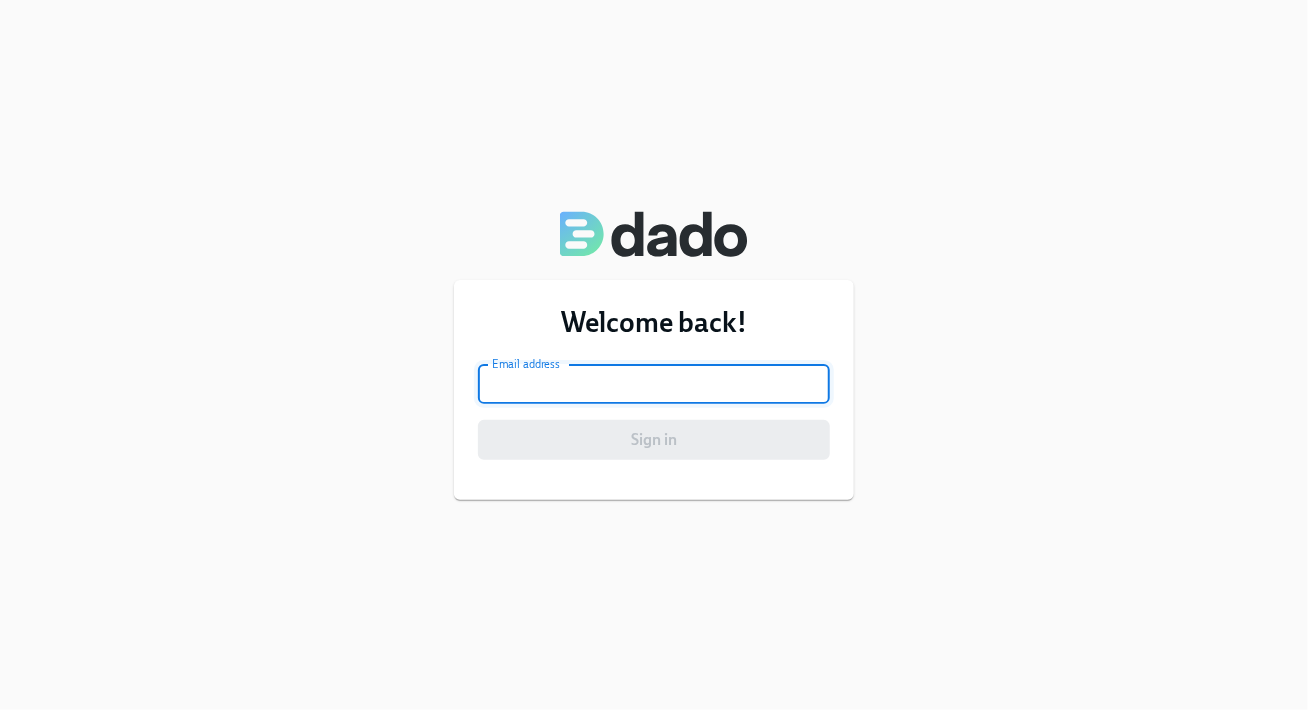 click at bounding box center (654, 384) 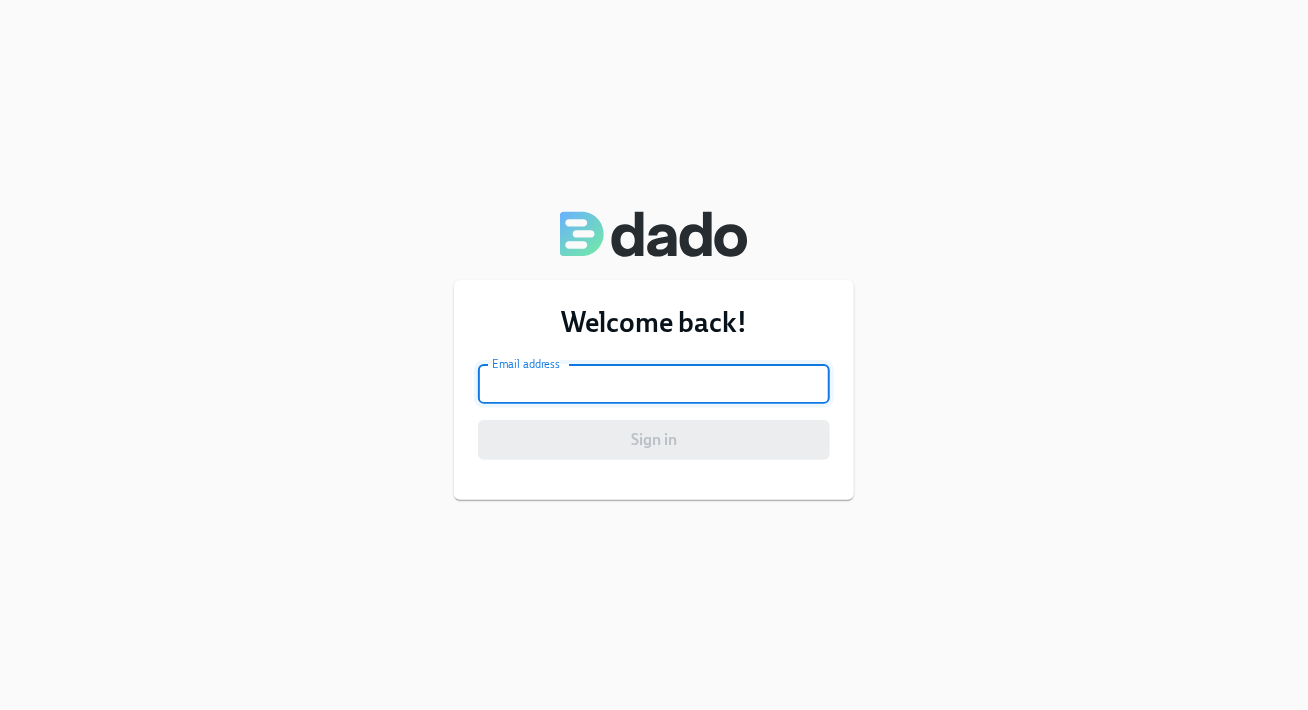 type on "alexis.shepherd@charliehealth.com" 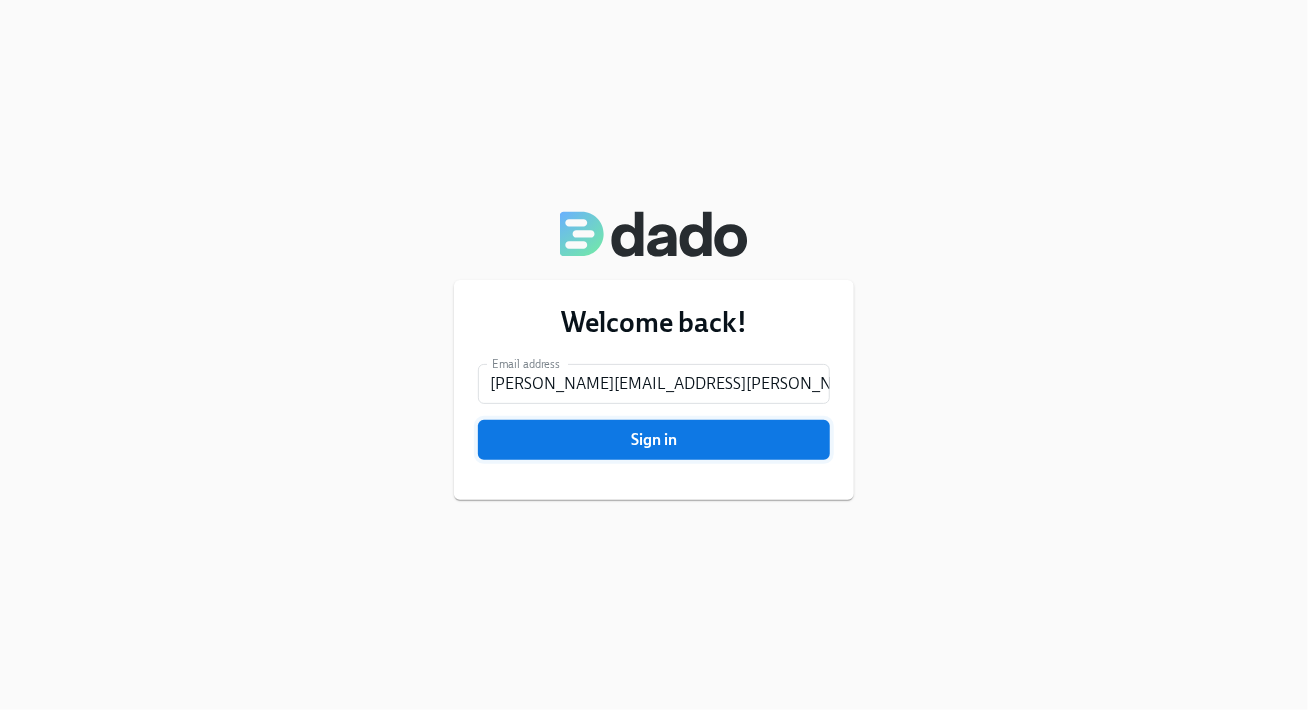 click on "Sign in" at bounding box center (654, 440) 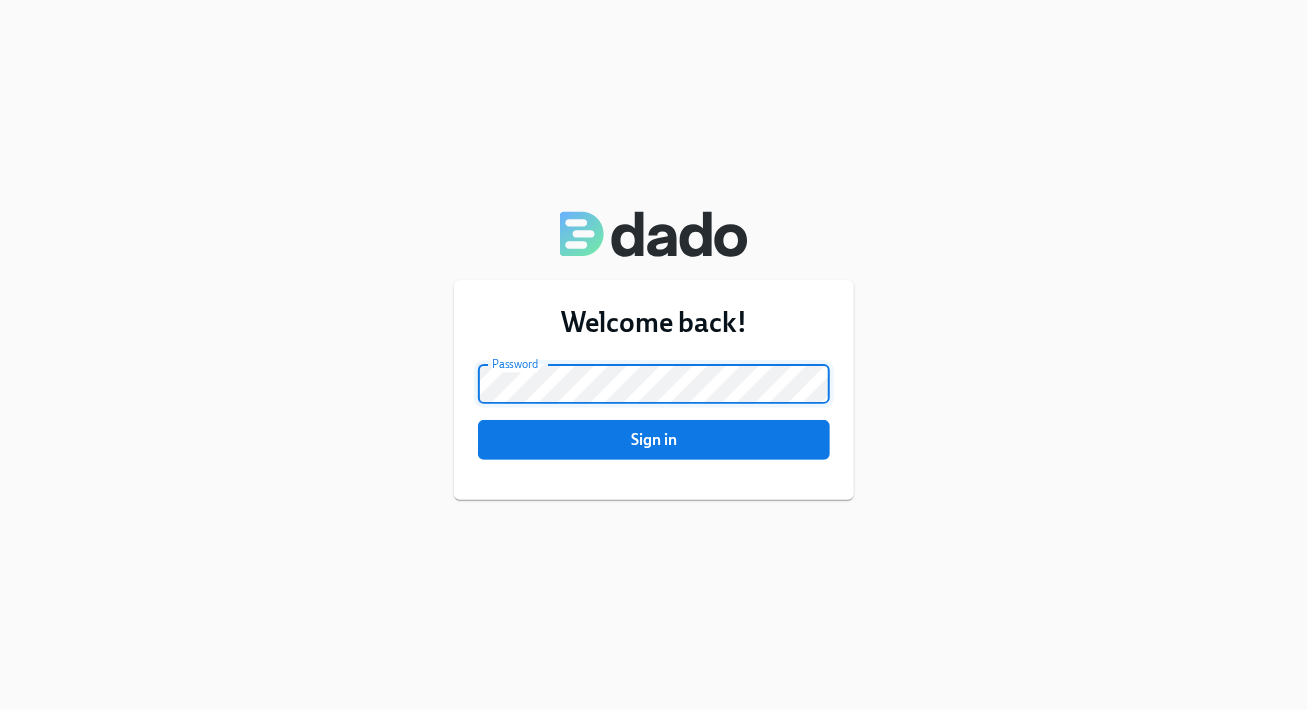 click on "Sign in" at bounding box center (654, 440) 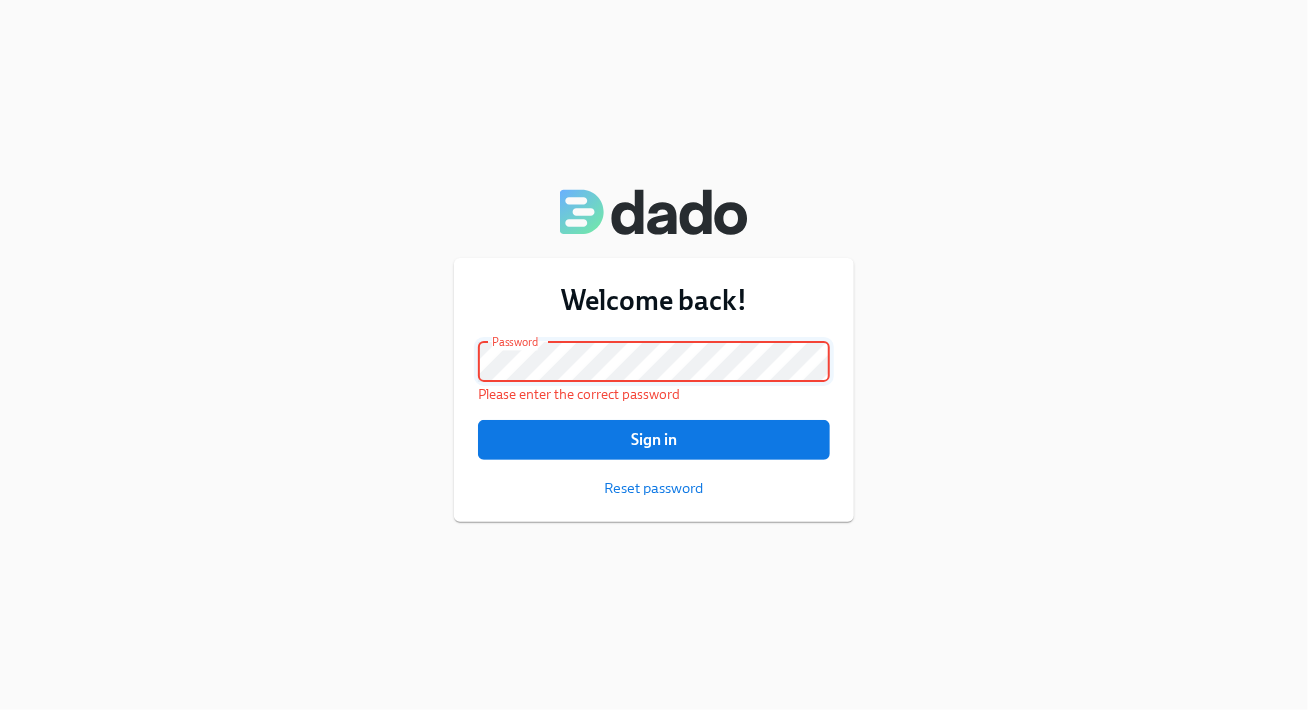 click on "Sign in" at bounding box center [654, 440] 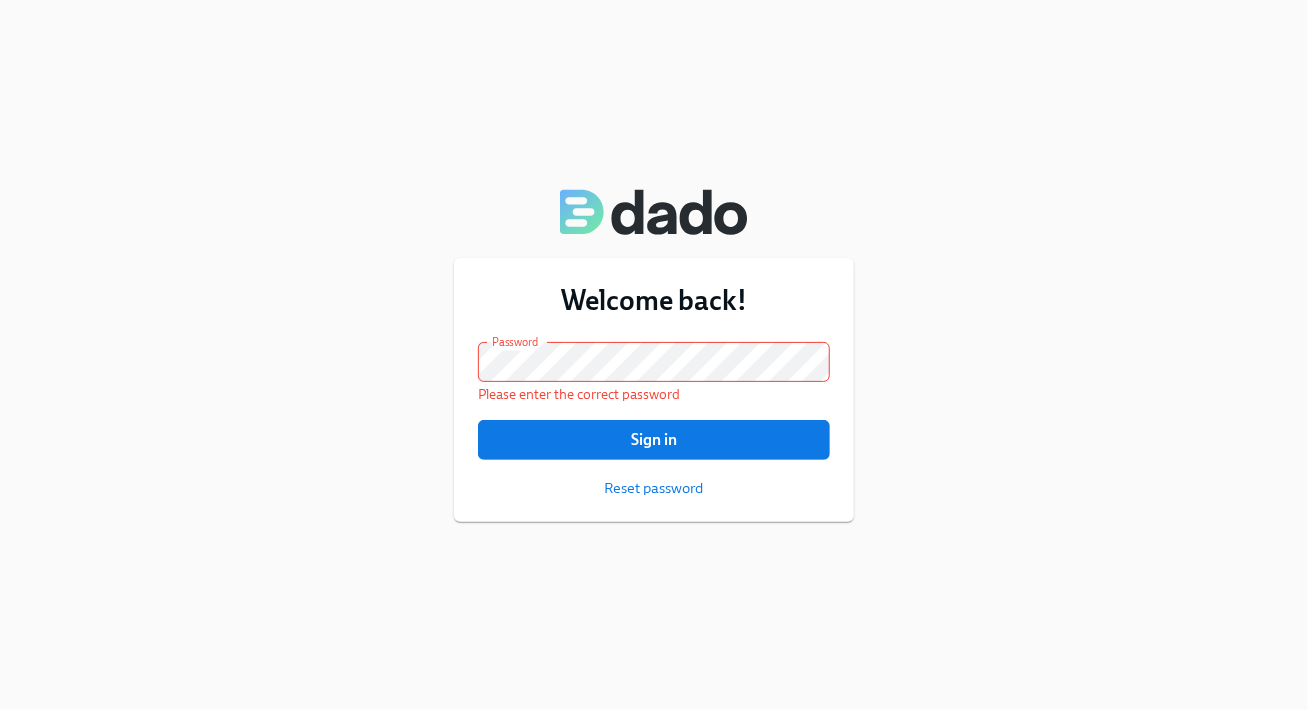 click on "Welcome back! Email address alexis.shepherd@charliehealth.com Email address Password Password Please enter the correct password Sign in Reset password" at bounding box center [654, 355] 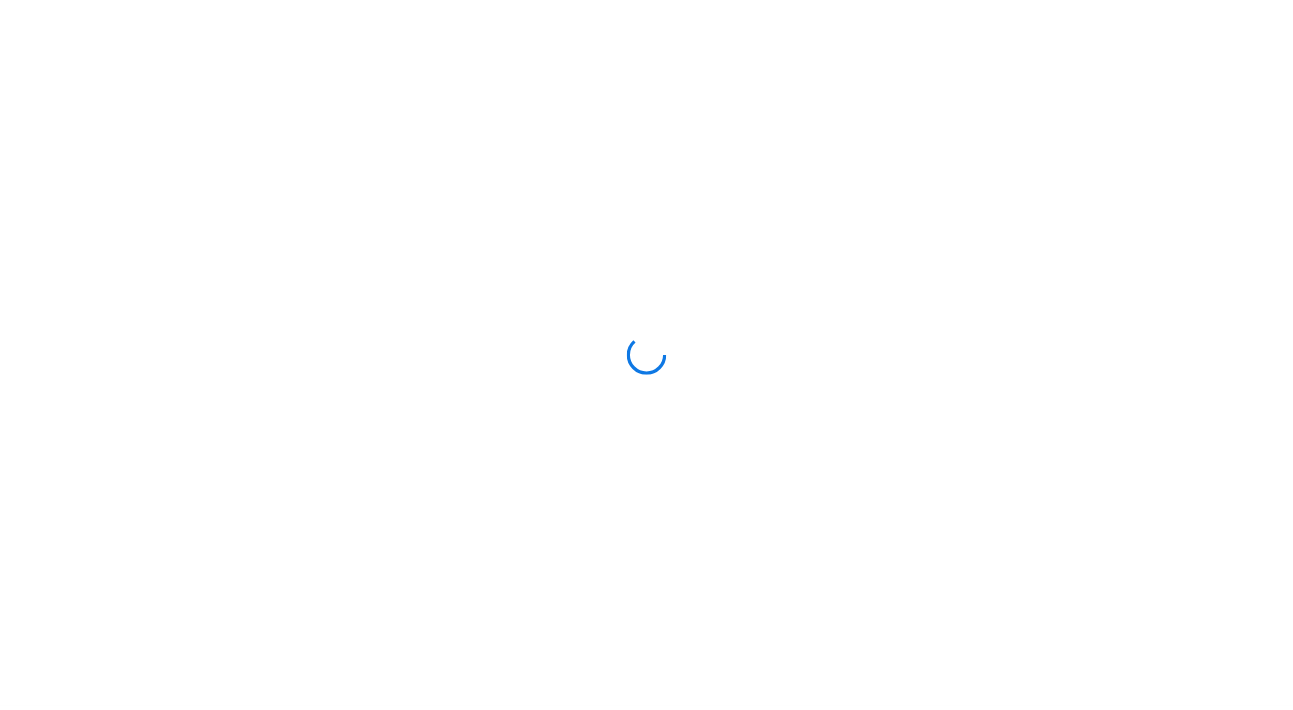 scroll, scrollTop: 0, scrollLeft: 0, axis: both 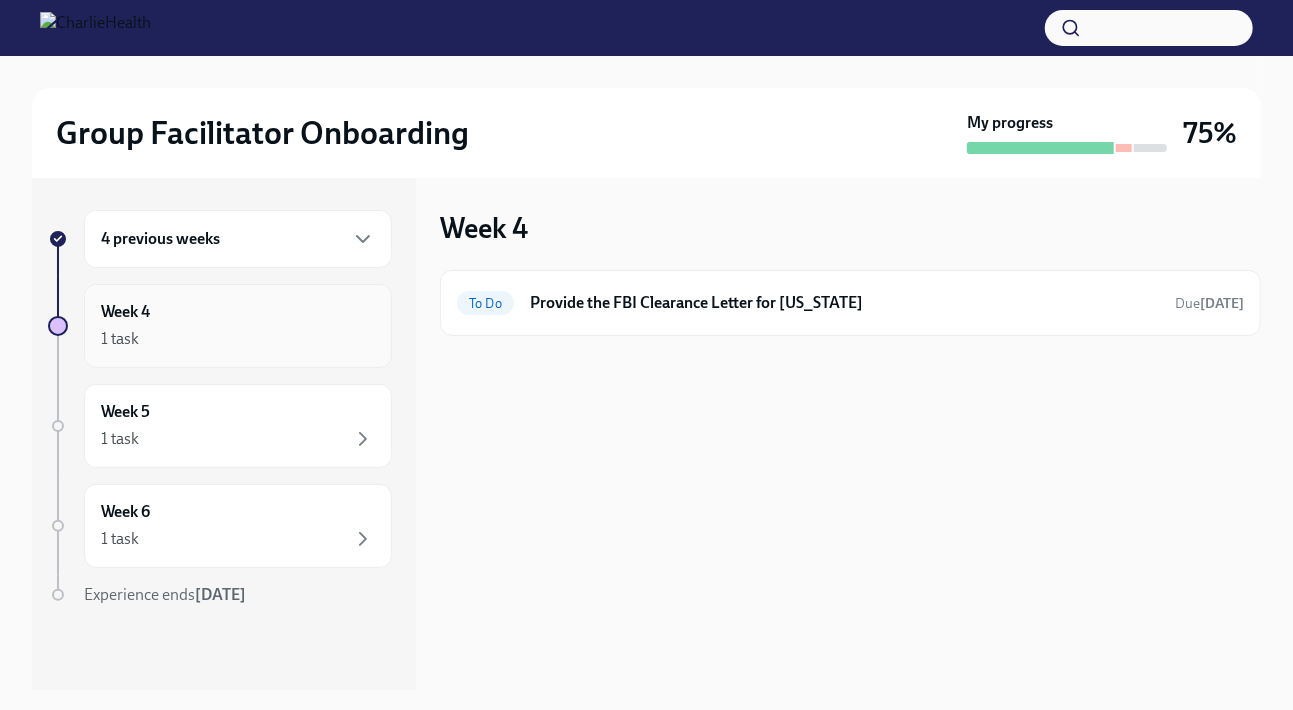 click on "Week 4 1 task" at bounding box center (238, 326) 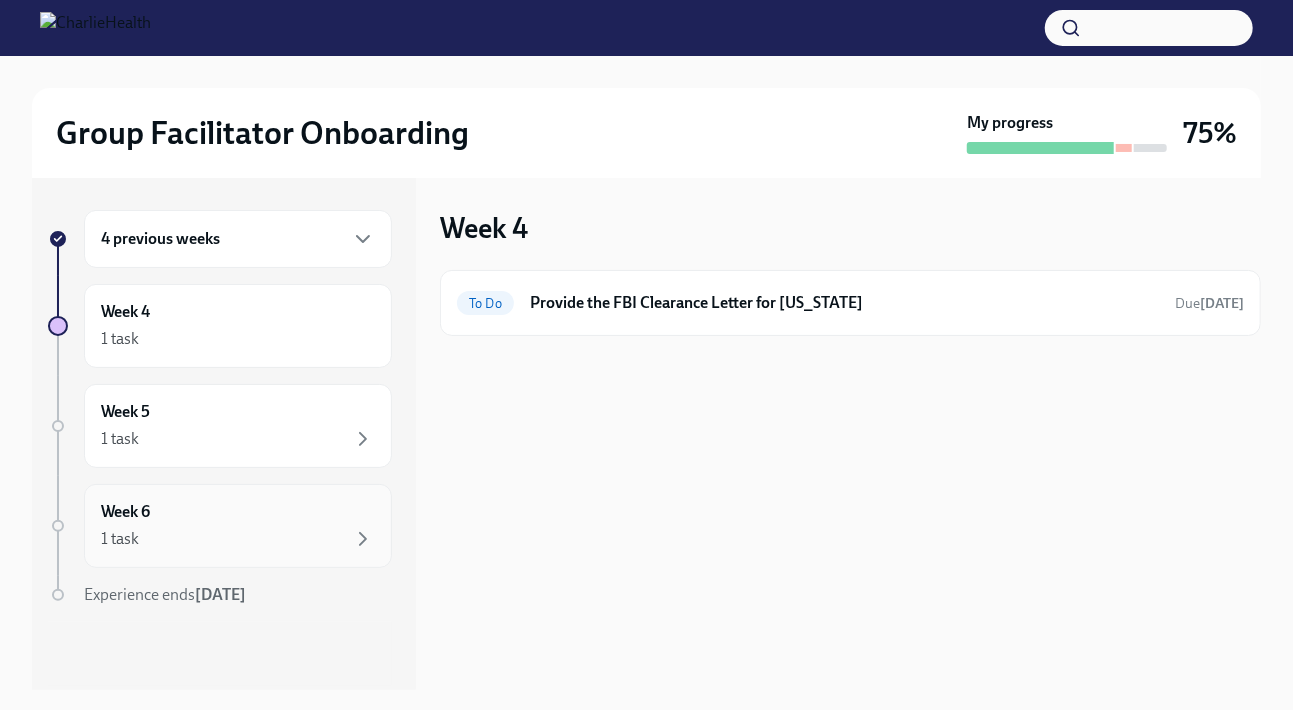 click on "1 task" at bounding box center (238, 539) 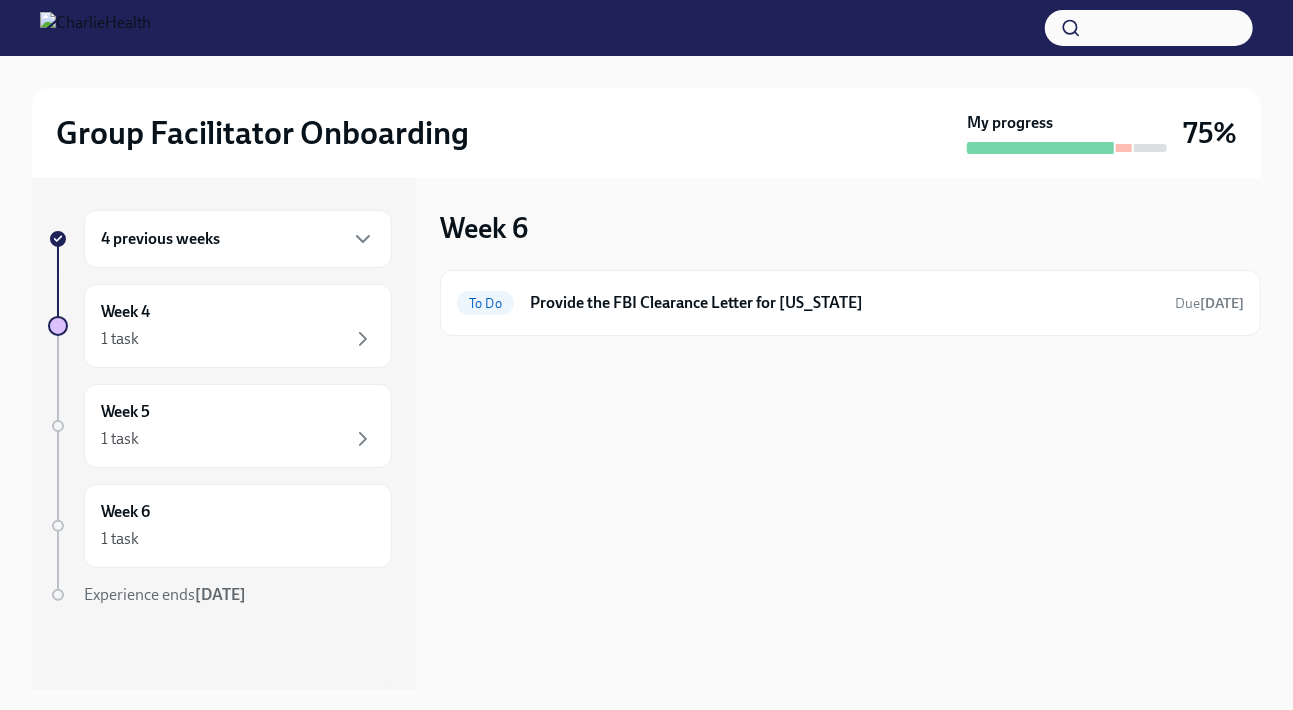 click on "4 previous weeks" at bounding box center (238, 239) 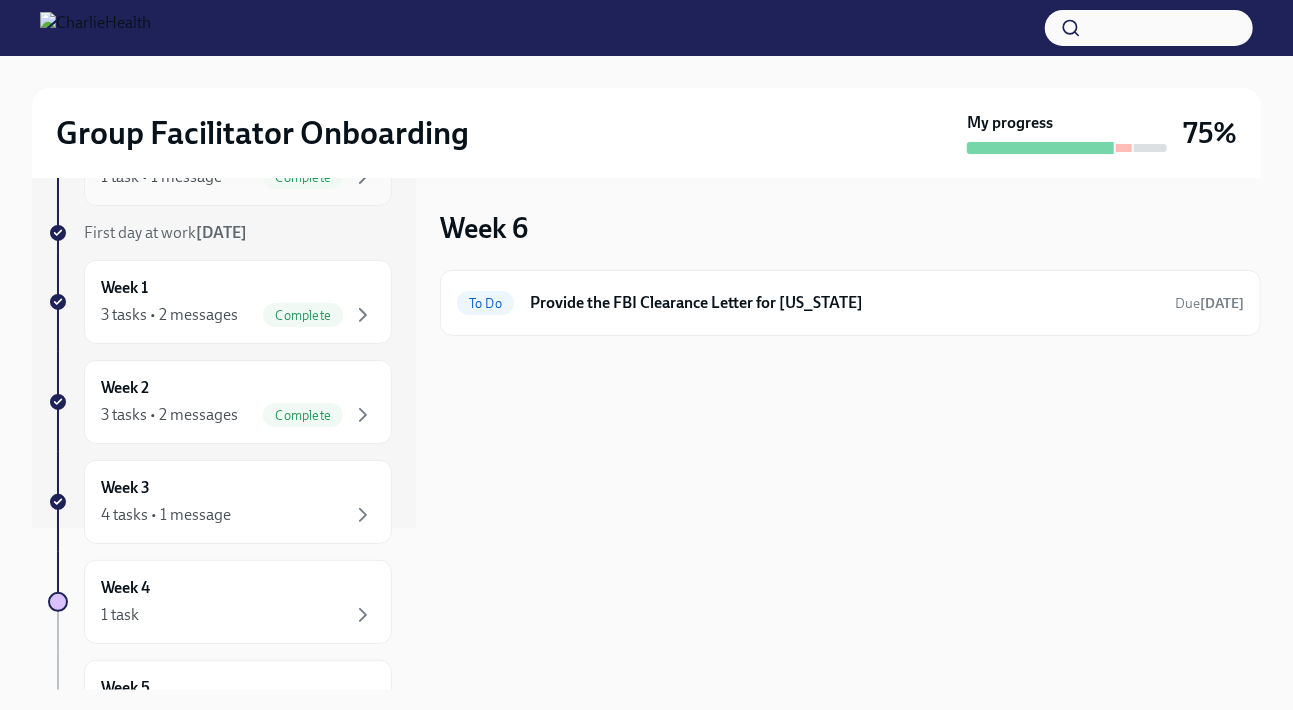 scroll, scrollTop: 266, scrollLeft: 0, axis: vertical 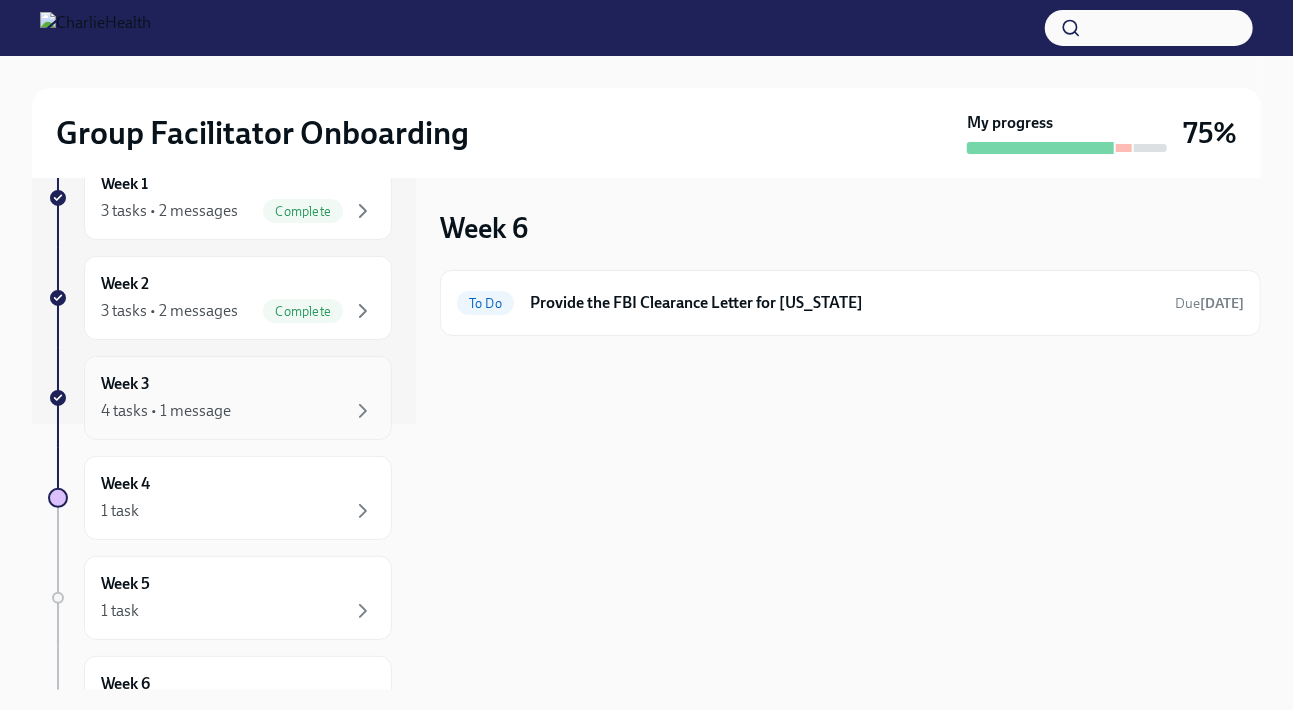 click on "Week 3 4 tasks • 1 message" at bounding box center (238, 398) 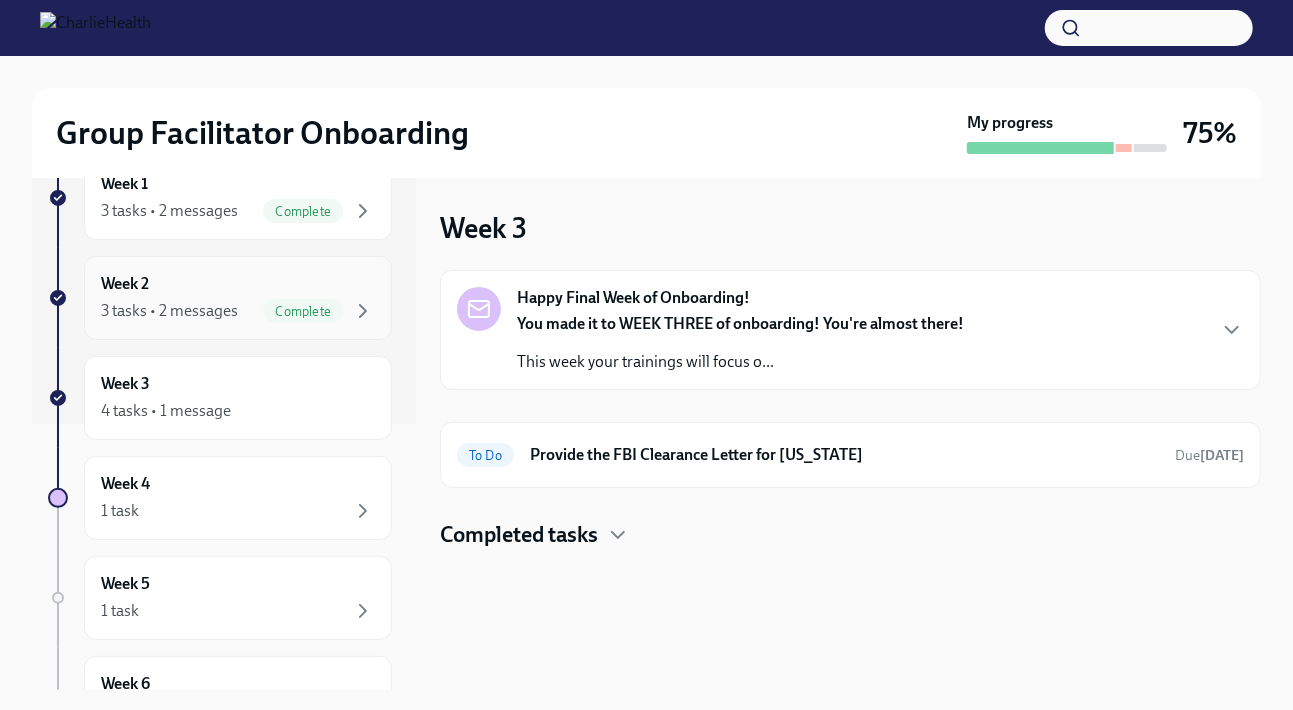click on "Complete" at bounding box center [303, 311] 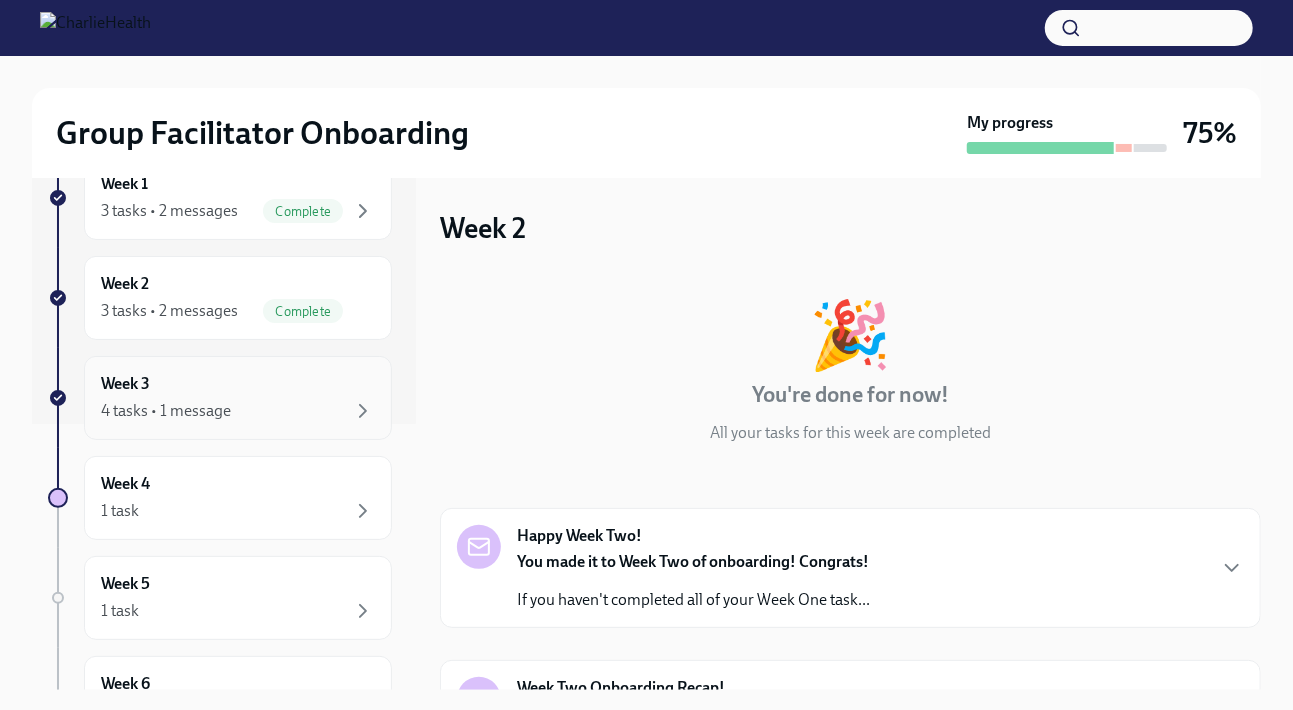click on "4 tasks • 1 message" at bounding box center (238, 411) 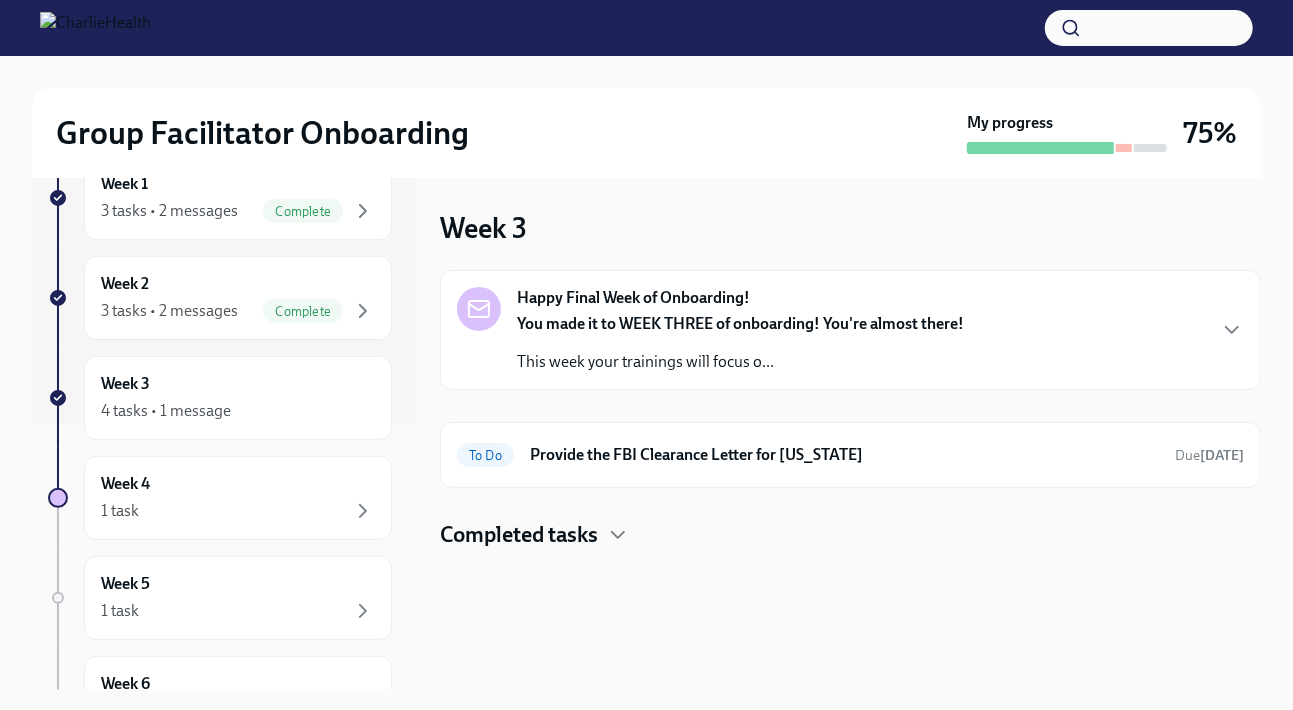 click on "You made it to WEEK THREE of onboarding! You're almost there!" at bounding box center (740, 323) 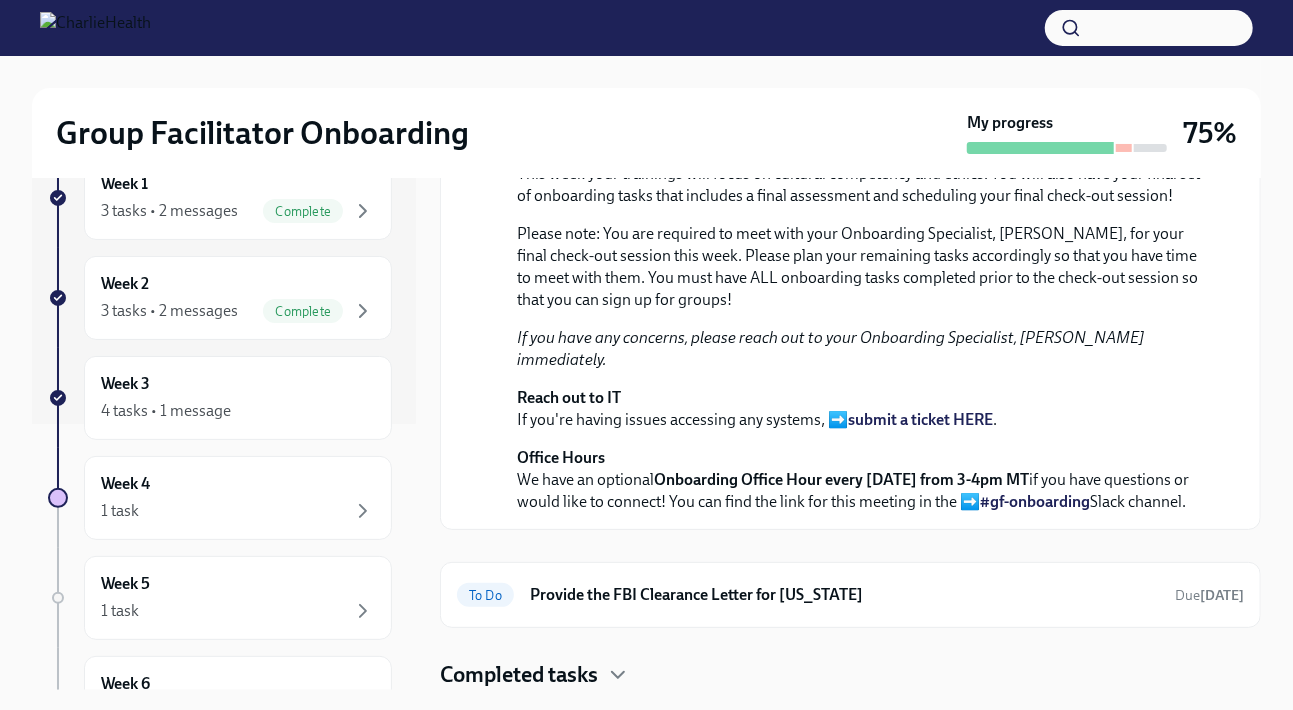 scroll, scrollTop: 668, scrollLeft: 0, axis: vertical 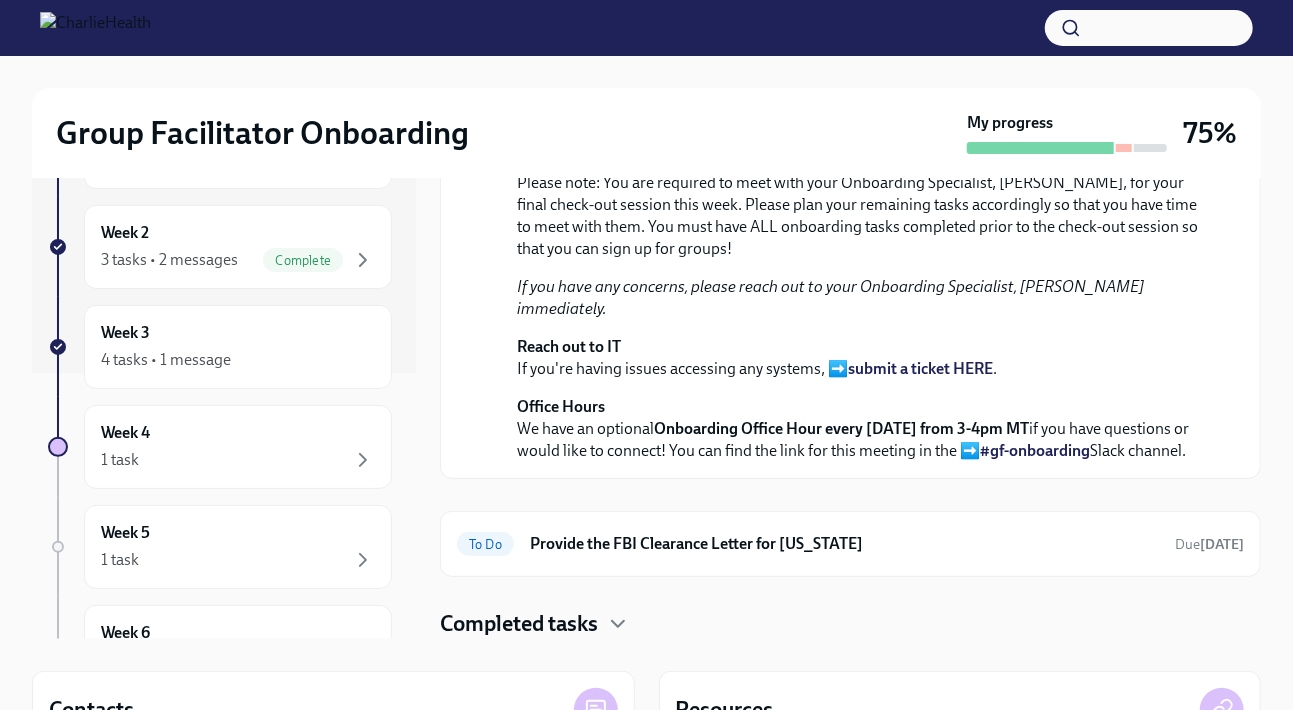 click on "Onboarding Office Hour every Tuesday from 3-4pm MT" at bounding box center [841, 428] 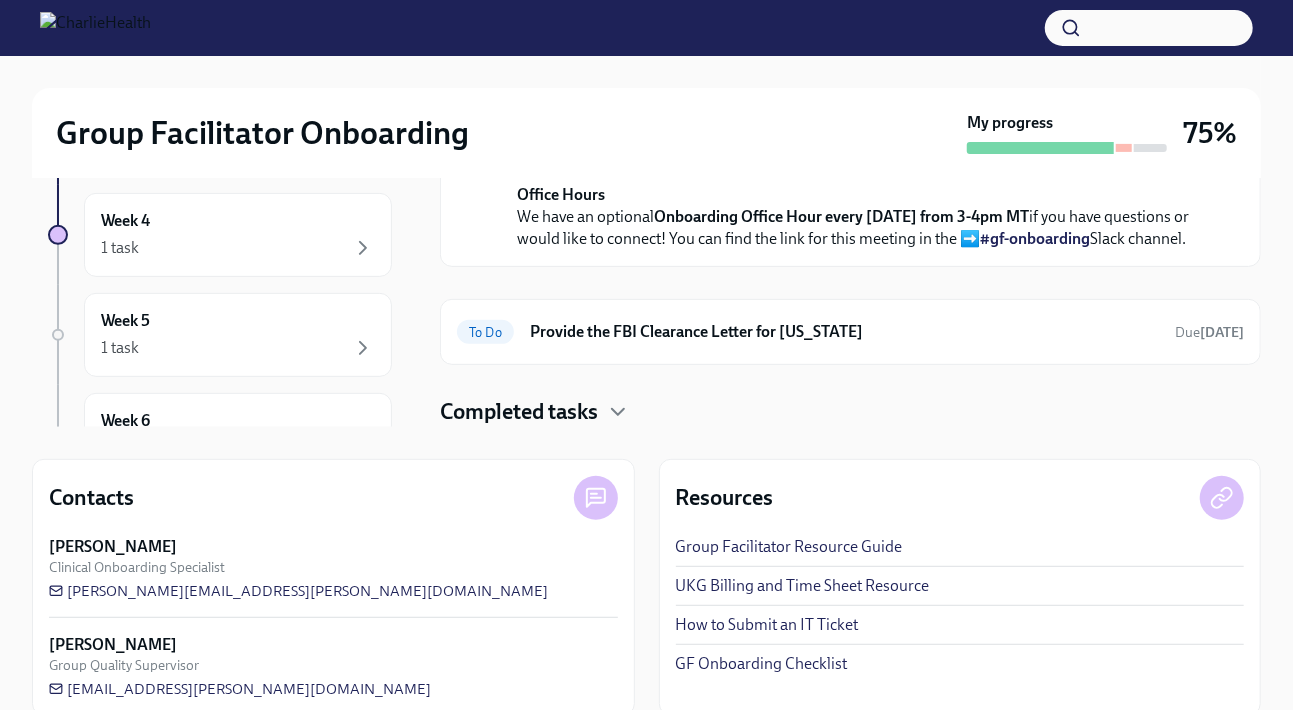 scroll, scrollTop: 291, scrollLeft: 0, axis: vertical 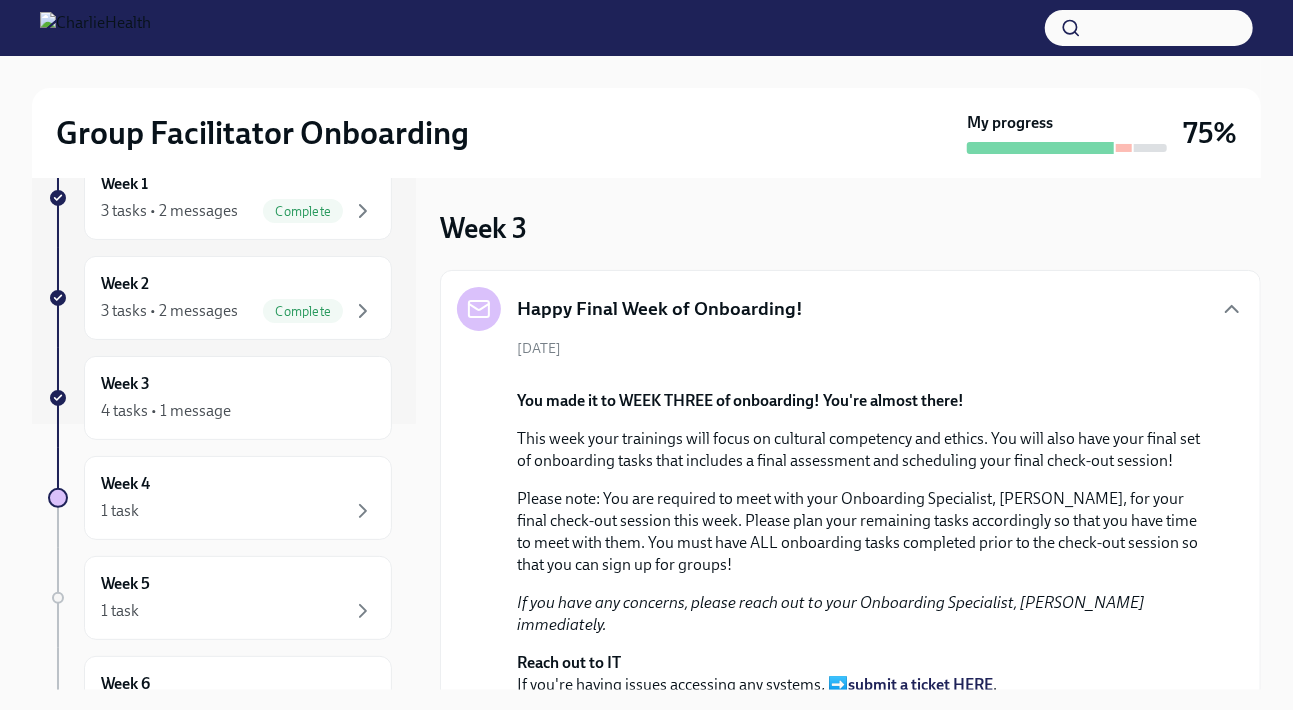 click 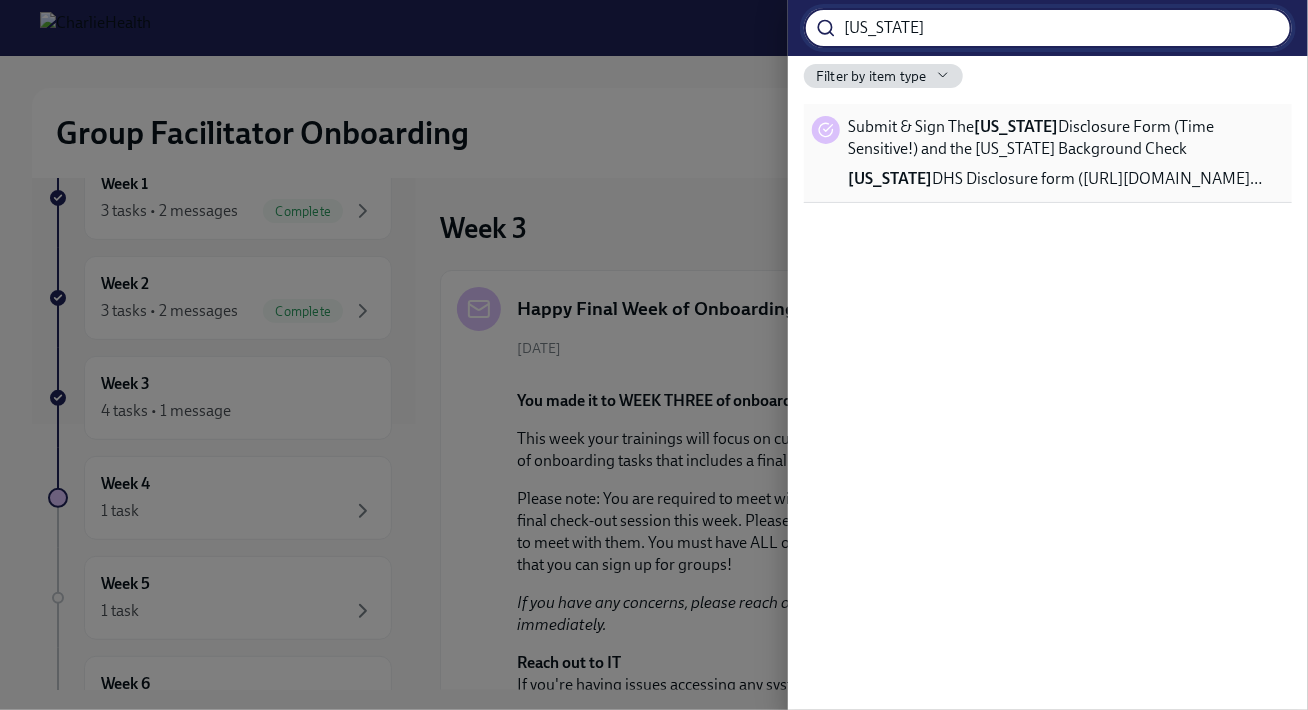 type on "utah" 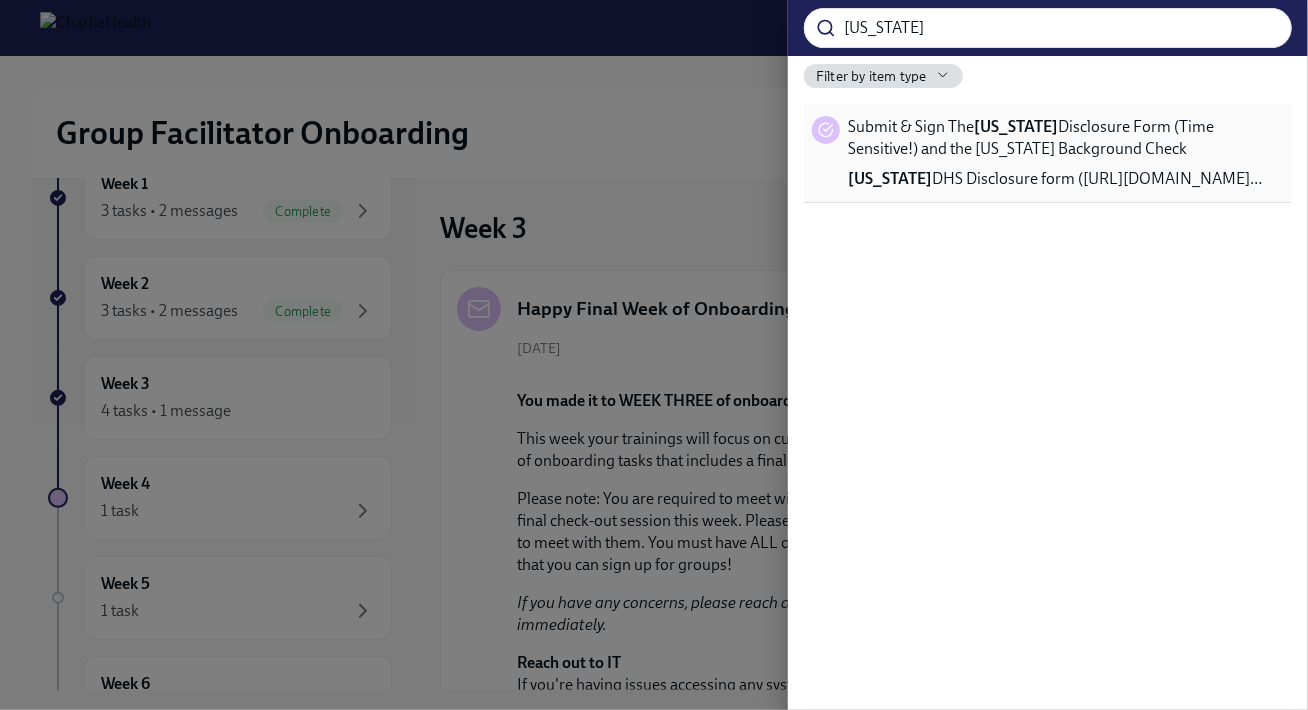 click on "Submit & Sign The  Utah  Disclosure Form (Time Sensitive!) and the Louisiana Background Check" at bounding box center (1066, 138) 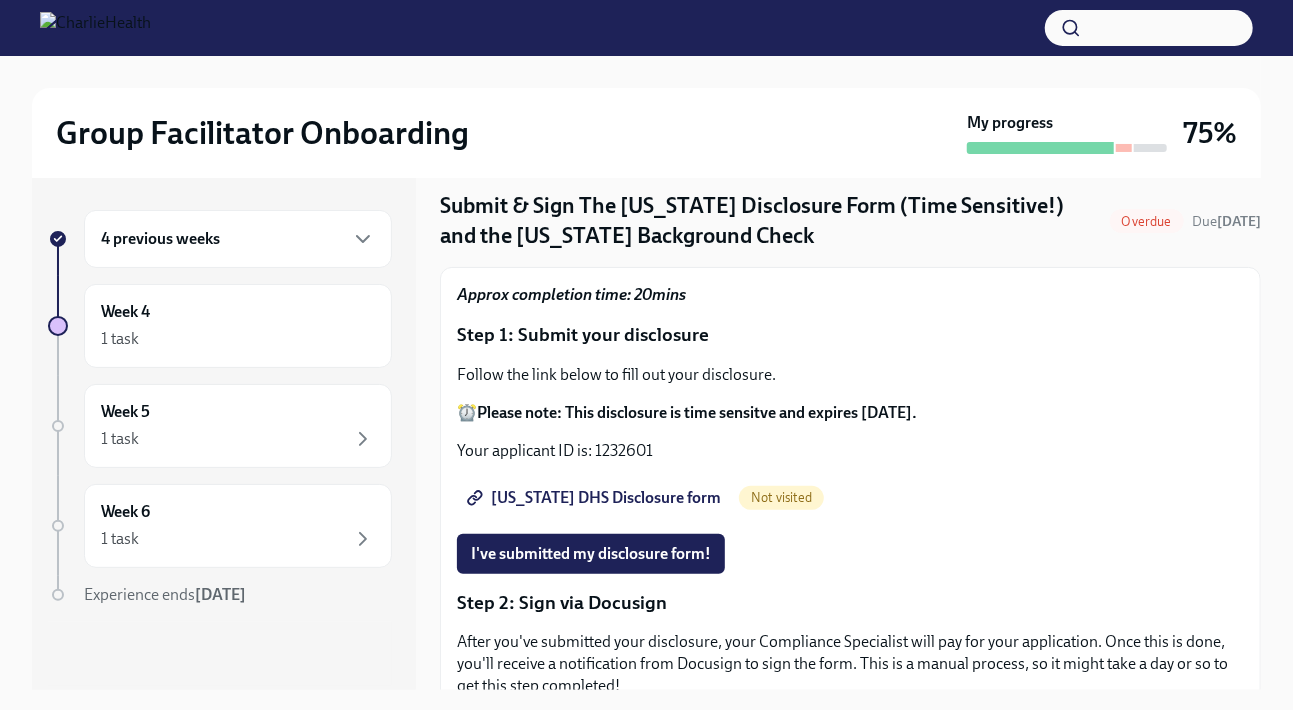 scroll, scrollTop: 60, scrollLeft: 0, axis: vertical 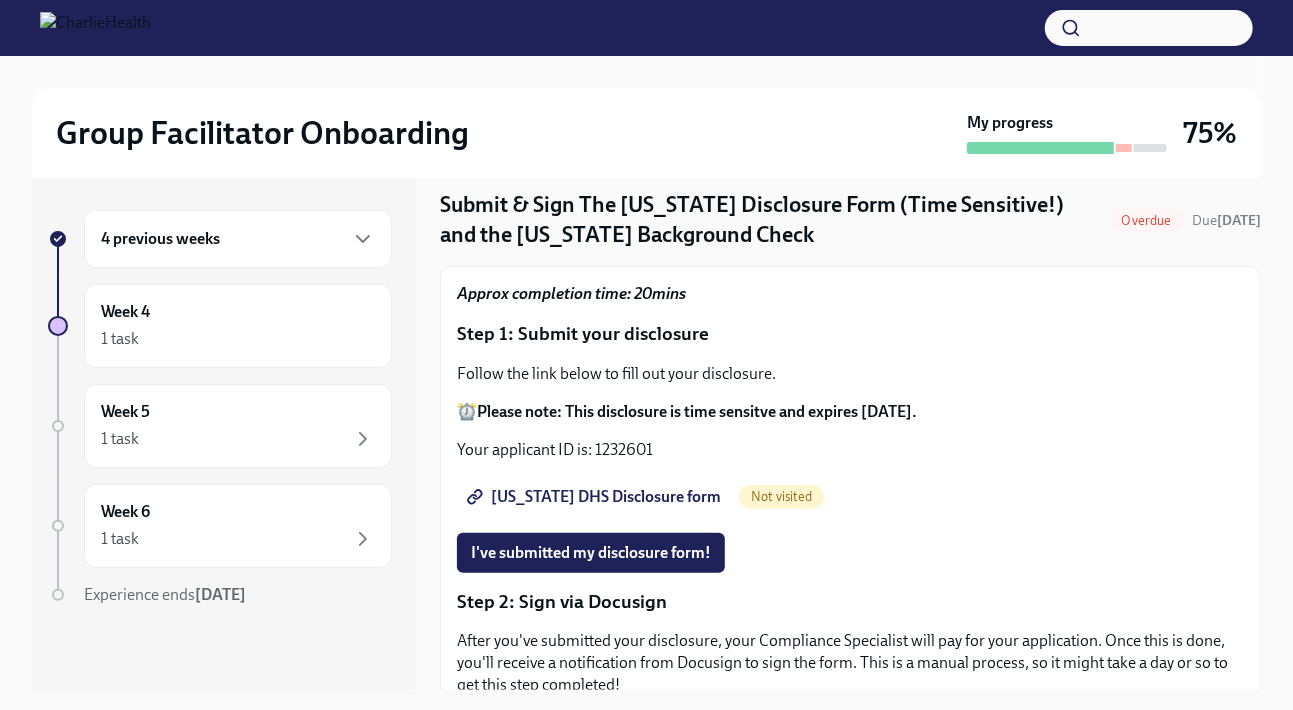 click on "Utah DHS Disclosure form" at bounding box center [596, 497] 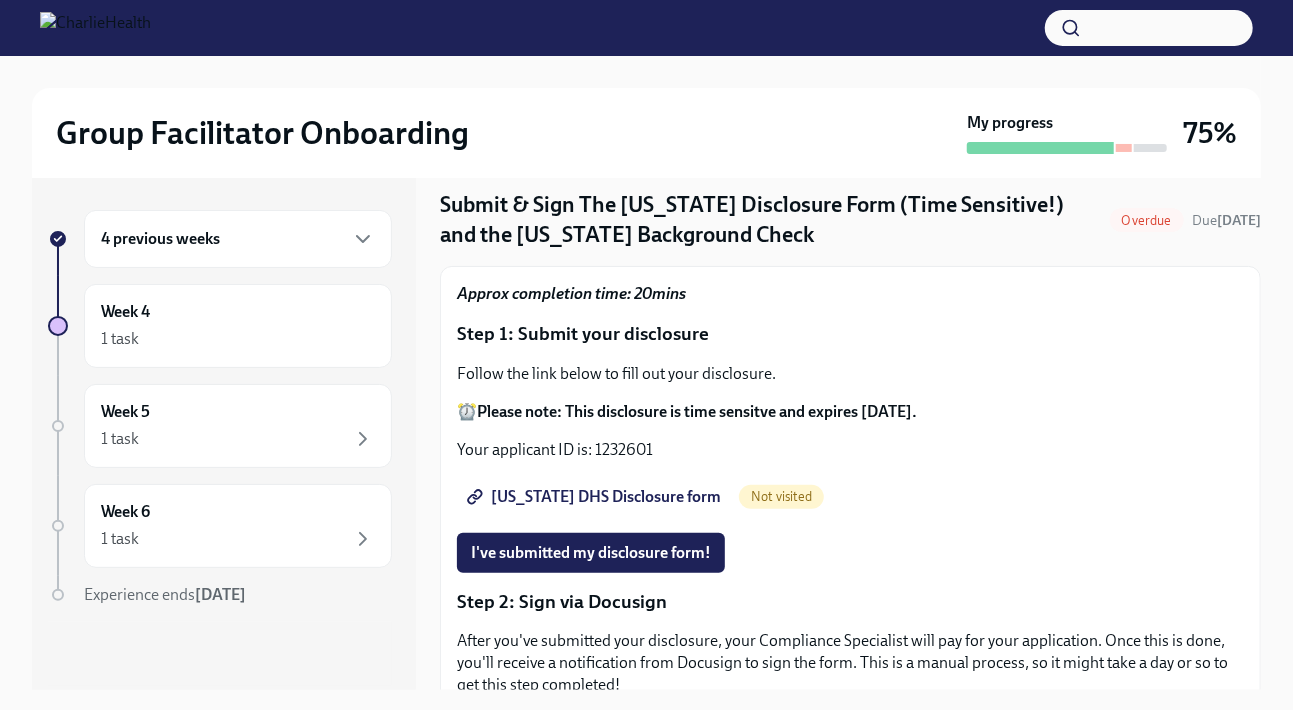 click on "Please note: This disclosure is time sensitve and expires within 5 days." at bounding box center [697, 411] 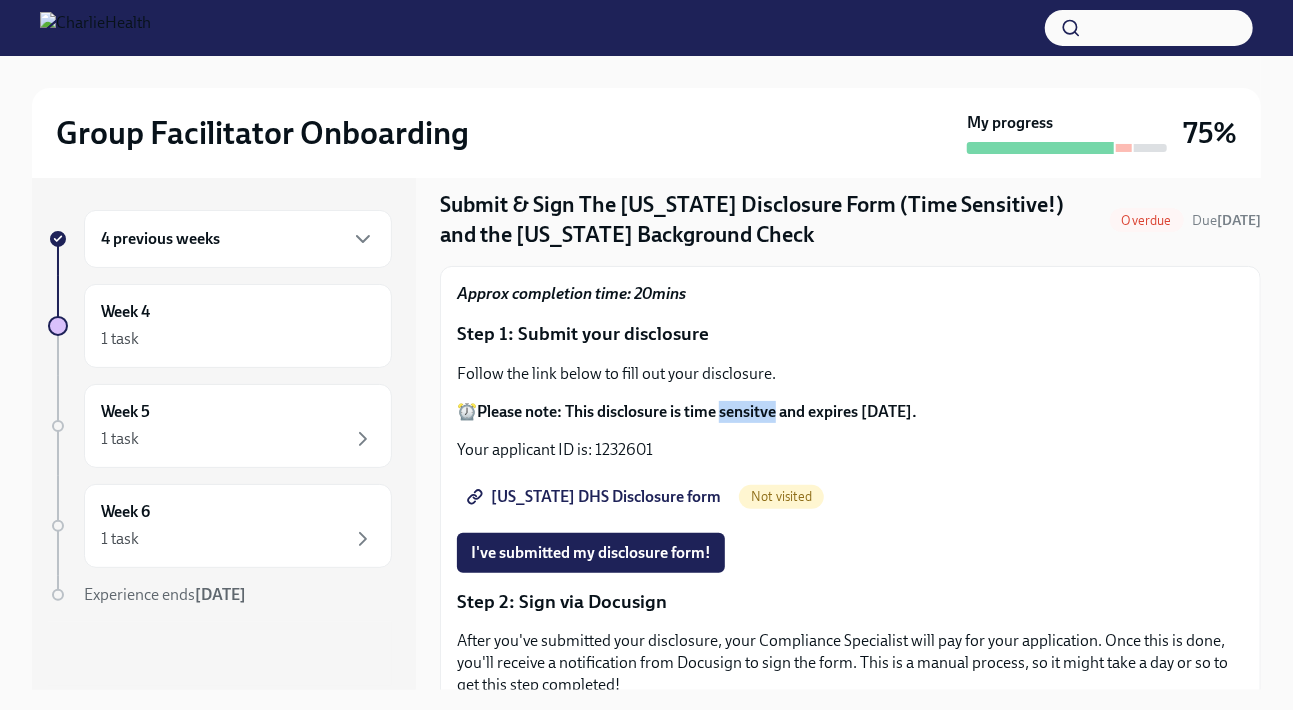 click on "Please note: This disclosure is time sensitve and expires within 5 days." at bounding box center [697, 411] 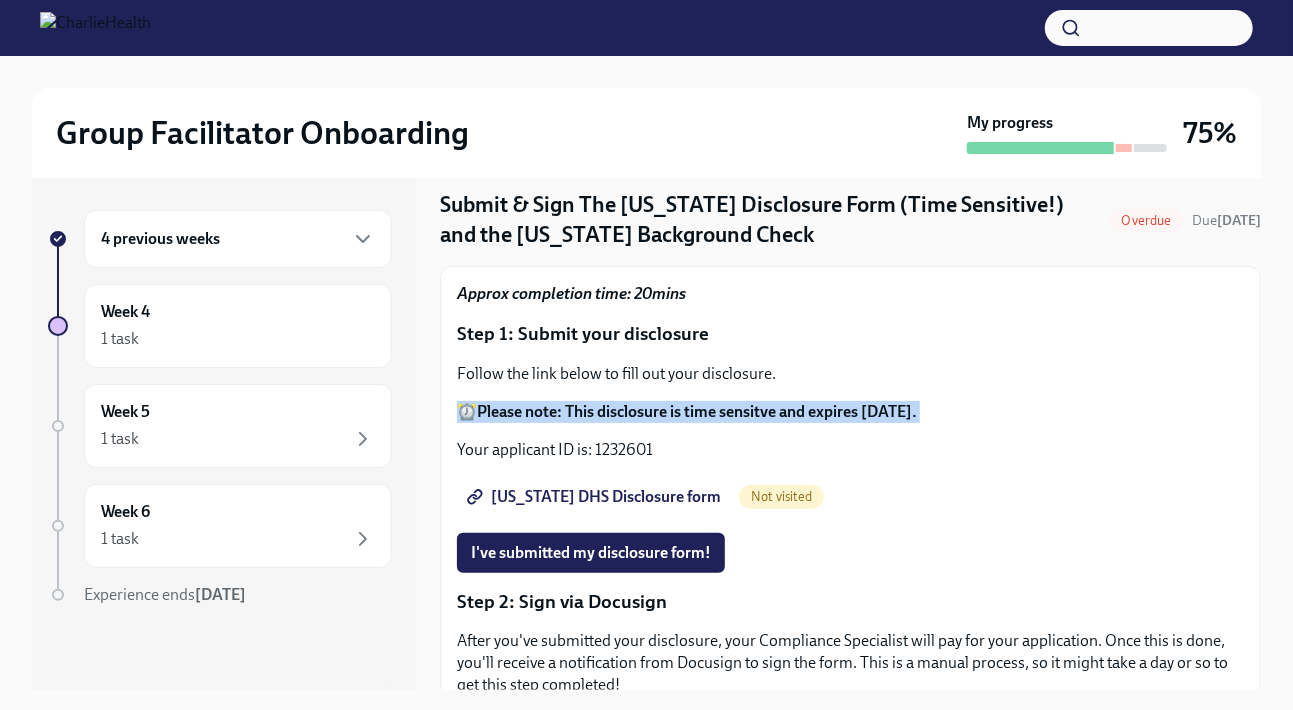click on "Please note: This disclosure is time sensitve and expires within 5 days." at bounding box center [697, 411] 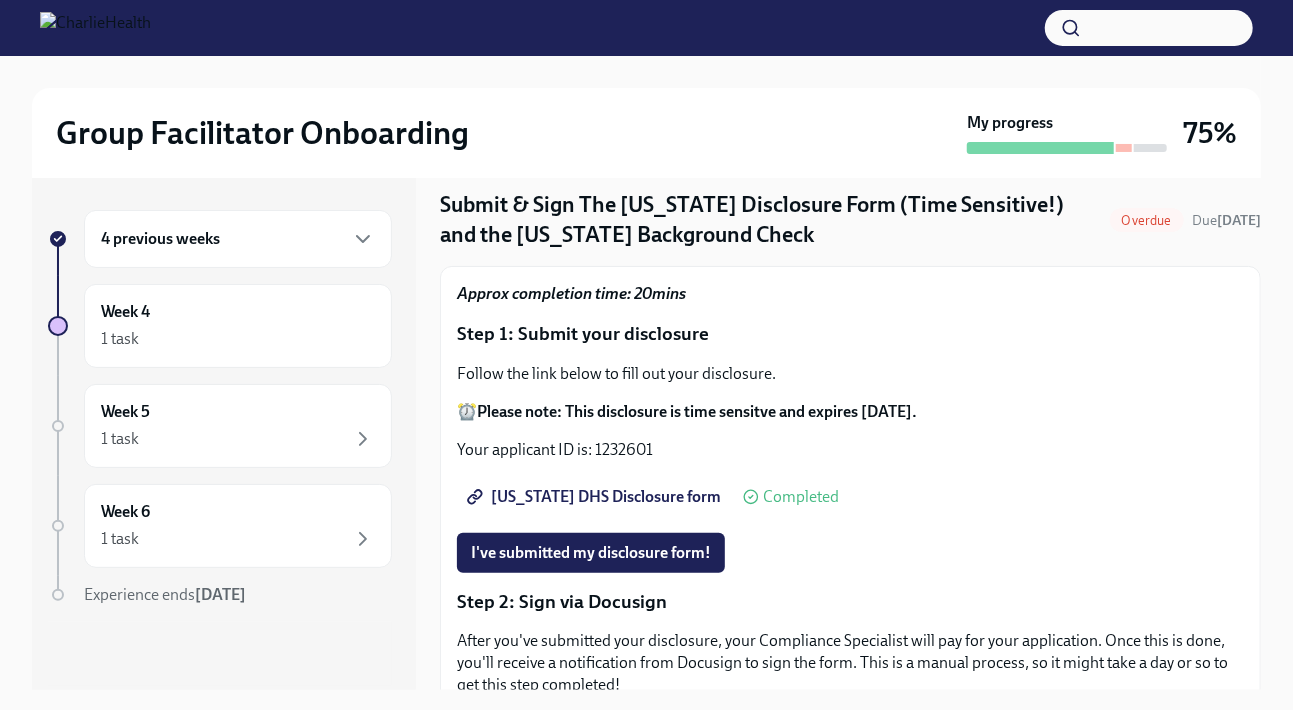 click on "Your applicant ID is: 1232601" at bounding box center (850, 450) 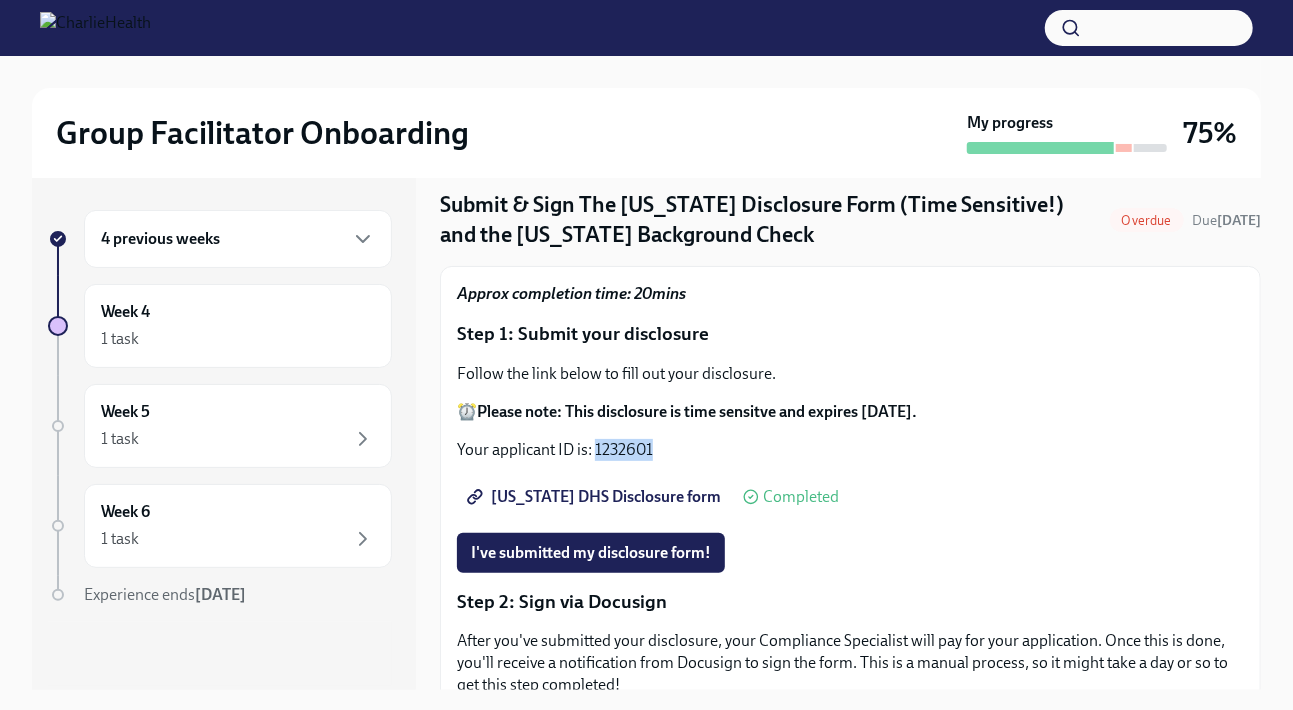 click on "Your applicant ID is: 1232601" at bounding box center (850, 450) 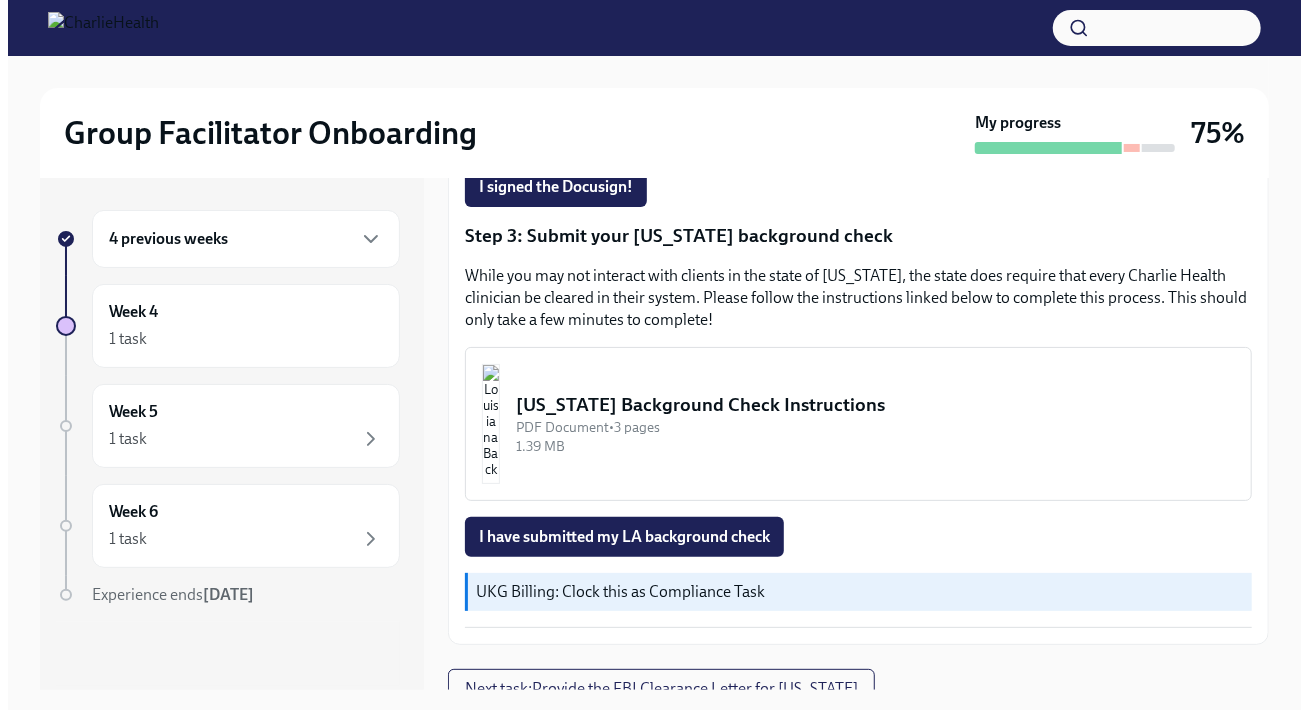 scroll, scrollTop: 605, scrollLeft: 0, axis: vertical 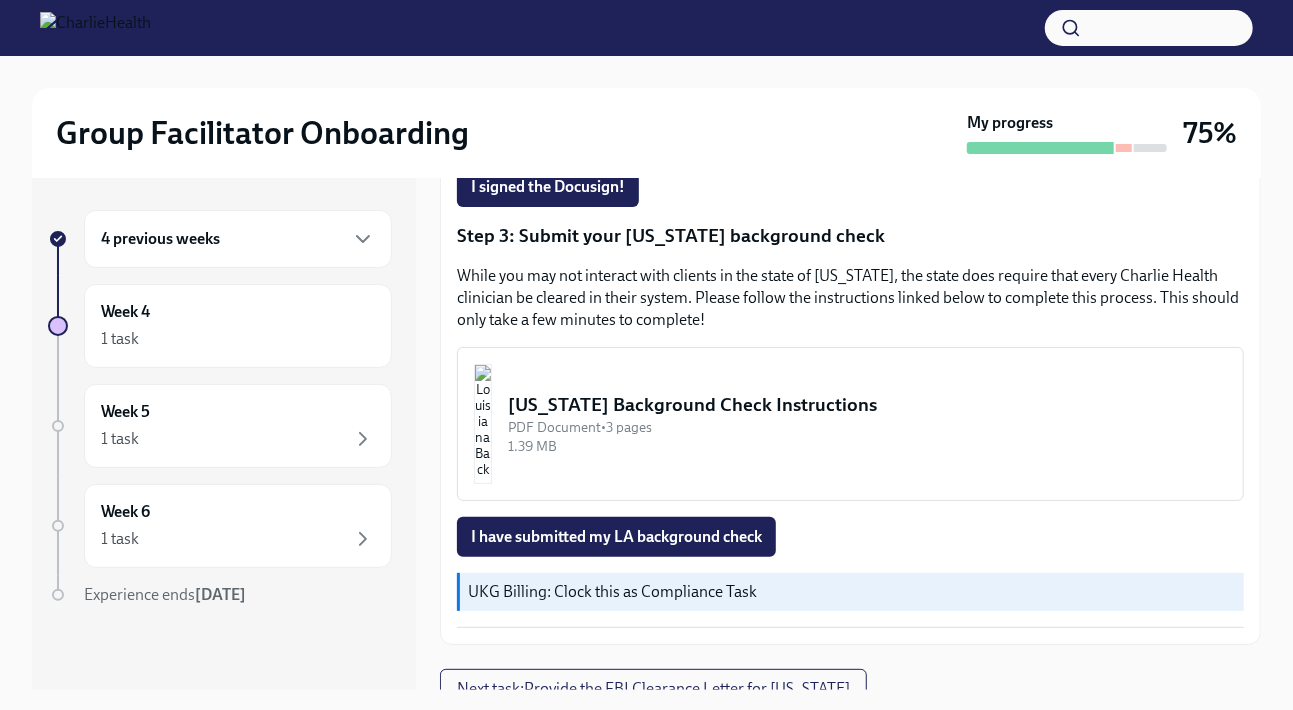 click on "Louisiana Background Check Instructions" at bounding box center [867, 405] 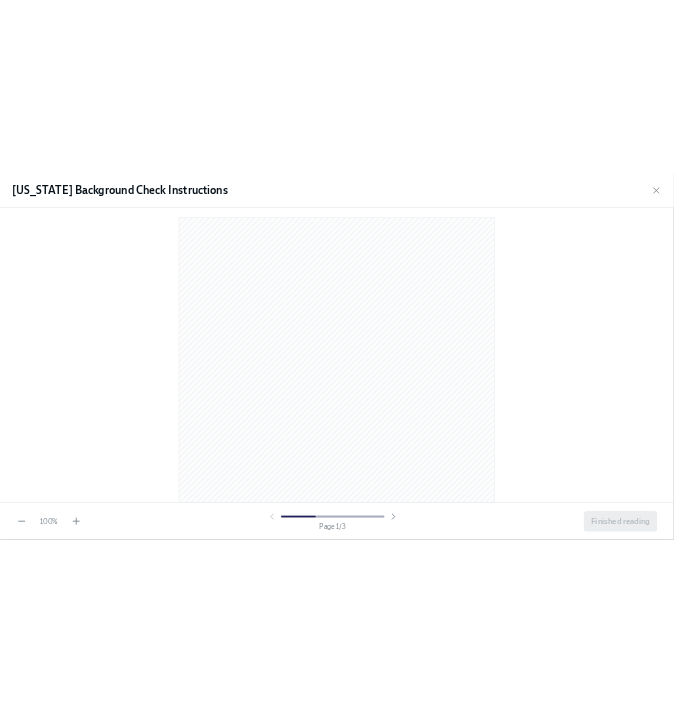 scroll, scrollTop: 0, scrollLeft: 0, axis: both 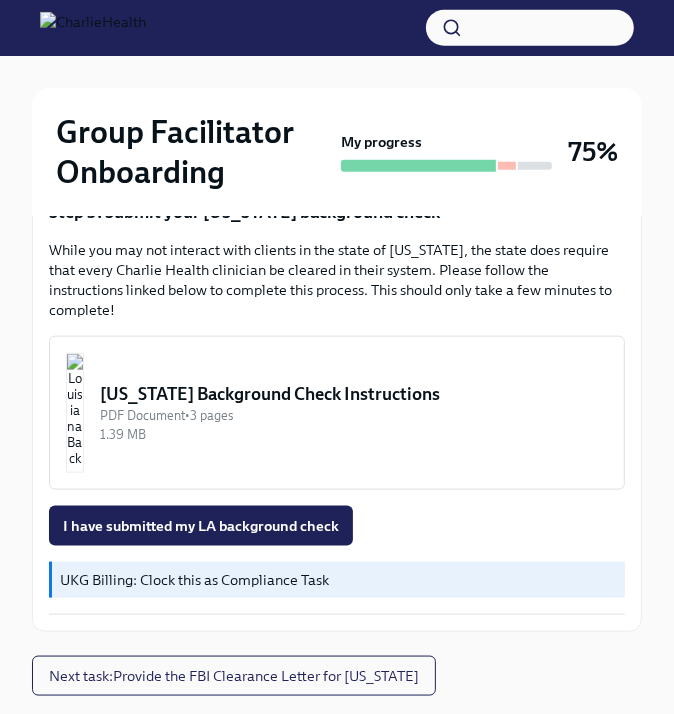 click at bounding box center (75, 413) 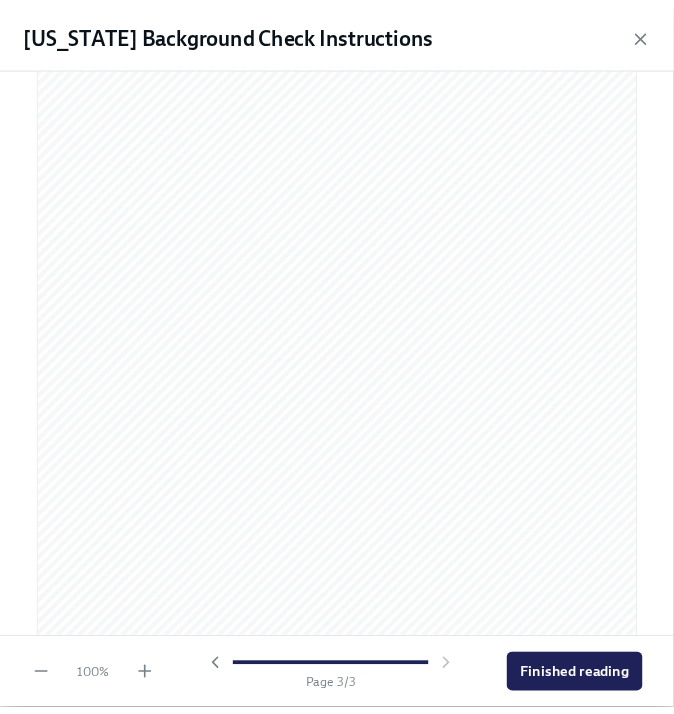 scroll, scrollTop: 1868, scrollLeft: 0, axis: vertical 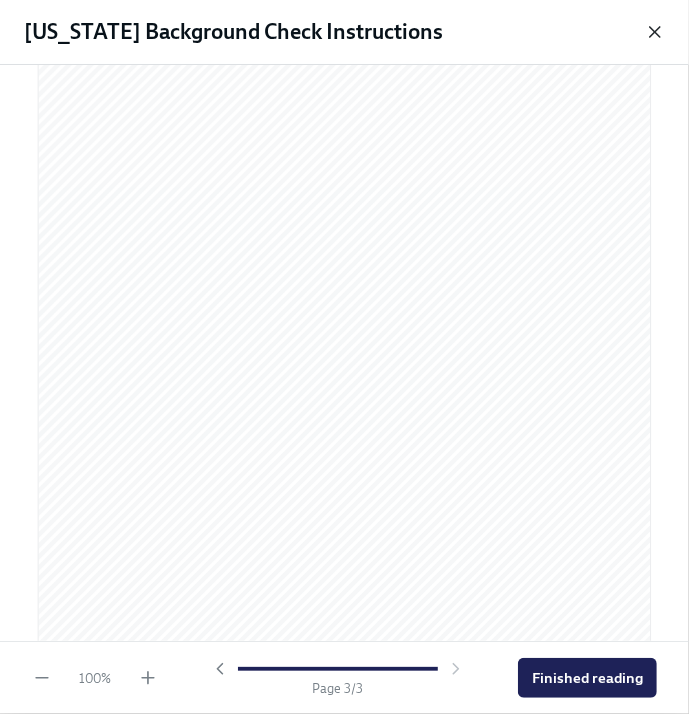 click 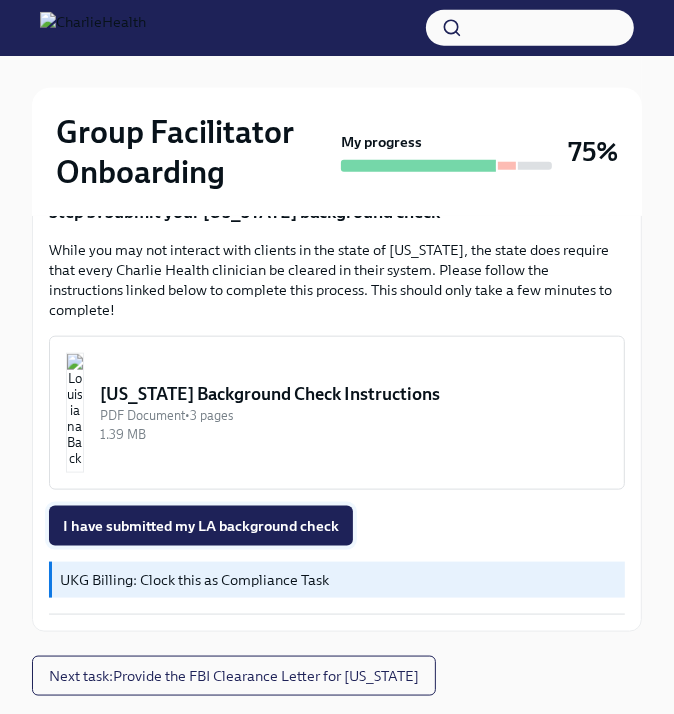 click on "I have submitted my LA background check" at bounding box center (201, 526) 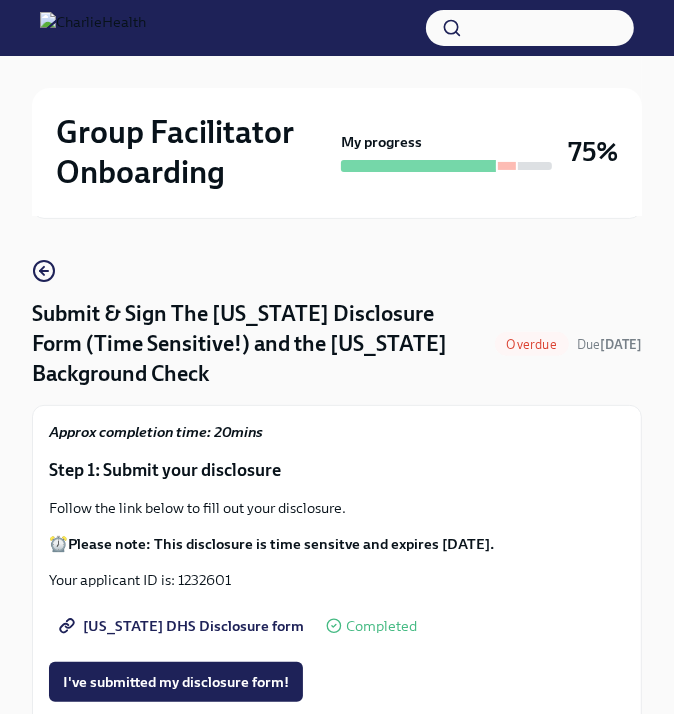 scroll, scrollTop: 112, scrollLeft: 0, axis: vertical 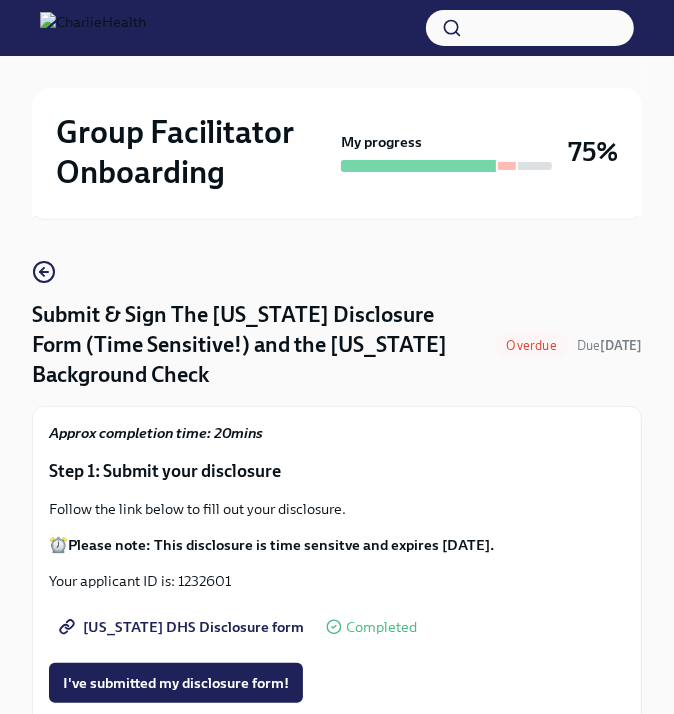 click on "Step 1: Submit your disclosure" at bounding box center (337, 471) 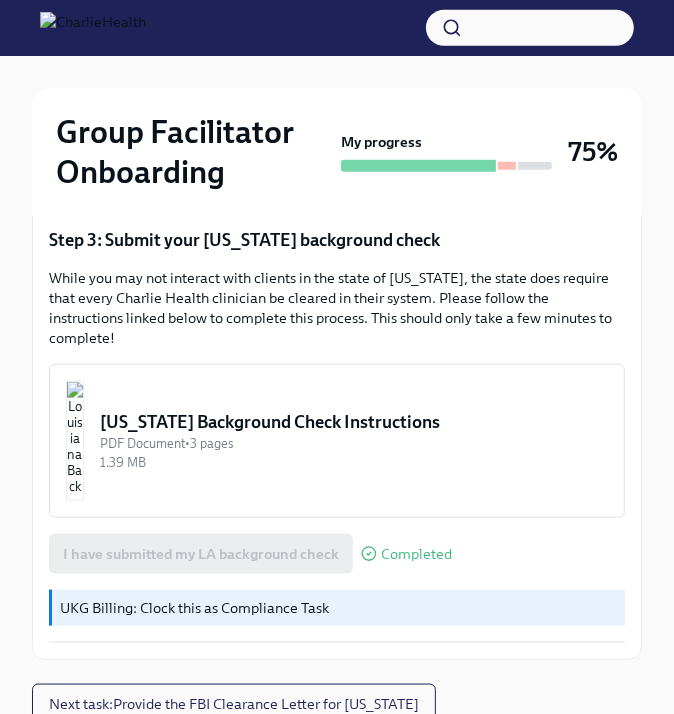 scroll, scrollTop: 773, scrollLeft: 0, axis: vertical 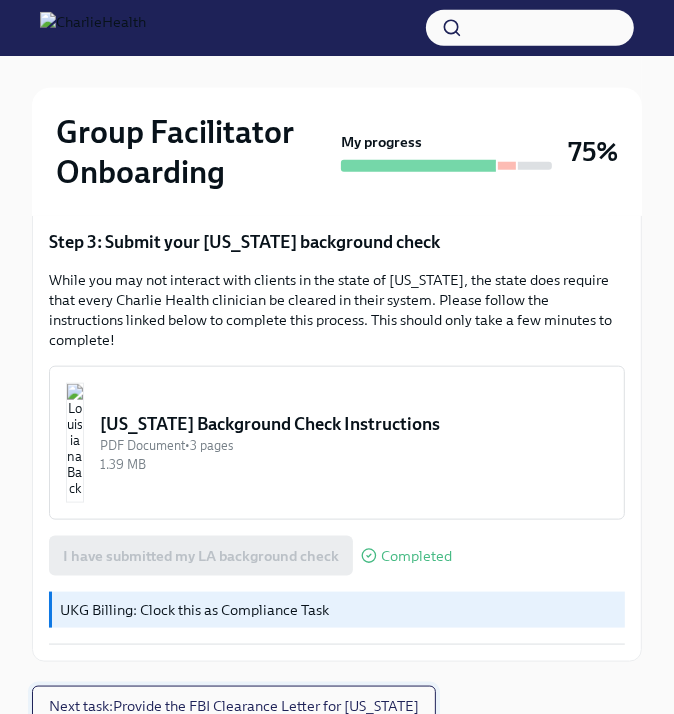 click on "Next task :  Provide the FBI Clearance Letter for Pennsylvania" at bounding box center [234, 706] 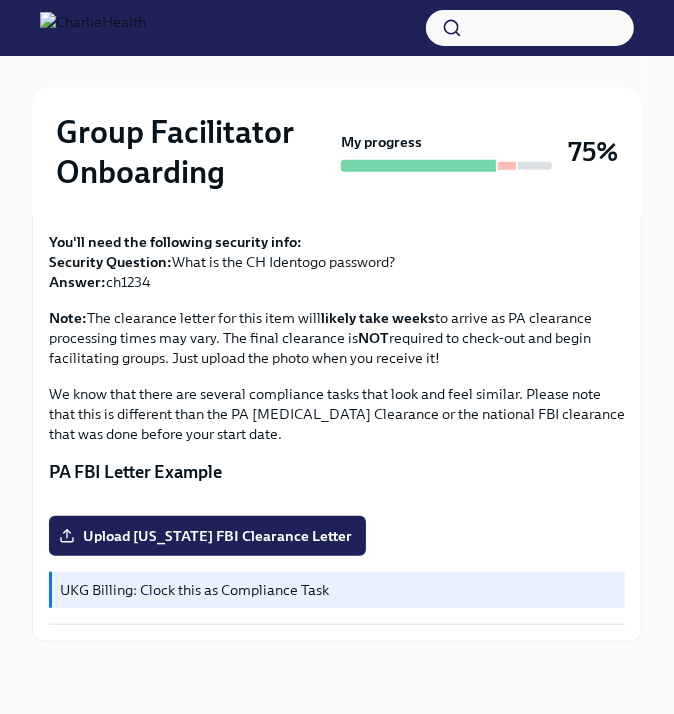 scroll, scrollTop: 575, scrollLeft: 0, axis: vertical 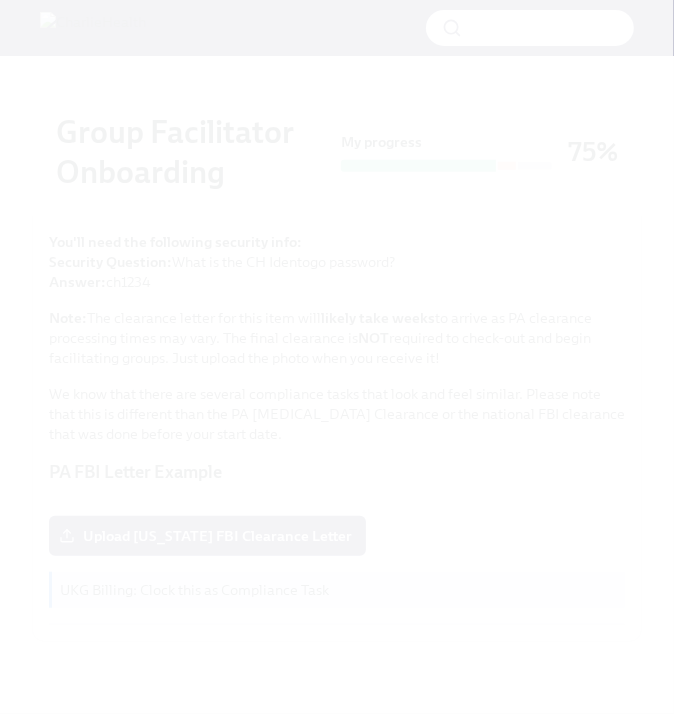 click at bounding box center [337, 357] 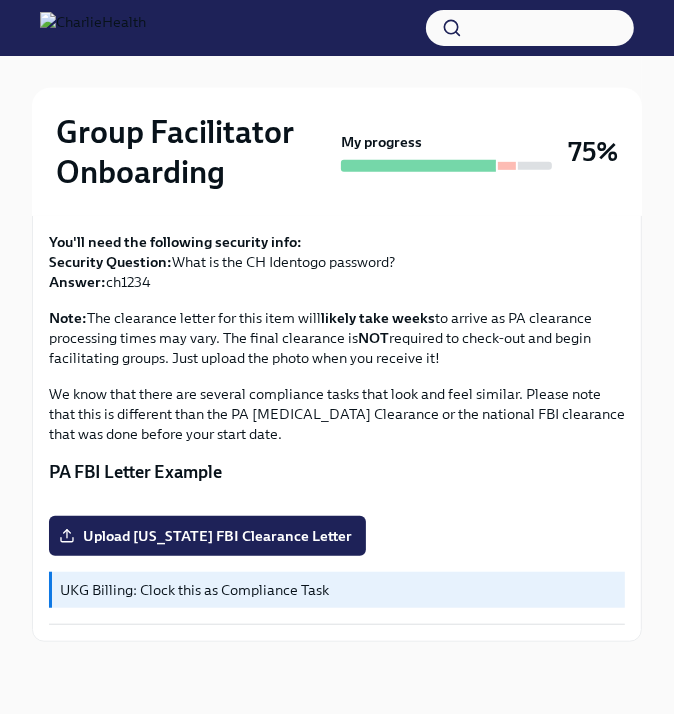 scroll, scrollTop: 461, scrollLeft: 0, axis: vertical 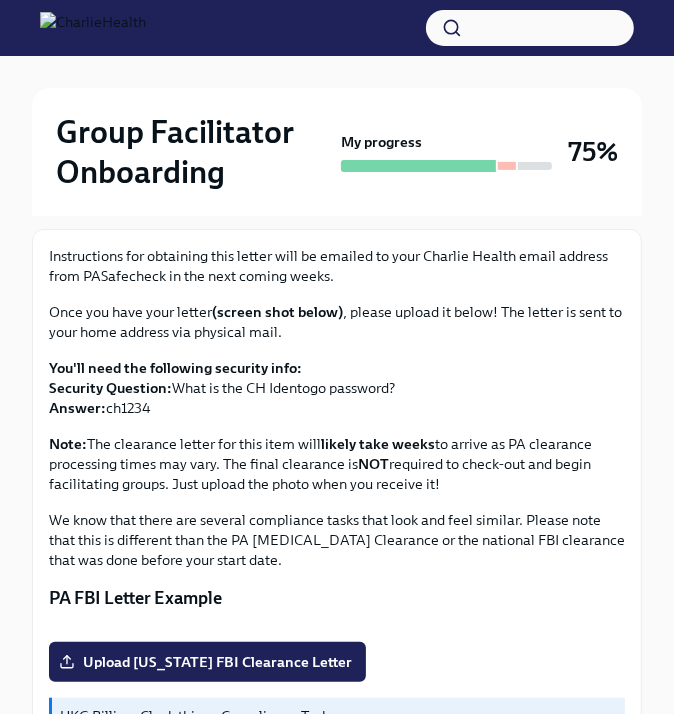 click on "Note:  The clearance letter for this item will  likely take weeks  to arrive as PA clearance processing times may vary. The final clearance is  NOT  required to check-out and begin facilitating groups. Just upload the photo when you receive it!" at bounding box center [337, 464] 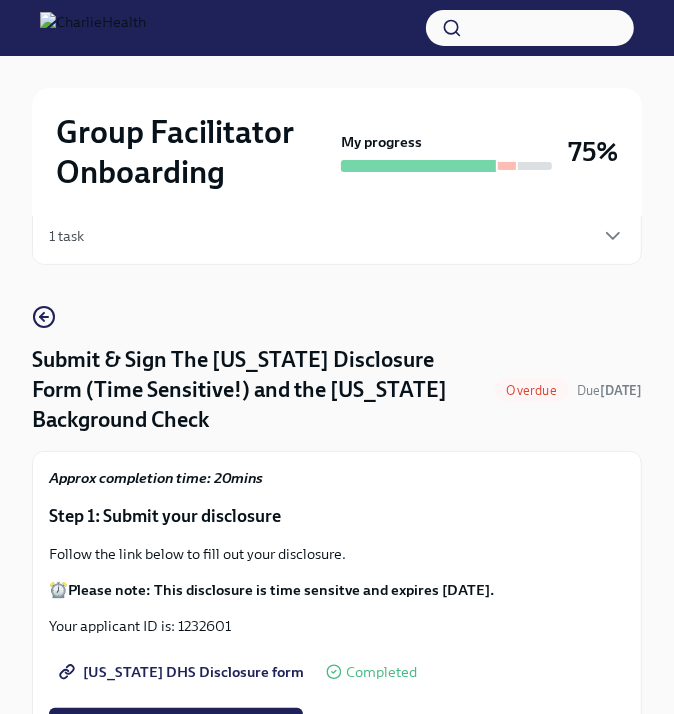 scroll, scrollTop: 0, scrollLeft: 0, axis: both 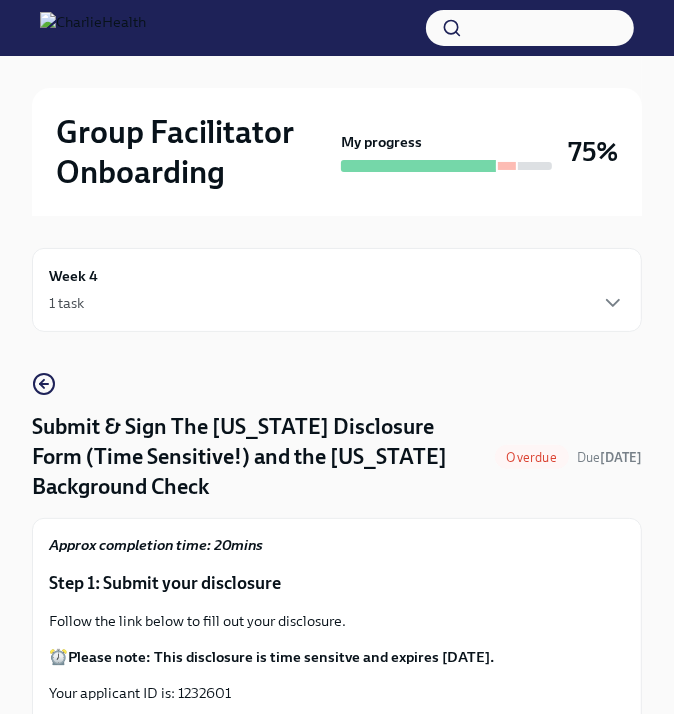 click on "1 task" at bounding box center [337, 303] 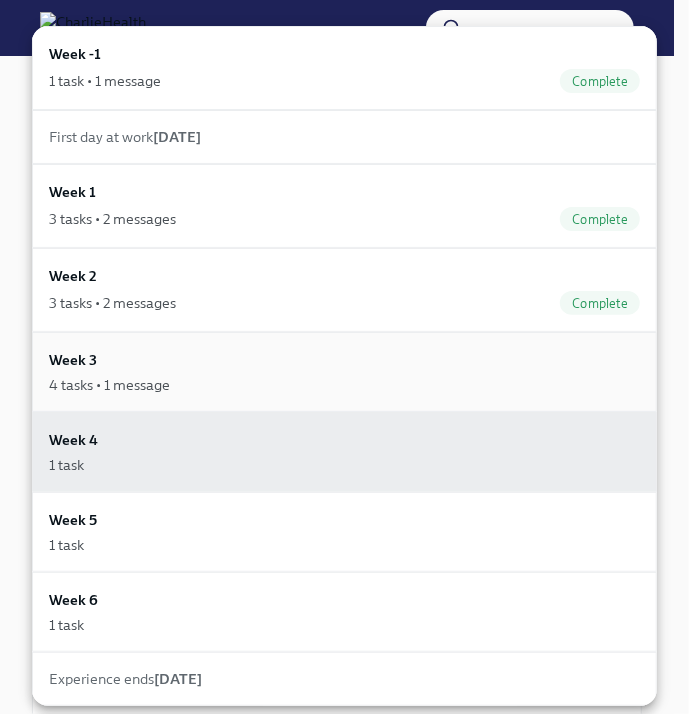 click on "4 tasks • 1 message" at bounding box center (344, 385) 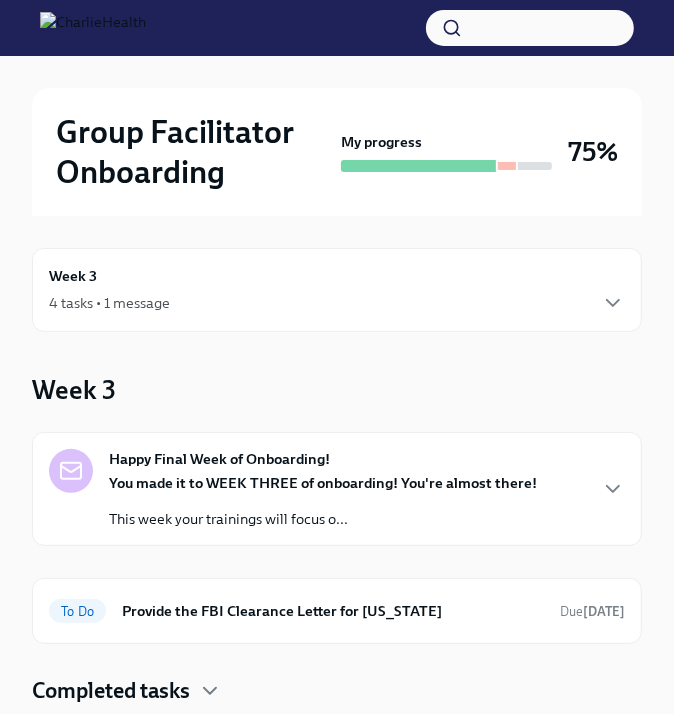 scroll, scrollTop: 96, scrollLeft: 0, axis: vertical 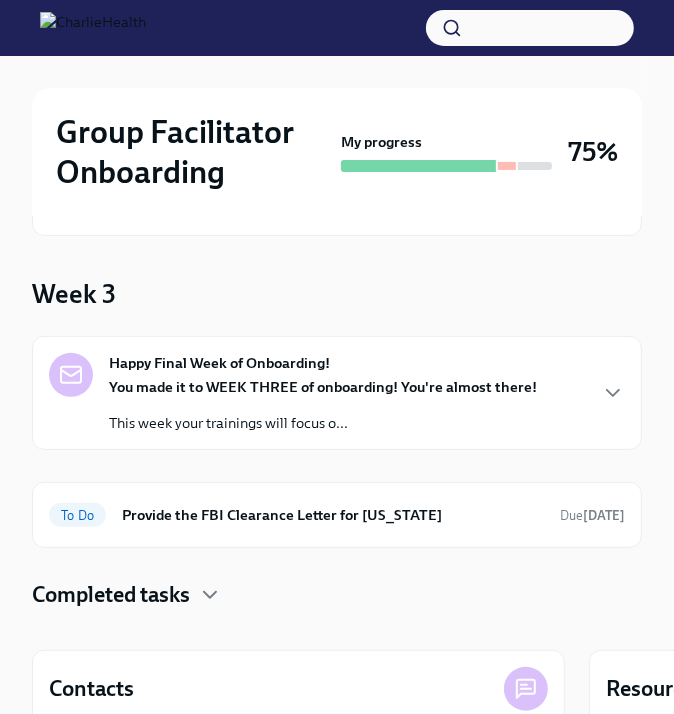 click on "You made it to WEEK THREE of onboarding! You're almost there!" at bounding box center (323, 387) 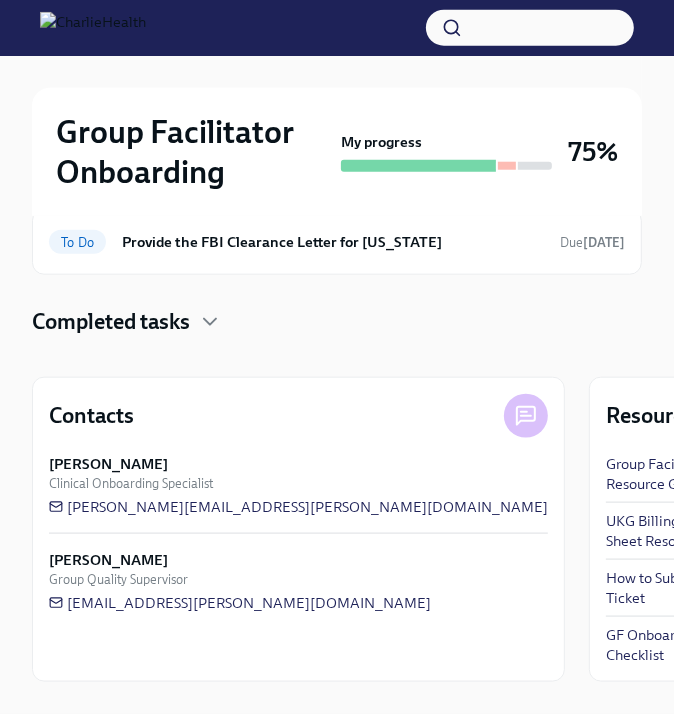 scroll, scrollTop: 902, scrollLeft: 0, axis: vertical 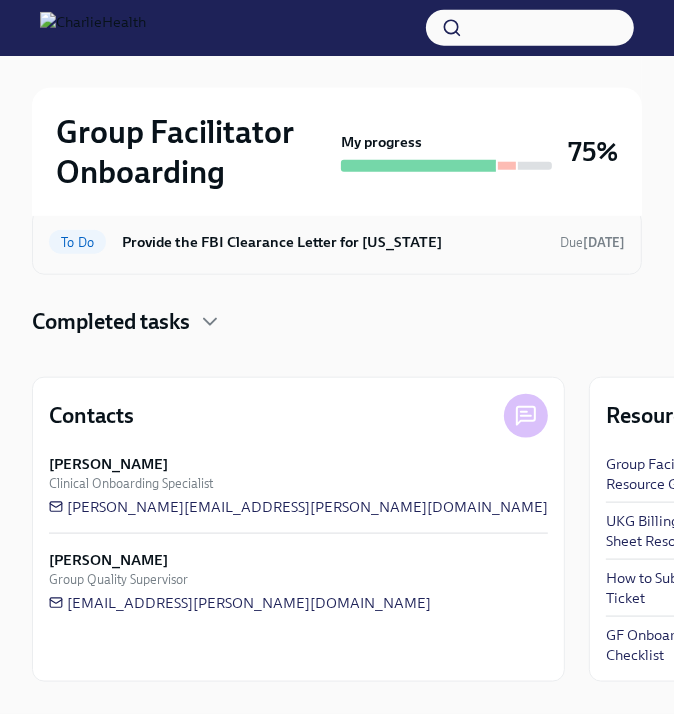 click on "Provide the FBI Clearance Letter for [US_STATE]" at bounding box center [333, 242] 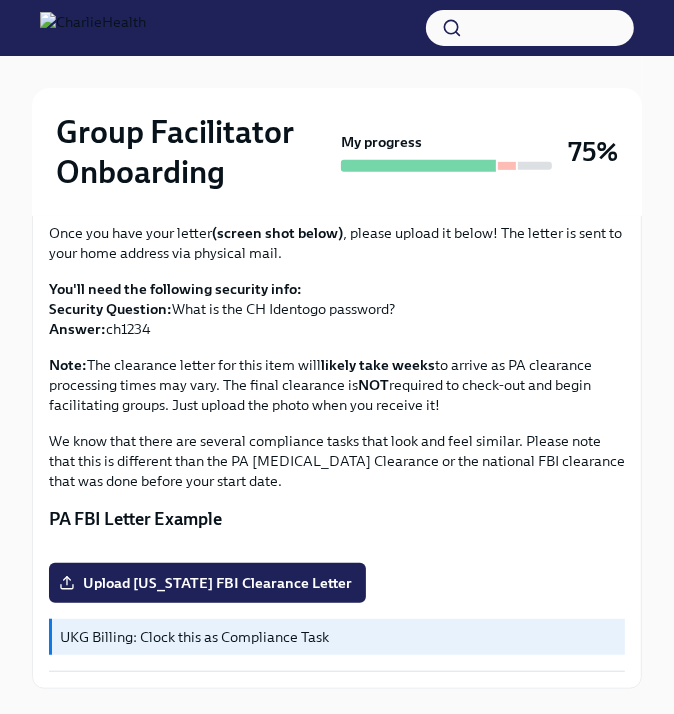 scroll, scrollTop: 300, scrollLeft: 0, axis: vertical 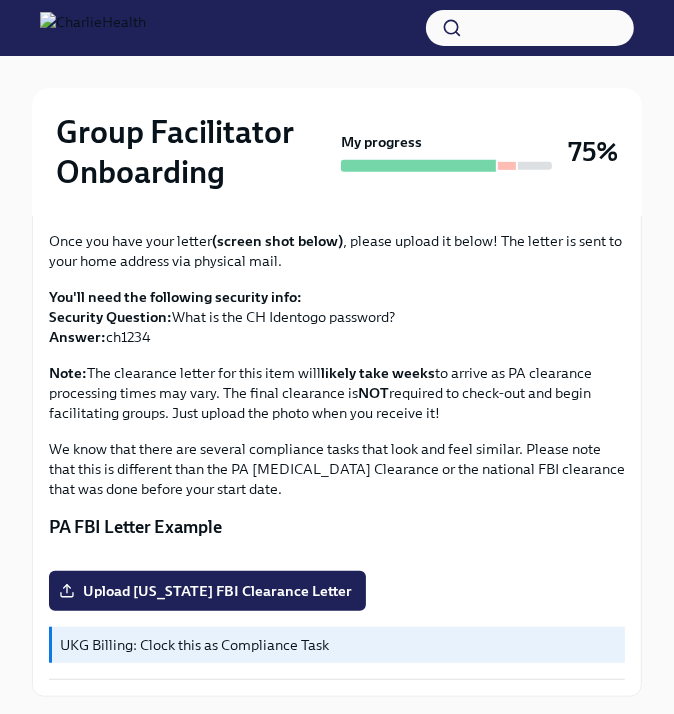 click on "NOT" at bounding box center [373, 393] 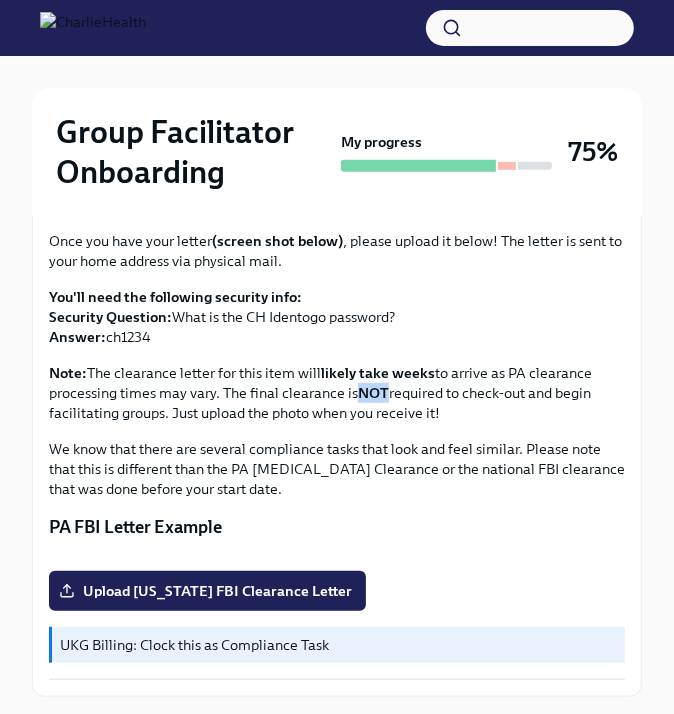 click on "NOT" at bounding box center [373, 393] 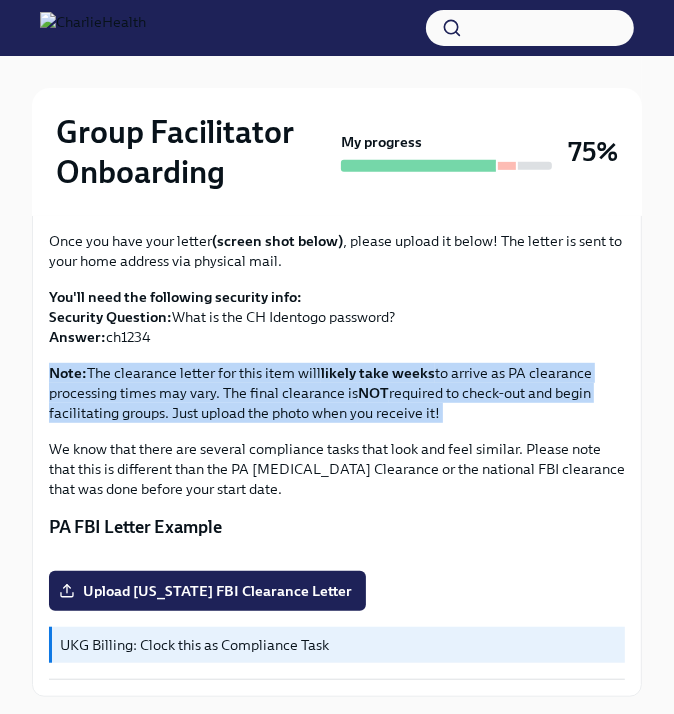 click on "NOT" at bounding box center (373, 393) 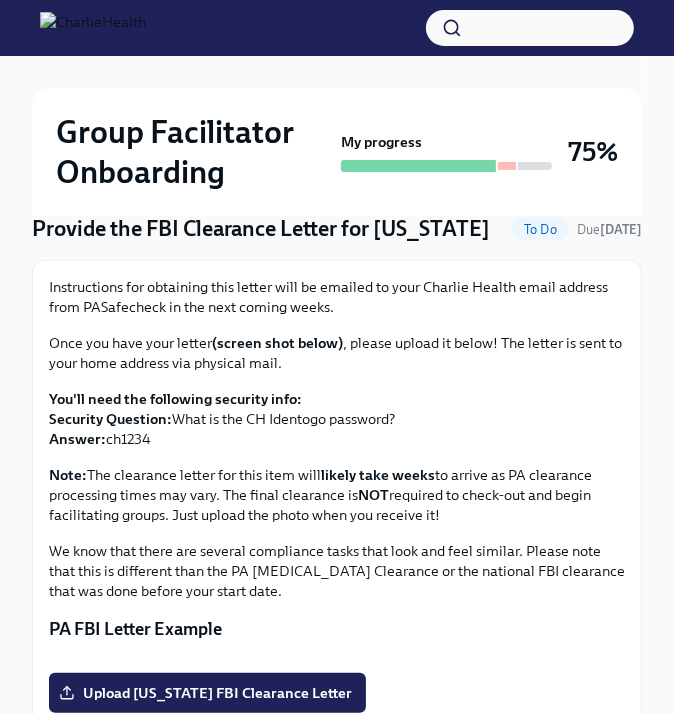 scroll, scrollTop: 196, scrollLeft: 0, axis: vertical 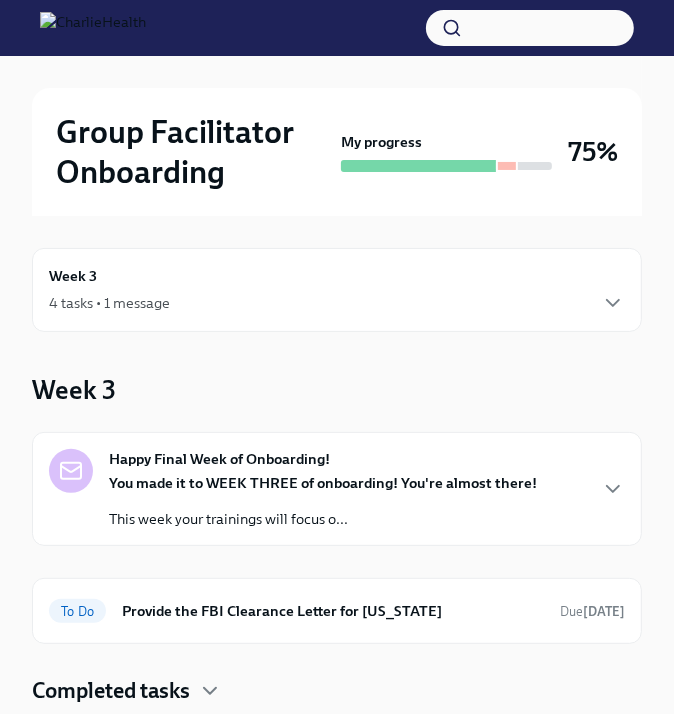 click on "Week 3 4 tasks • 1 message" at bounding box center [337, 290] 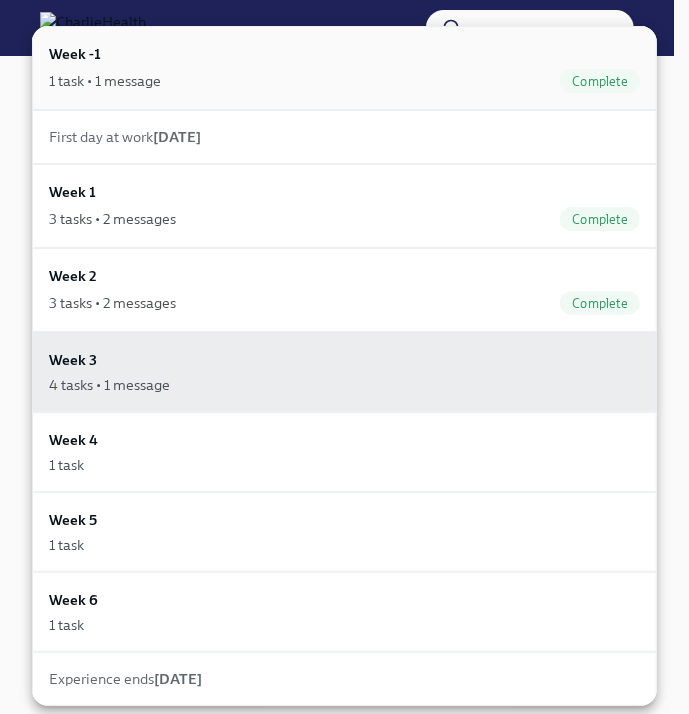 click on "Week -1 1 task • 1 message Complete" at bounding box center [344, 68] 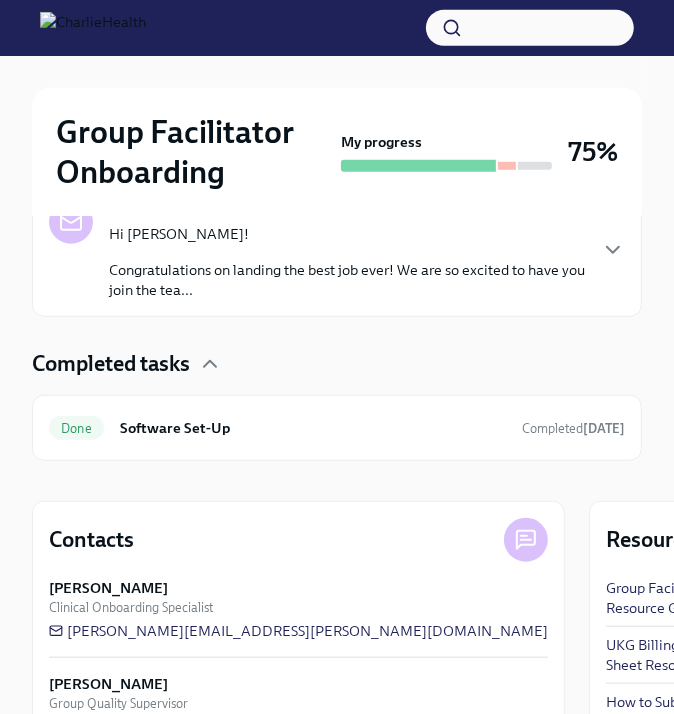 scroll, scrollTop: 372, scrollLeft: 0, axis: vertical 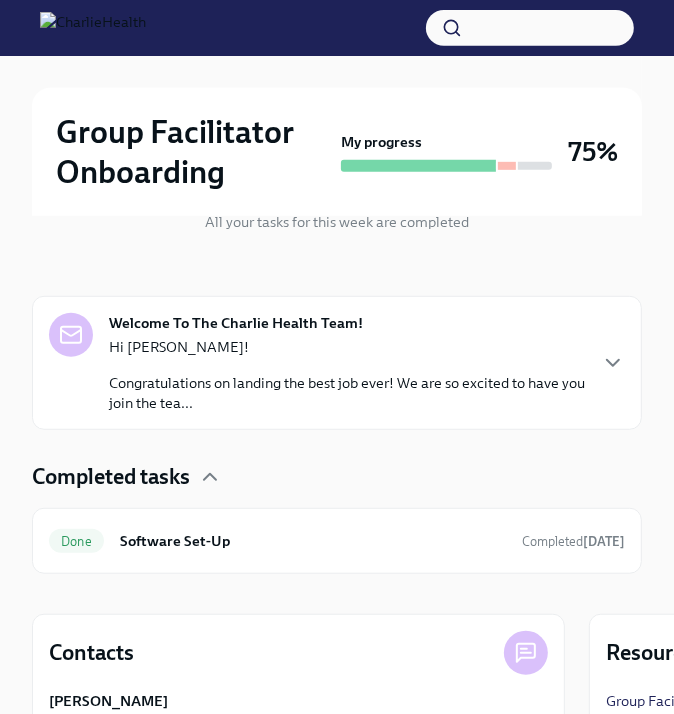 click on "Hi Alexis!" at bounding box center (347, 347) 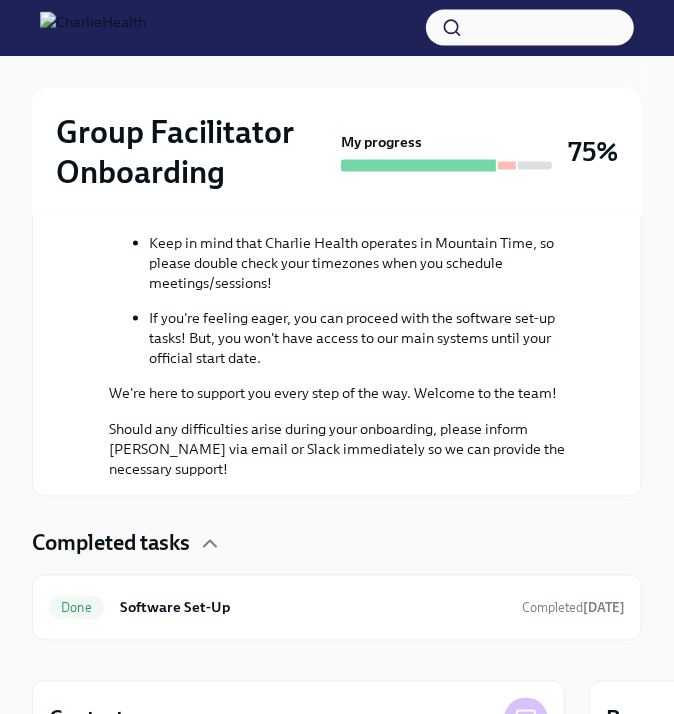 scroll, scrollTop: 1544, scrollLeft: 0, axis: vertical 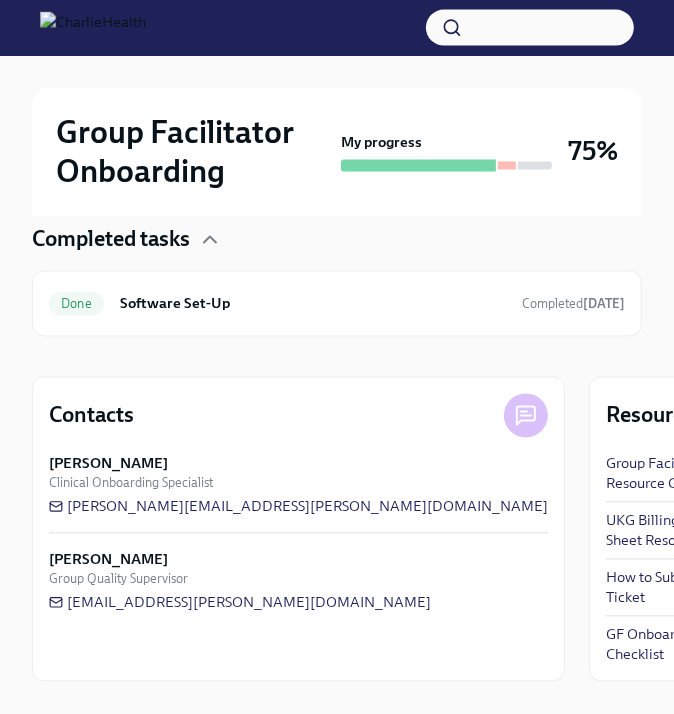 click on "Completed tasks" at bounding box center [111, 240] 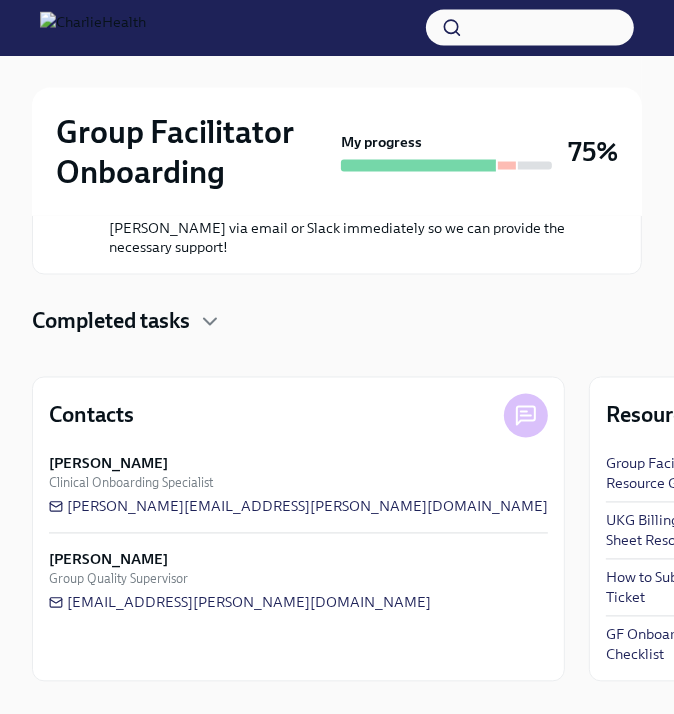 click on "Completed tasks" at bounding box center [111, 322] 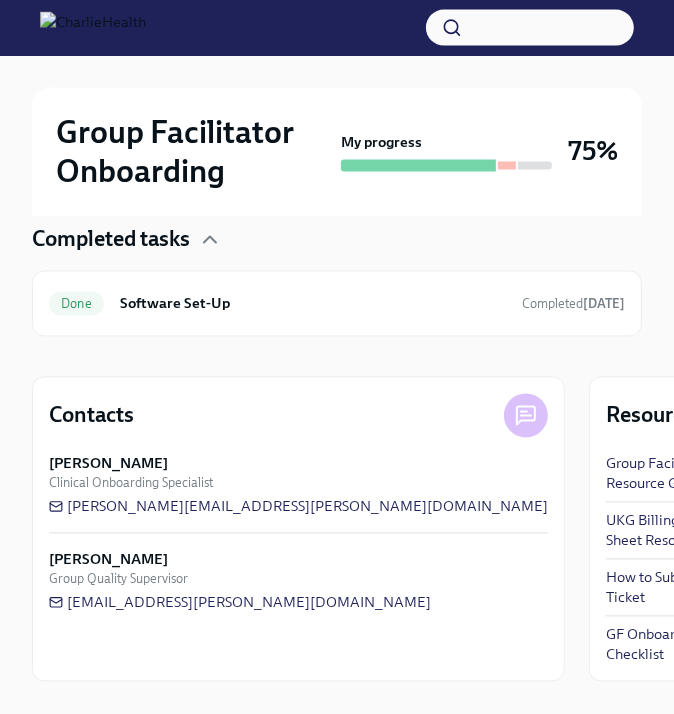 scroll, scrollTop: 1583, scrollLeft: 0, axis: vertical 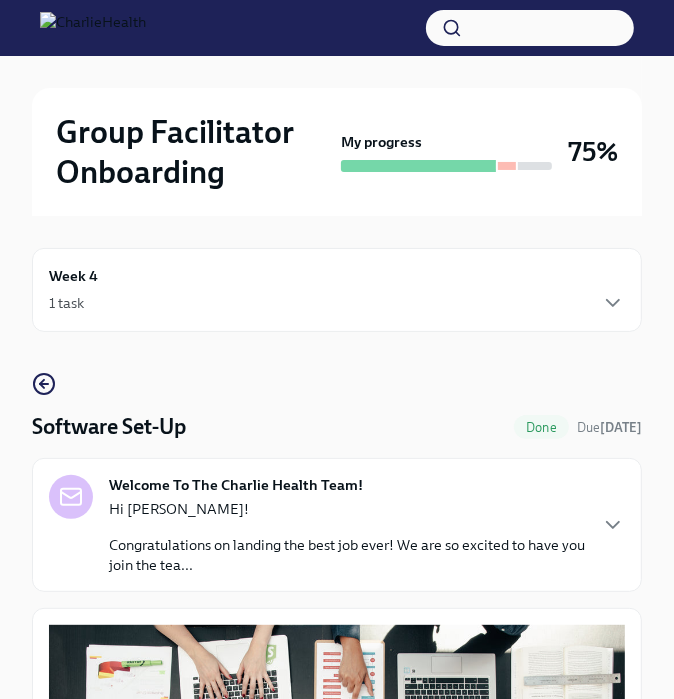 click on "Week 4 1 task" at bounding box center (337, 290) 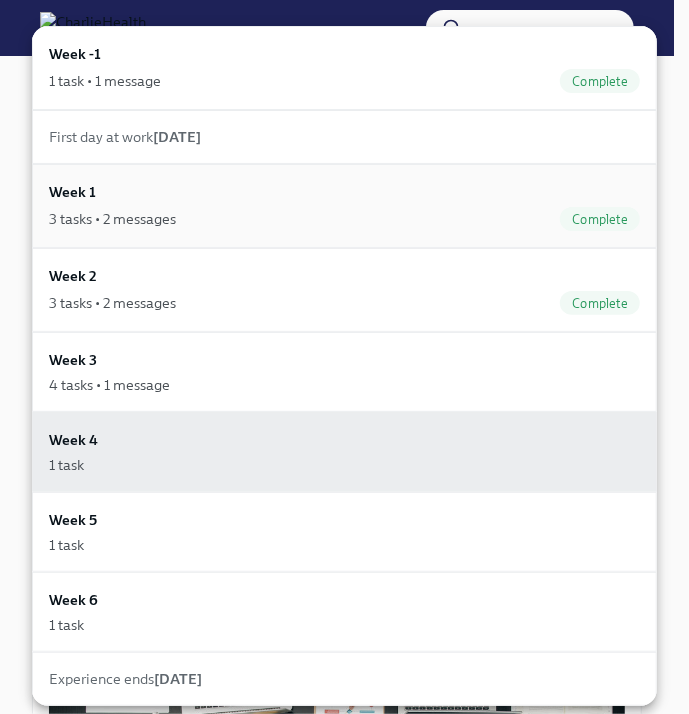 click on "3 tasks • 2 messages Complete" at bounding box center [344, 219] 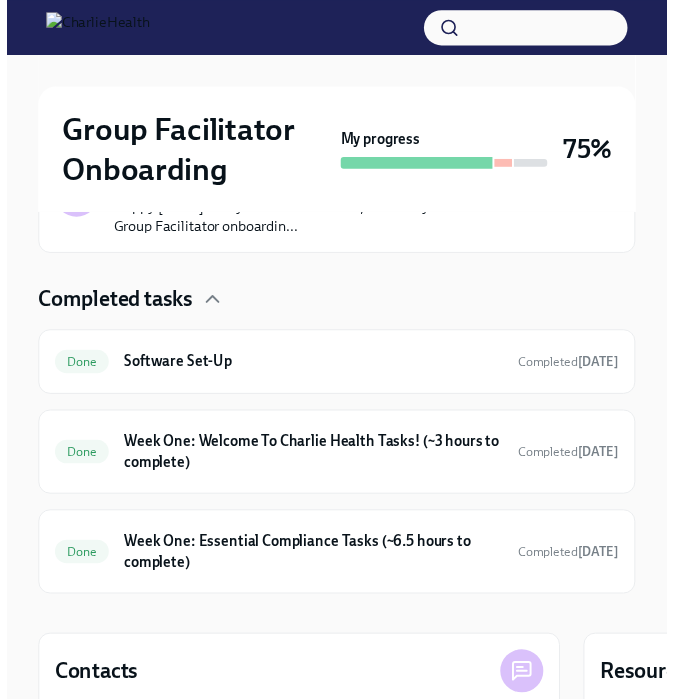 scroll, scrollTop: 659, scrollLeft: 0, axis: vertical 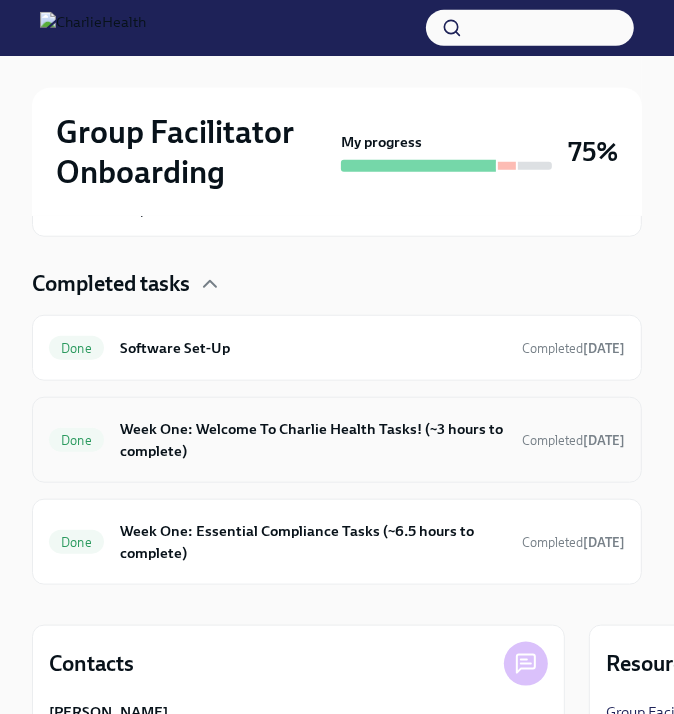 click on "Week One: Welcome To Charlie Health Tasks! (~3 hours to complete)" at bounding box center [313, 440] 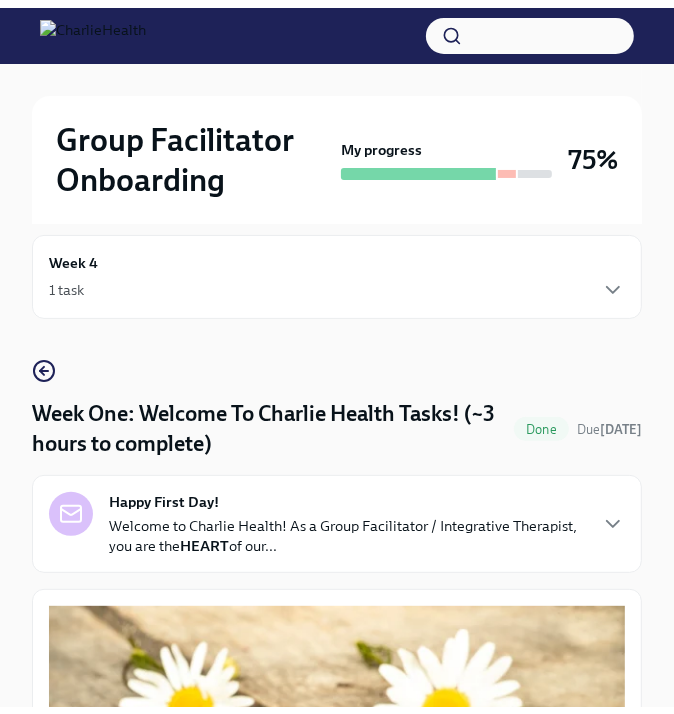 scroll, scrollTop: 0, scrollLeft: 0, axis: both 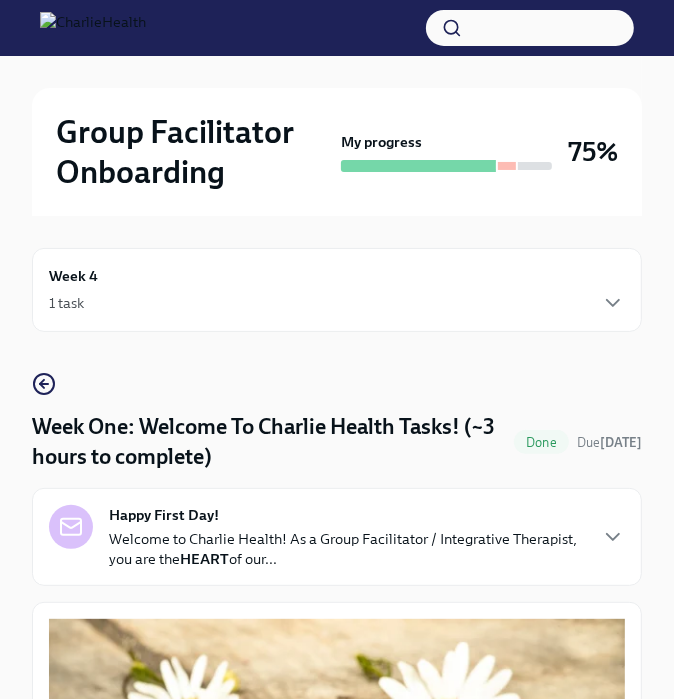 click on "1 task" at bounding box center (337, 303) 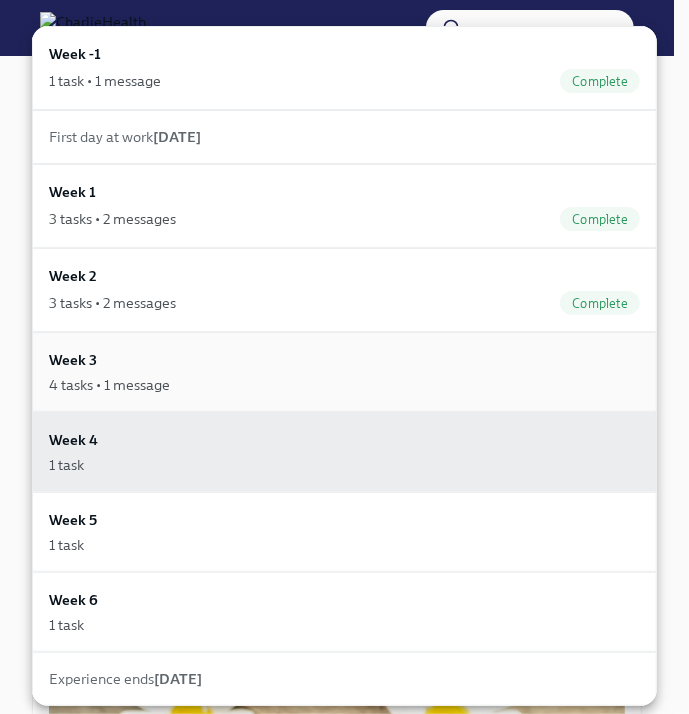 click on "Week 3 4 tasks • 1 message" at bounding box center (344, 372) 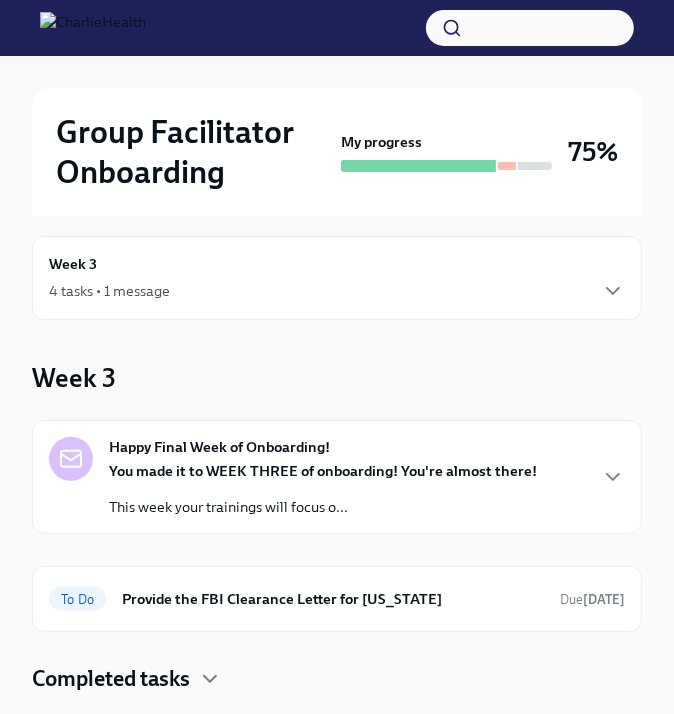 scroll, scrollTop: 0, scrollLeft: 0, axis: both 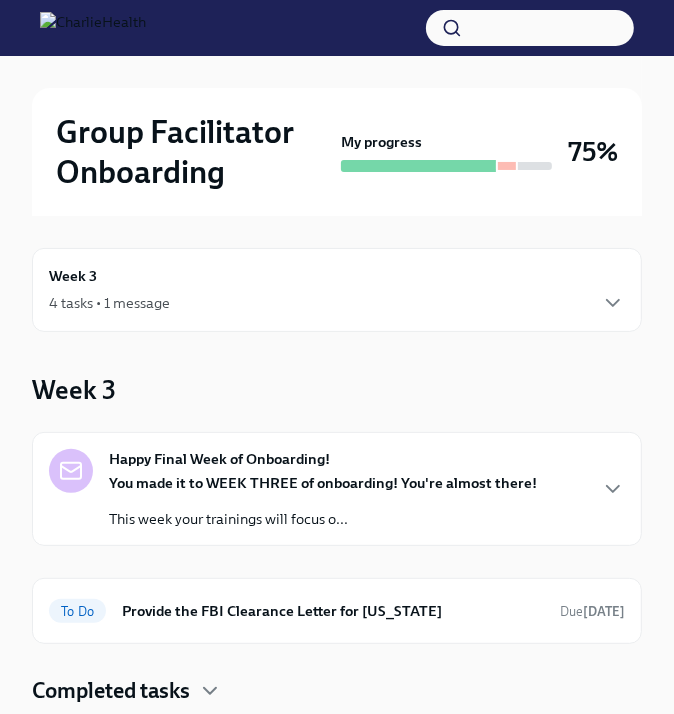 click on "4 tasks • 1 message" at bounding box center (337, 303) 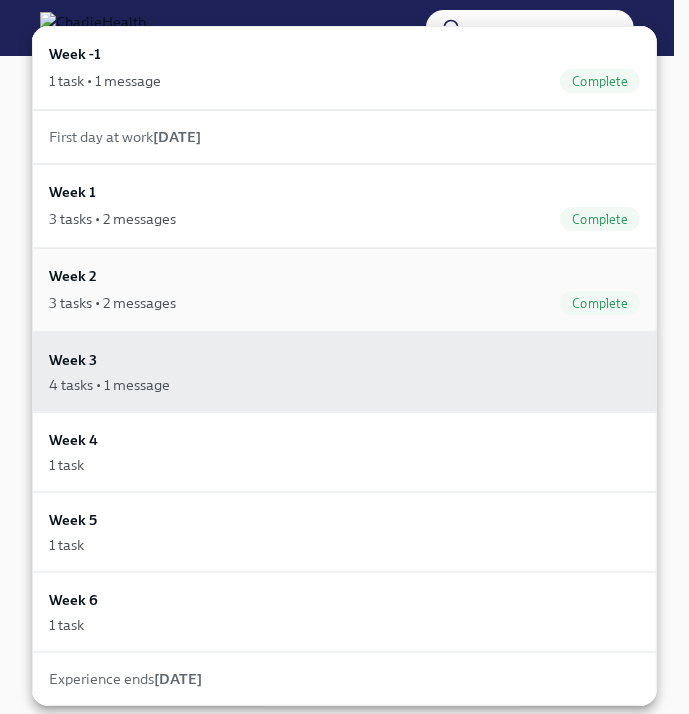 click on "3 tasks • 2 messages Complete" at bounding box center (344, 303) 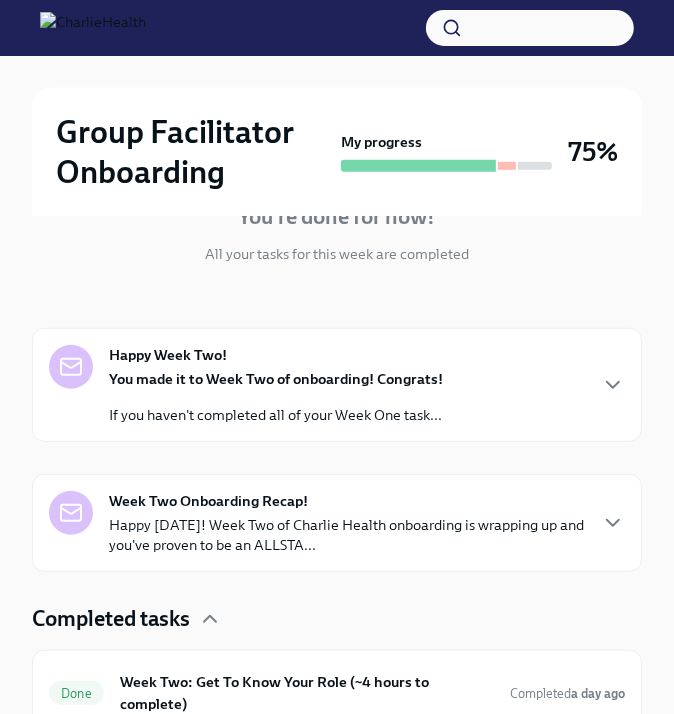 scroll, scrollTop: 342, scrollLeft: 0, axis: vertical 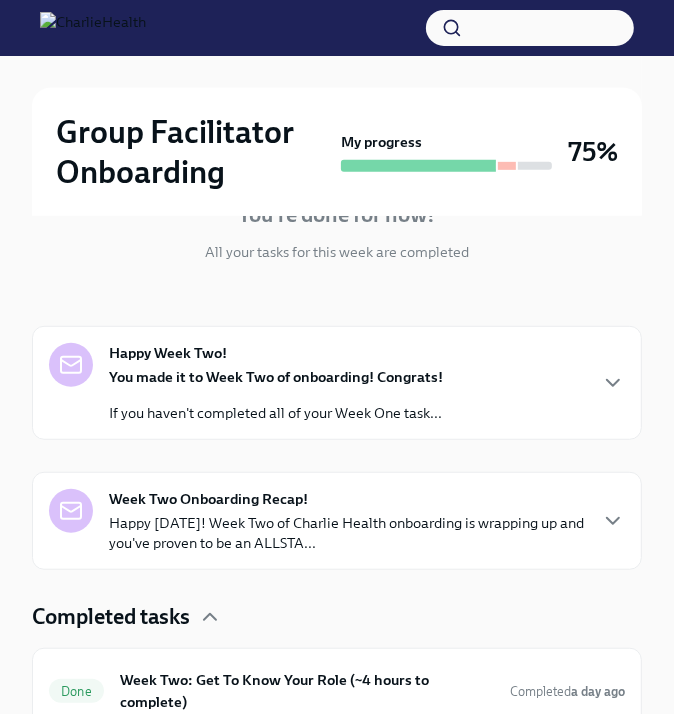 click on "You made it to Week Two of onboarding! Congrats!
If you haven't completed all of your Week One task..." at bounding box center (276, 395) 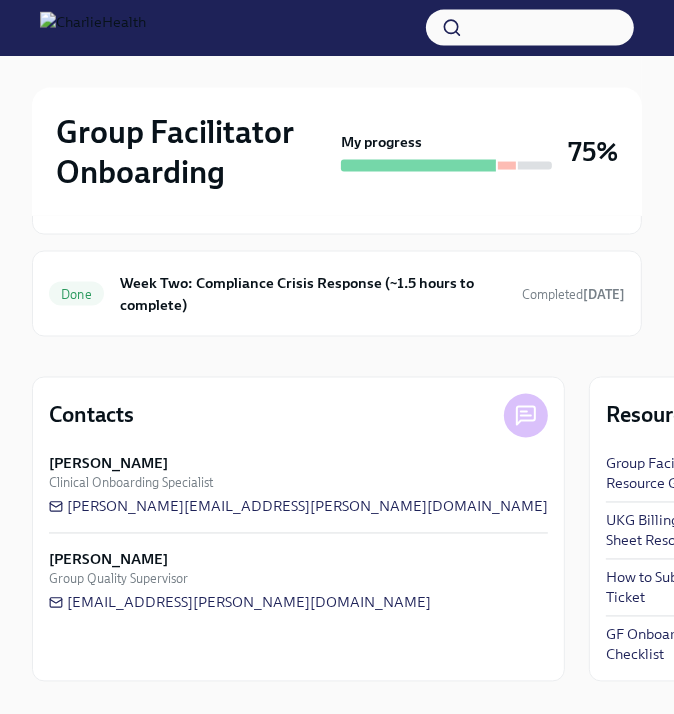 scroll, scrollTop: 1384, scrollLeft: 0, axis: vertical 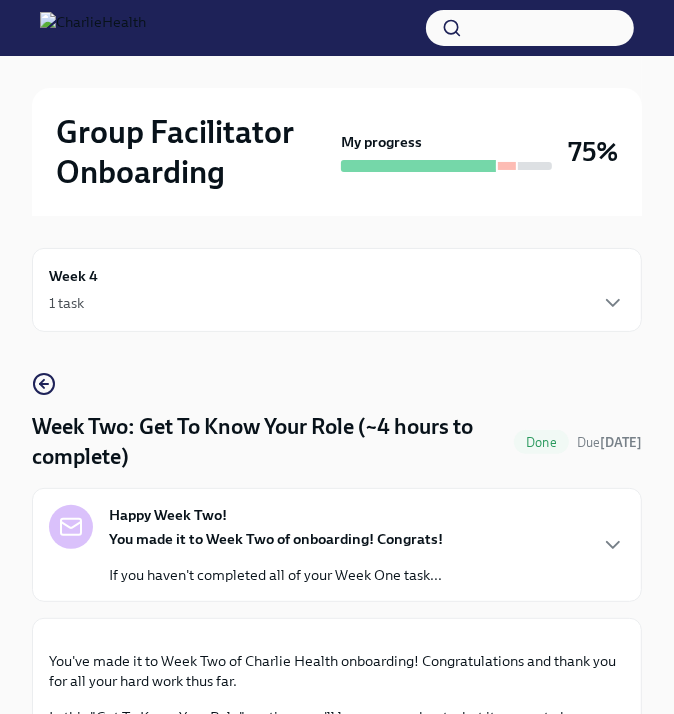click on "Week 4 1 task" at bounding box center [337, 290] 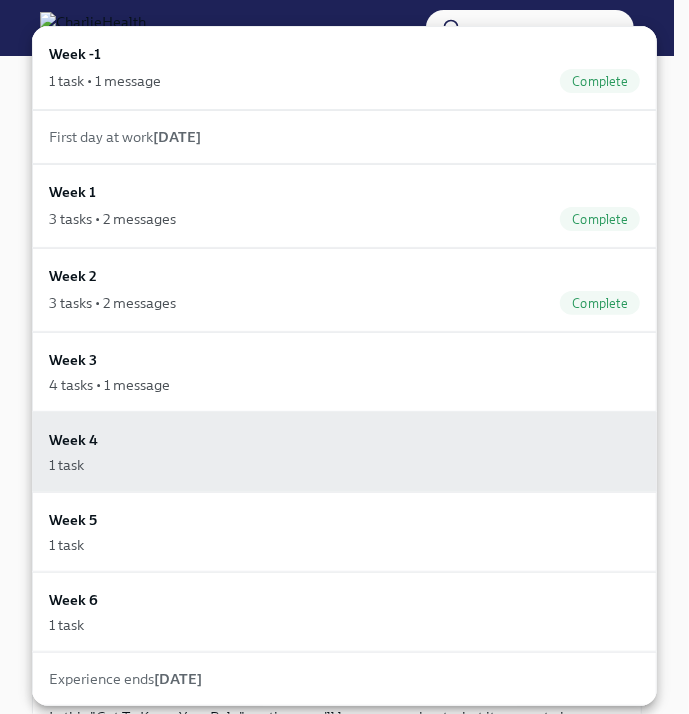 click at bounding box center [344, 357] 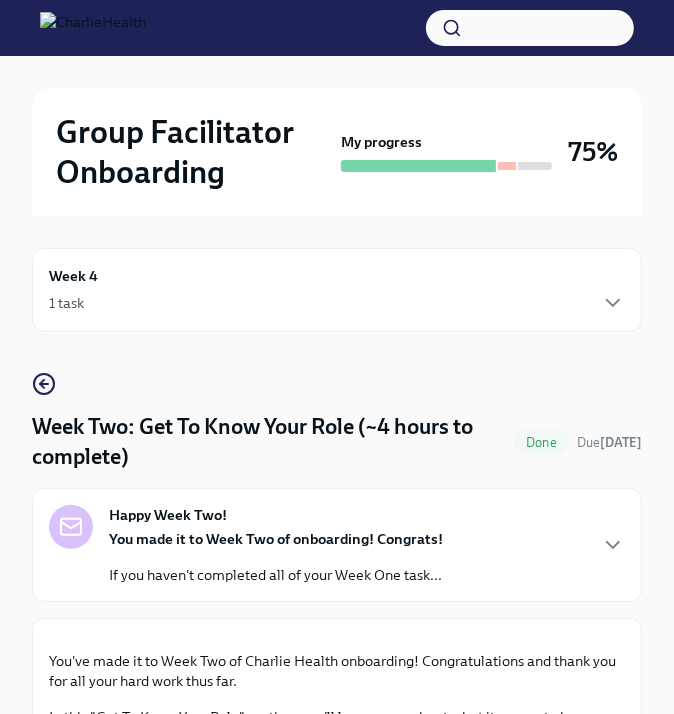 click on "You made it to Week Two of onboarding! Congrats!" at bounding box center (276, 539) 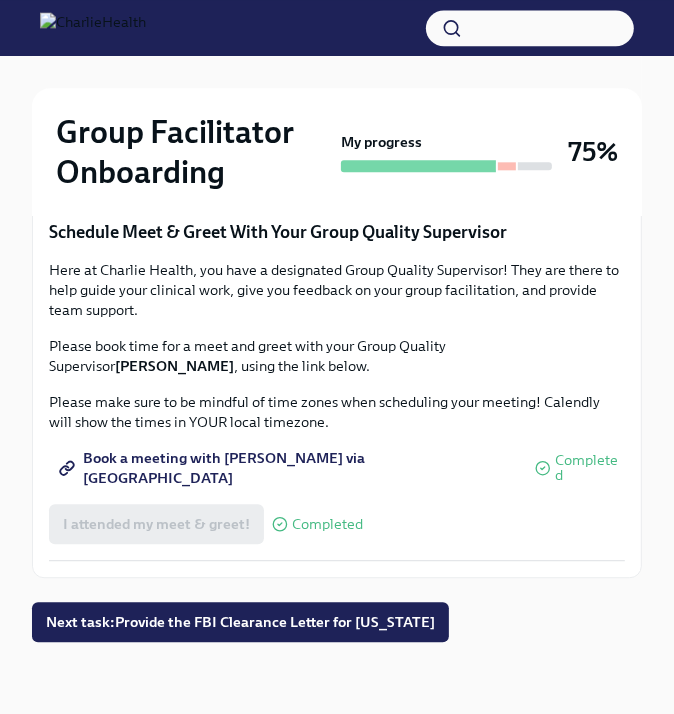 scroll, scrollTop: 2678, scrollLeft: 0, axis: vertical 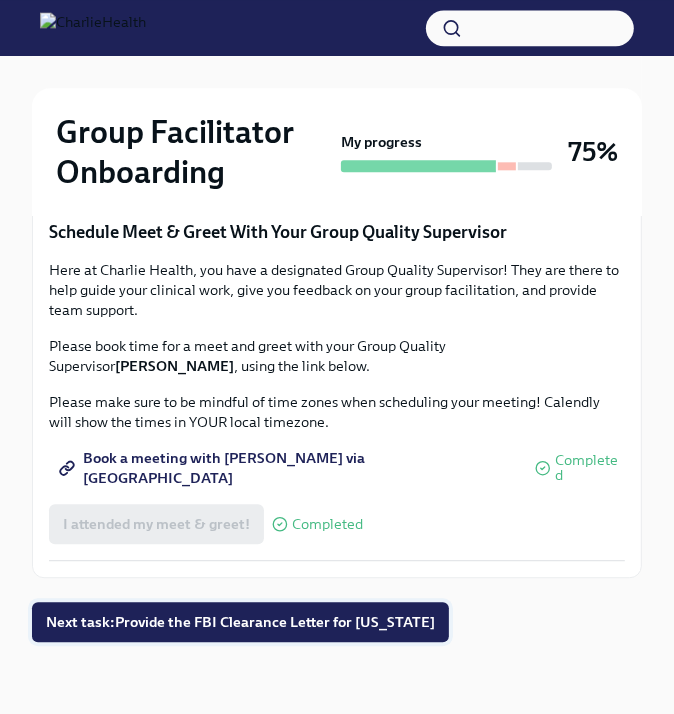 drag, startPoint x: 346, startPoint y: 644, endPoint x: 338, endPoint y: 629, distance: 17 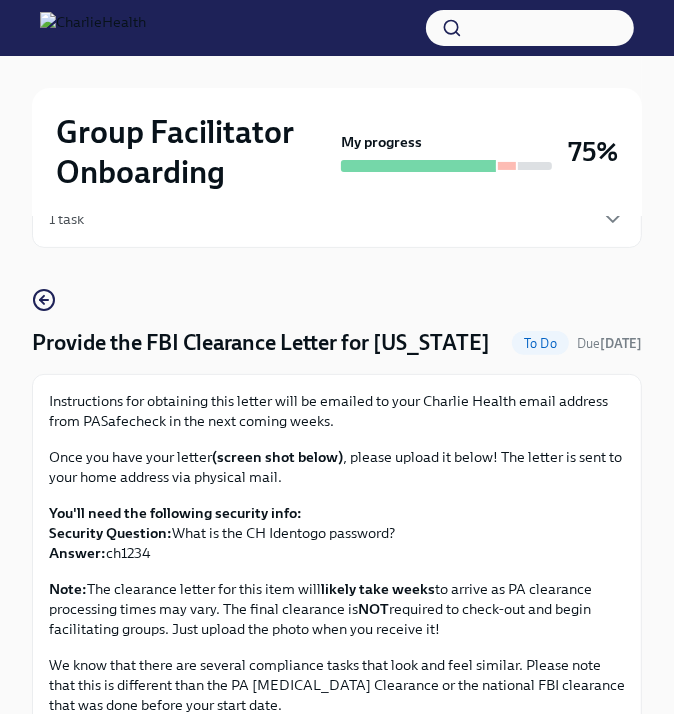 scroll, scrollTop: 0, scrollLeft: 0, axis: both 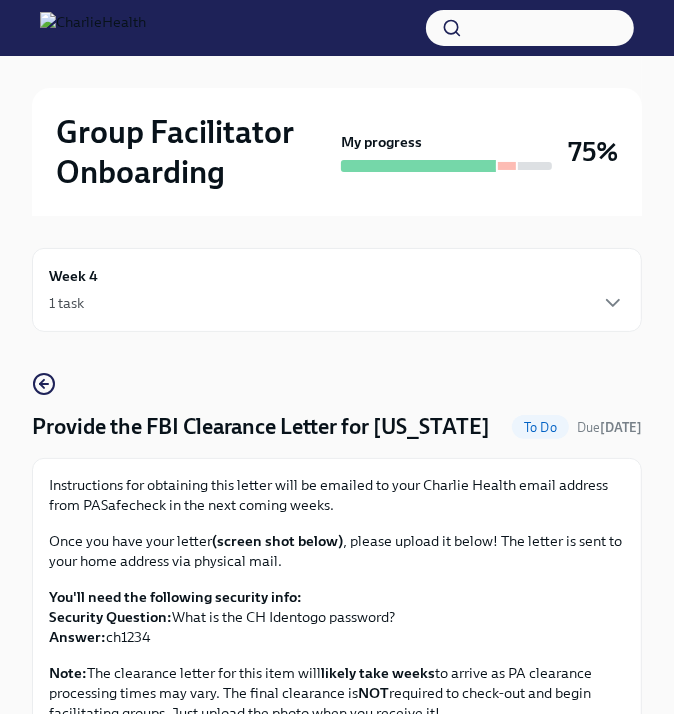 click on "Week 4 1 task" at bounding box center [337, 290] 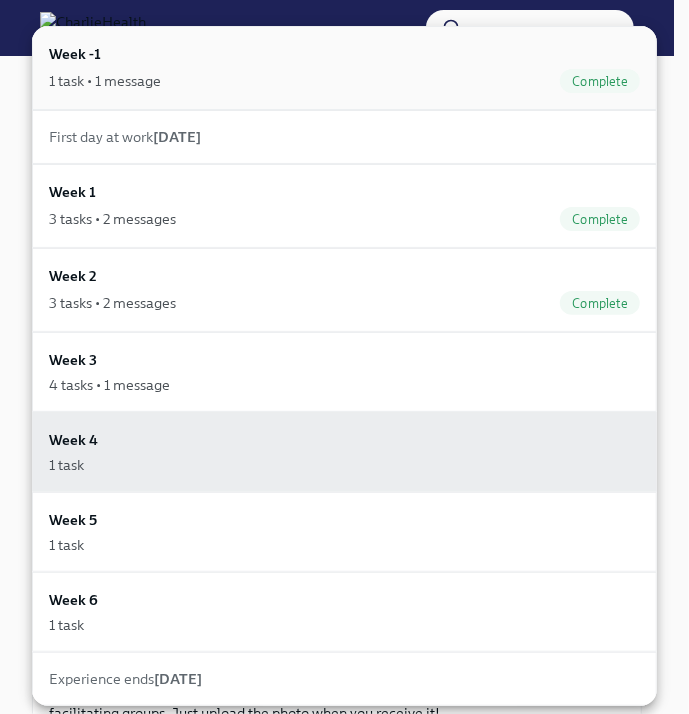 click on "Week -1 1 task • 1 message Complete" at bounding box center (344, 68) 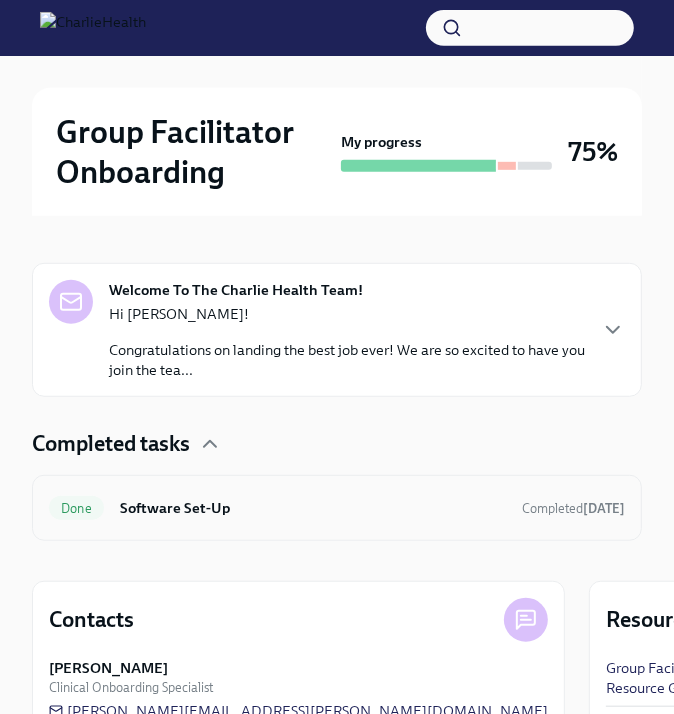 scroll, scrollTop: 402, scrollLeft: 0, axis: vertical 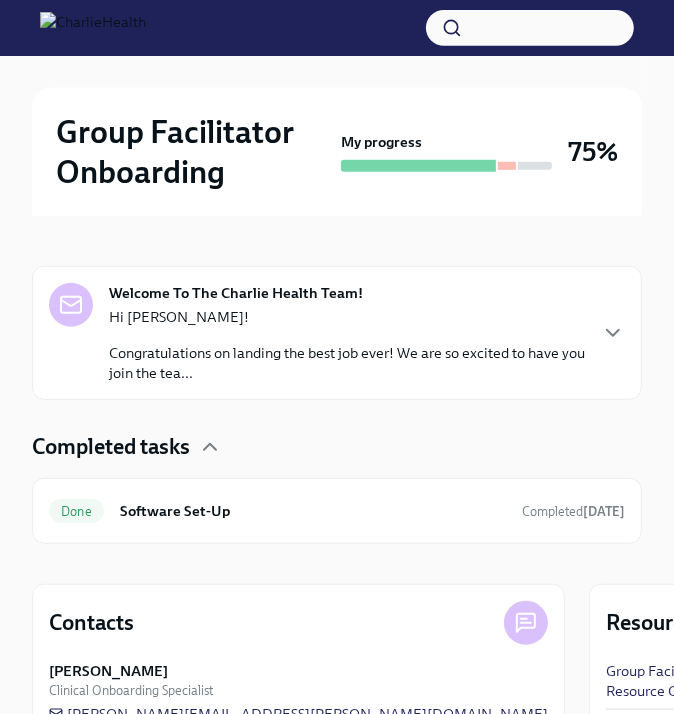 click 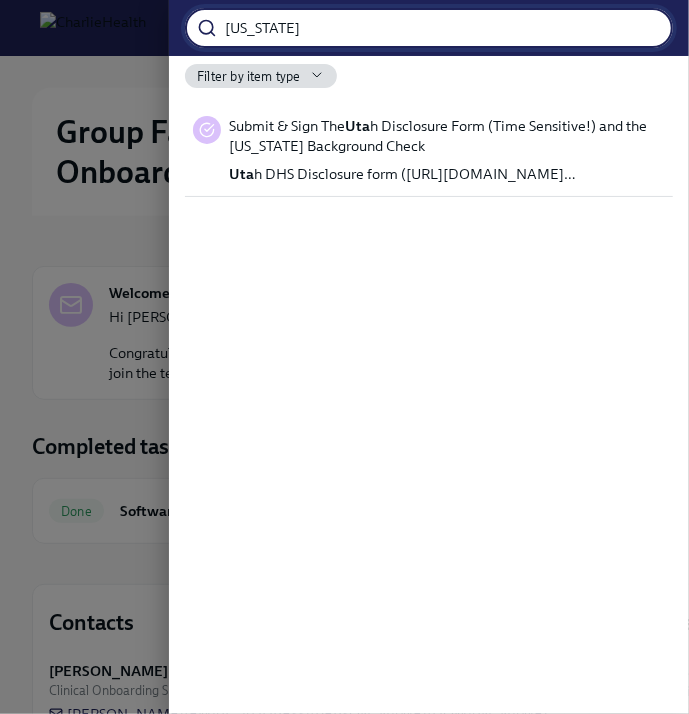 type on "utah" 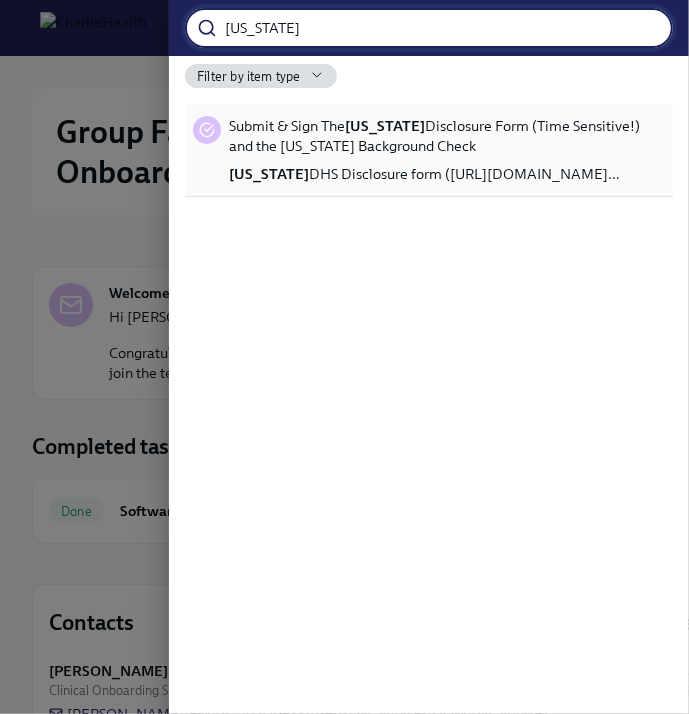 click on "Utah  DHS Disclosure form (https://www.utdacs.com/UTDHS…" at bounding box center (424, 174) 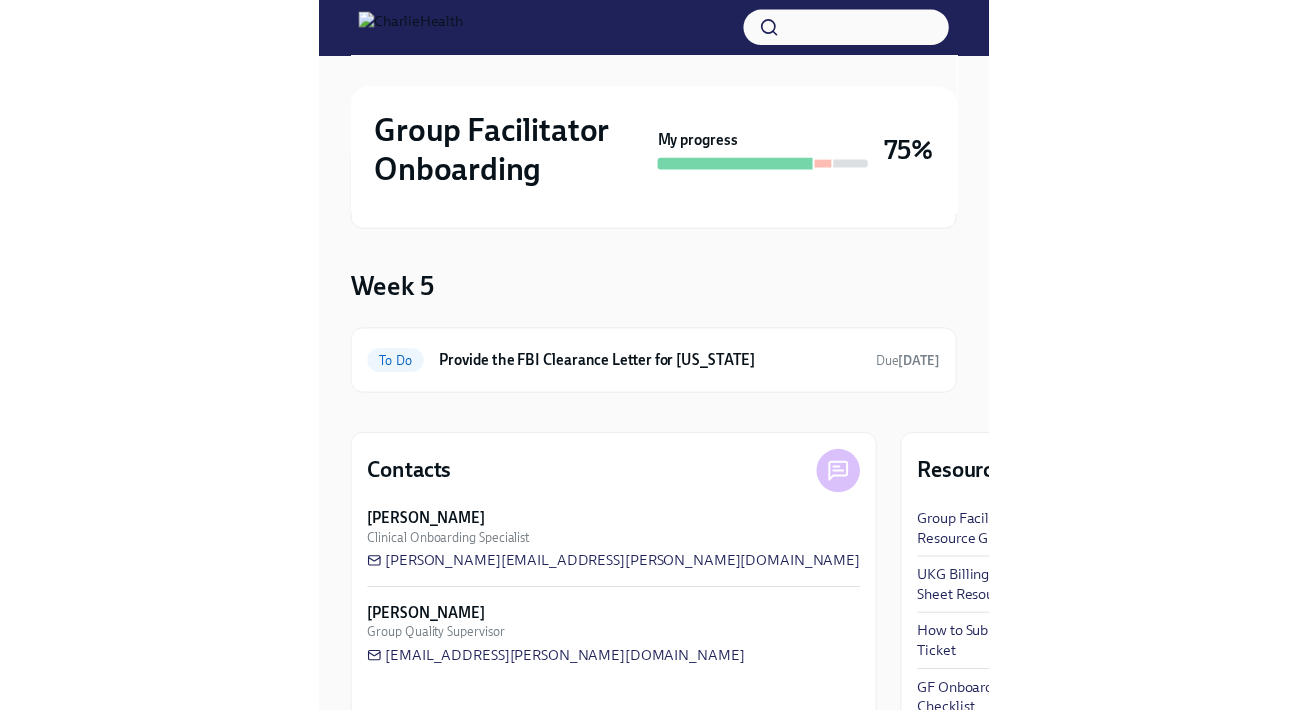 scroll, scrollTop: 75, scrollLeft: 0, axis: vertical 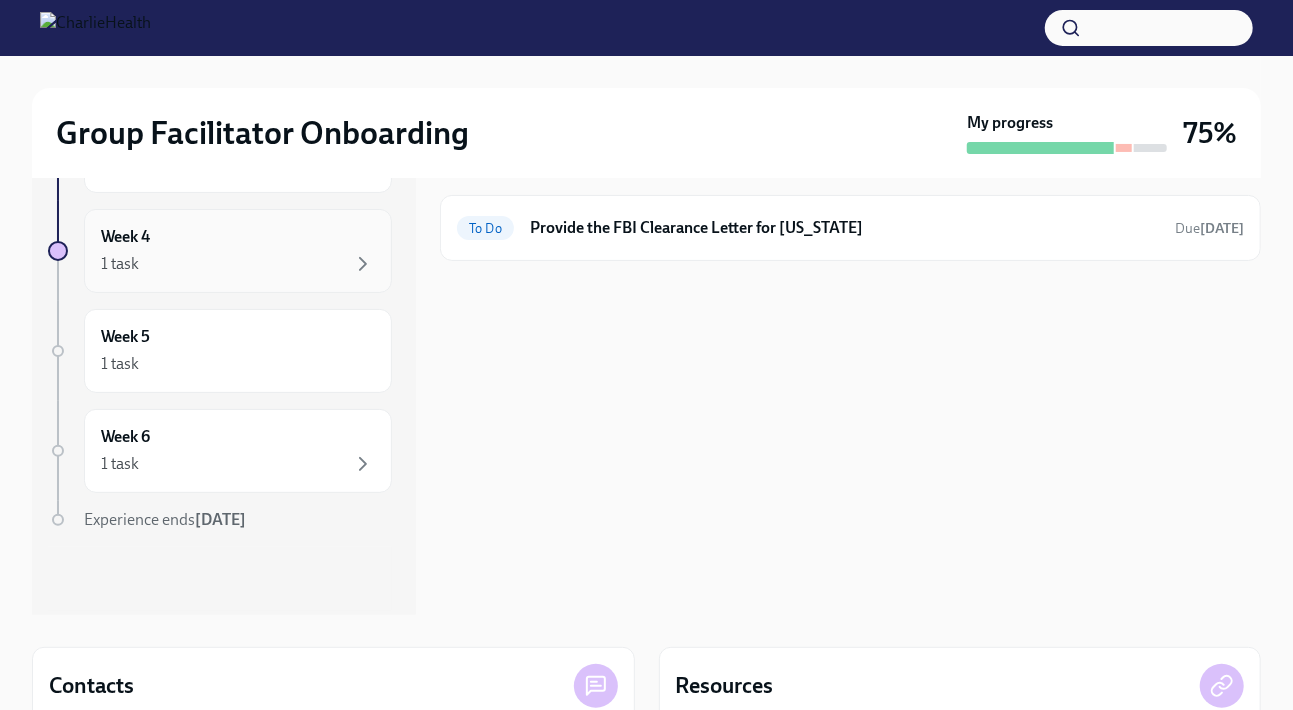 click on "Week 4 1 task" at bounding box center (238, 251) 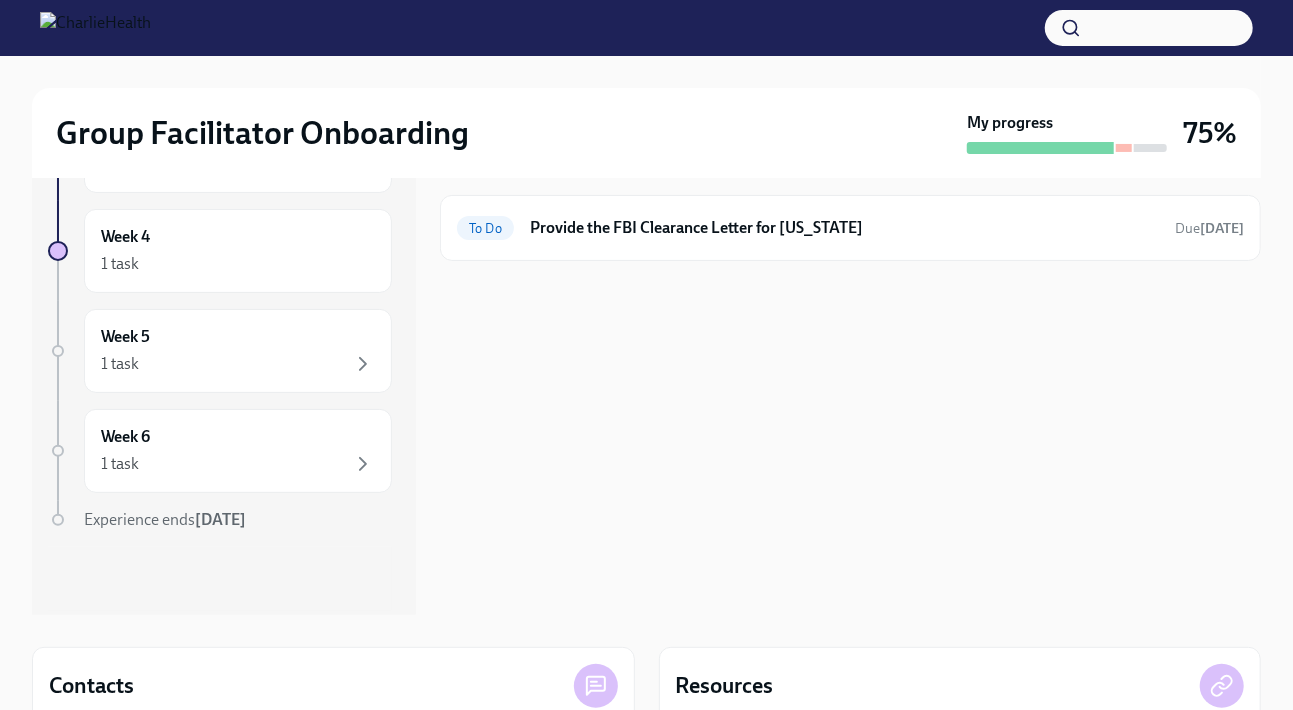 click 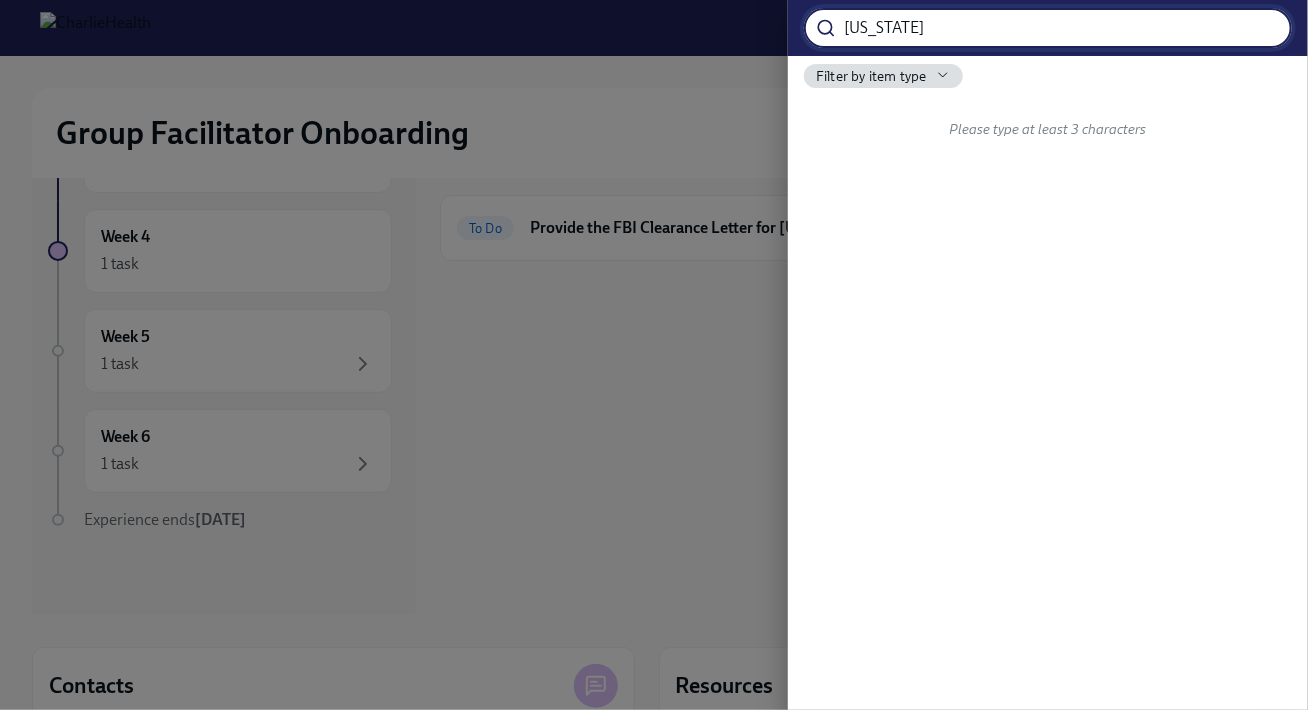 type on "[US_STATE]" 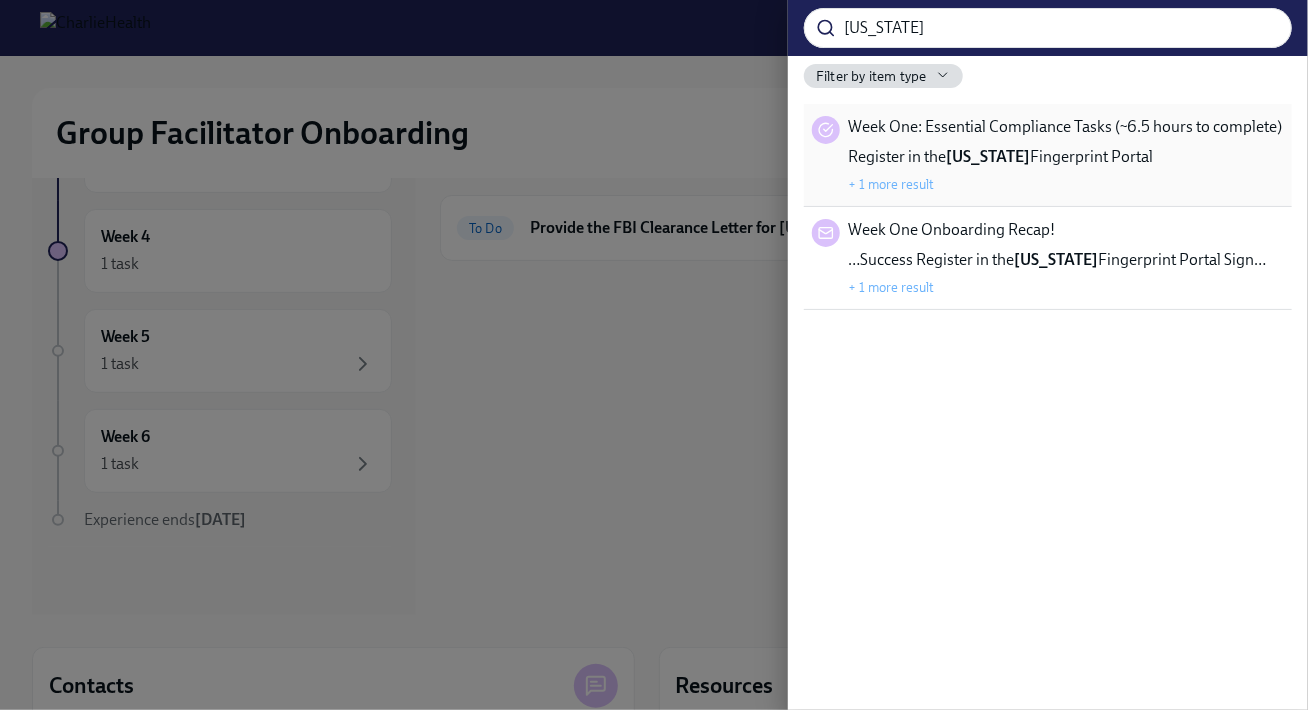 click on "Register in the  [US_STATE]  Fingerprint Portal" at bounding box center (1000, 157) 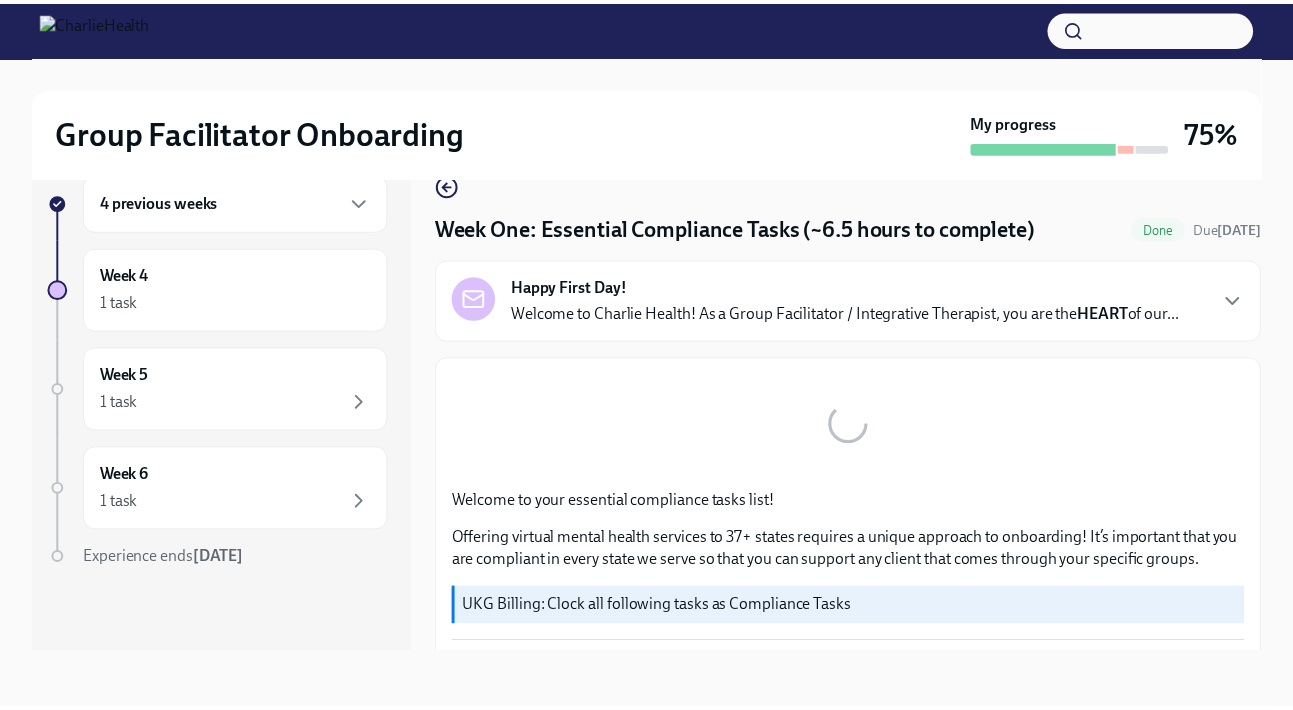 scroll, scrollTop: 34, scrollLeft: 0, axis: vertical 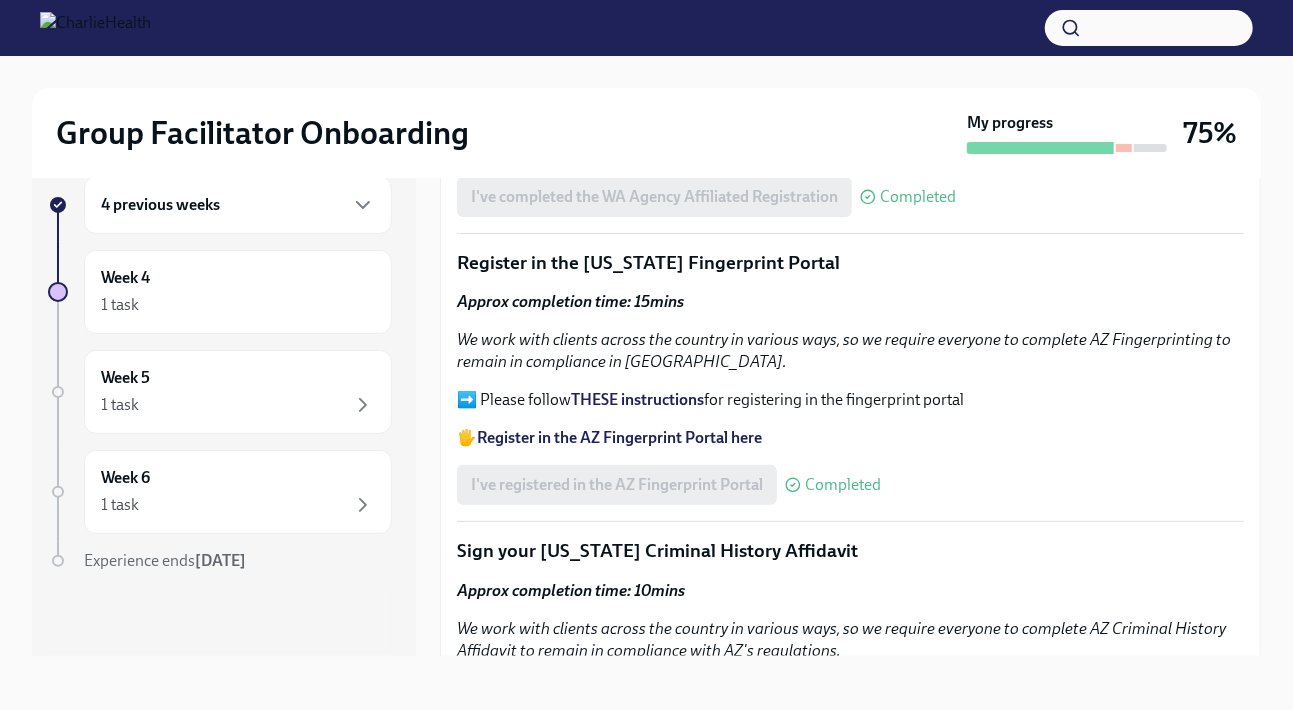 click on "Welcome to your essential compliance tasks list!
Offering virtual mental health services to 37+ states requires a unique approach to onboarding! It’s important that you are compliant in every state we serve so that you can support any client that comes through your specific groups. UKG Billing: Clock all following tasks as Compliance Tasks Fill Out The [US_STATE] Agency Affiliated Registration Approx completion time: 20mins
Below are the step by step instructions on how to complete your [US_STATE] Agency Affiliated Counselor Registration. Please complete this before the end of this week. This is a registration that is required to be in compliance with the state of [US_STATE].  All Group Facilitators  complete this registration to ensure we can meet our client demand in [US_STATE].
⏰  This is a time-sensitive task, so please complete this by the end of this week.
If you have had a previous conviction or criminal charge, you will need to complete a  paper application official court documents" at bounding box center (850, 240) 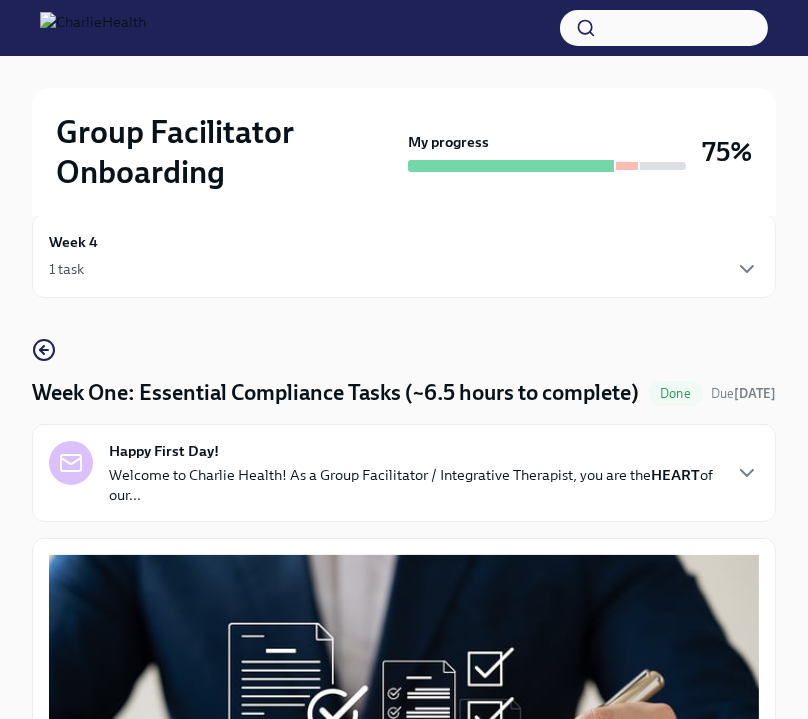 click on "Week 4 1 task Week One: Essential Compliance Tasks (~6.5 hours to complete) Done Due  [DATE] Happy First Day! Welcome to Charlie Health! As a Group Facilitator / Integrative Therapist, you are the  HEART  of our... Welcome to your essential compliance tasks list!
Offering virtual mental health services to 37+ states requires a unique approach to onboarding! It’s important that you are compliant in every state we serve so that you can support any client that comes through your specific groups. UKG Billing: Clock all following tasks as Compliance Tasks Fill Out The [US_STATE] Agency Affiliated Registration Approx completion time: 20mins
Below are the step by step instructions on how to complete your [US_STATE] Agency Affiliated Counselor Registration. Please complete this before the end of this week. This is a registration that is required to be in compliance with the state of [US_STATE].  All Group Facilitators  complete this registration to ensure we can meet our client demand in [US_STATE].
⏰" at bounding box center [404, 2268] 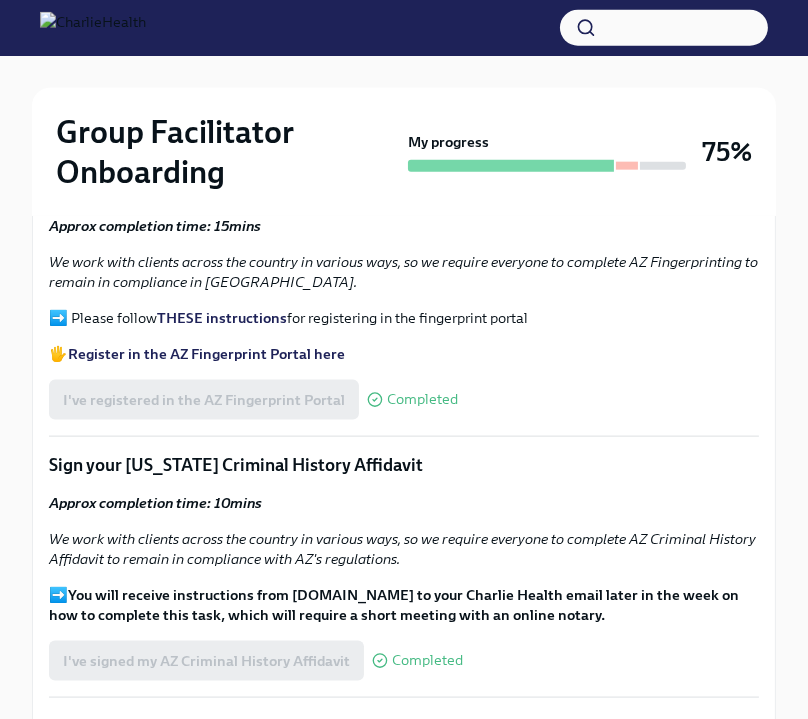 scroll, scrollTop: 2243, scrollLeft: 0, axis: vertical 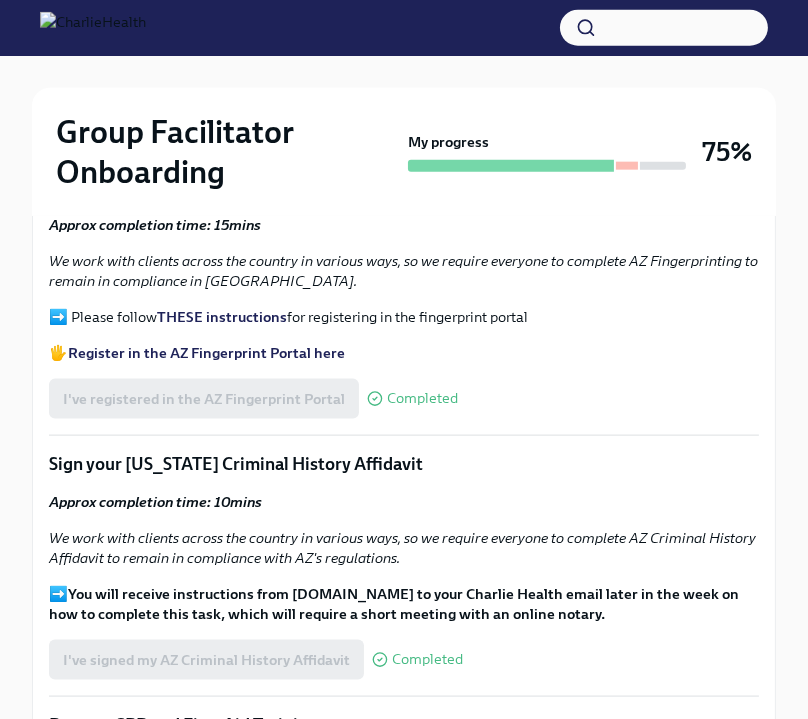 click on "Welcome to your essential compliance tasks list!
Offering virtual mental health services to 37+ states requires a unique approach to onboarding! It’s important that you are compliant in every state we serve so that you can support any client that comes through your specific groups. UKG Billing: Clock all following tasks as Compliance Tasks Fill Out The [US_STATE] Agency Affiliated Registration Approx completion time: 20mins
Below are the step by step instructions on how to complete your [US_STATE] Agency Affiliated Counselor Registration. Please complete this before the end of this week. This is a registration that is required to be in compliance with the state of [US_STATE].  All Group Facilitators  complete this registration to ensure we can meet our client demand in [US_STATE].
⏰  This is a time-sensitive task, so please complete this by the end of this week.
If you have had a previous conviction or criminal charge, you will need to complete a  paper application official court documents" at bounding box center (404, 169) 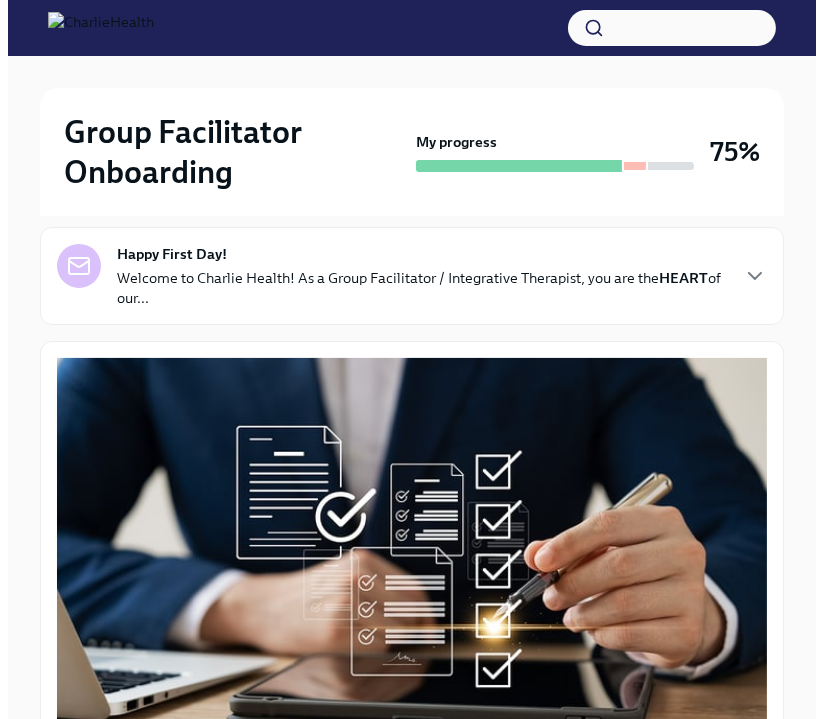 scroll, scrollTop: 0, scrollLeft: 0, axis: both 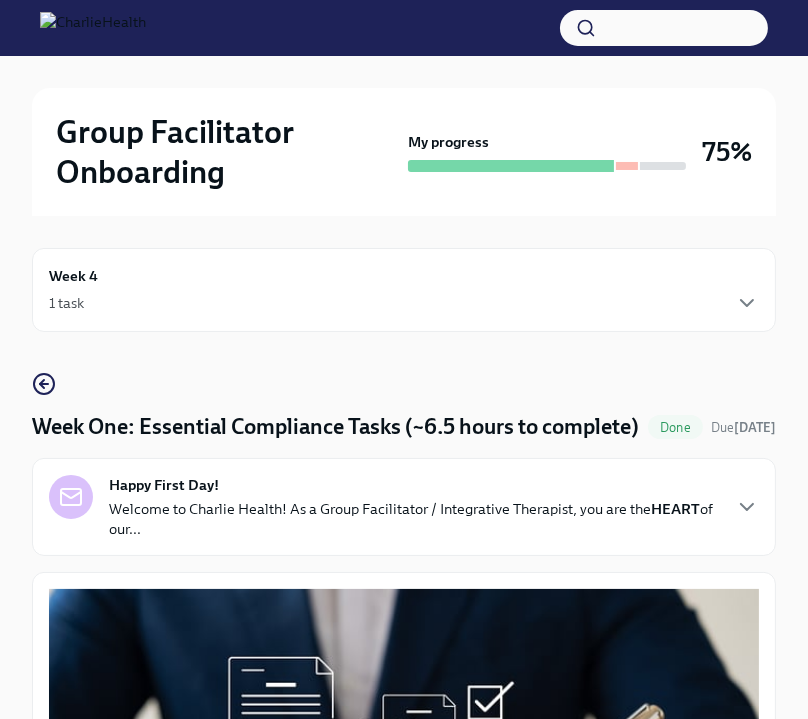 click on "1 task" at bounding box center (404, 303) 